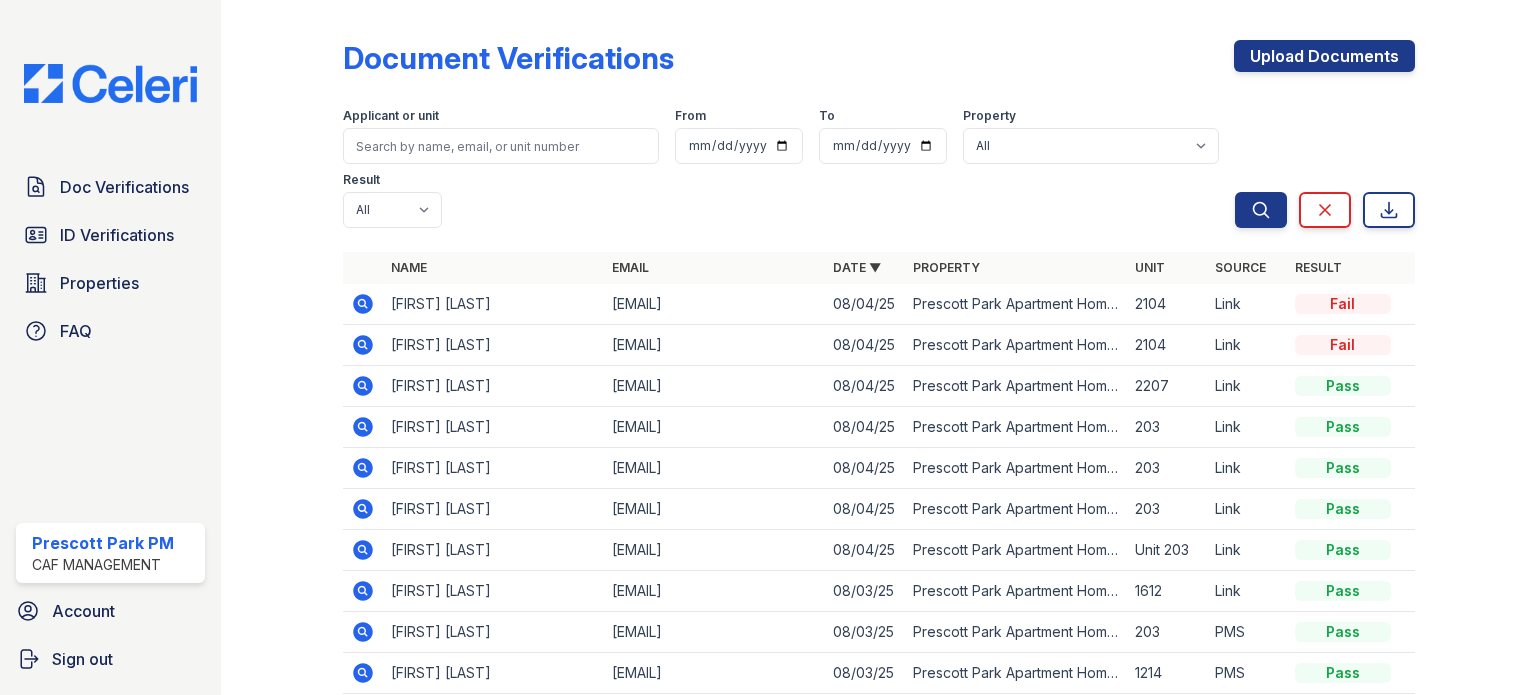 scroll, scrollTop: 0, scrollLeft: 0, axis: both 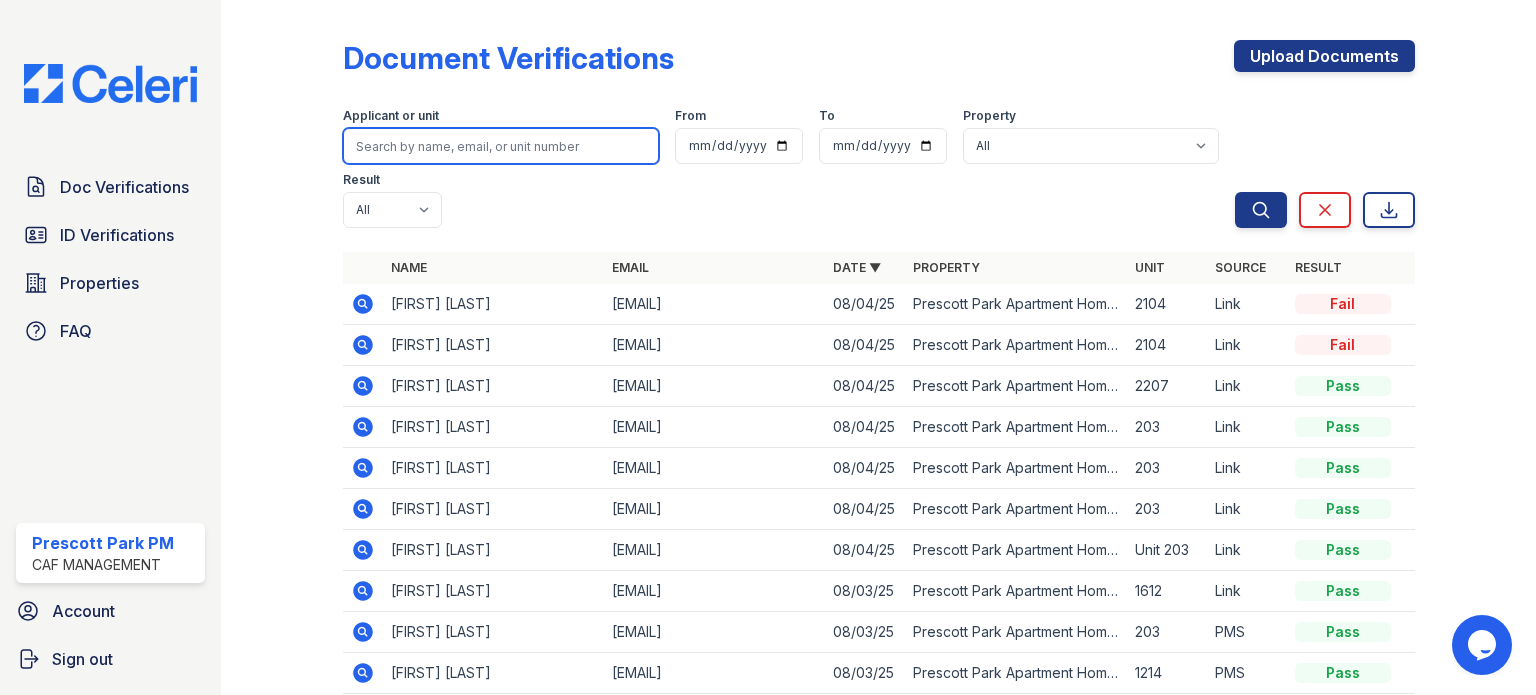 click at bounding box center [501, 146] 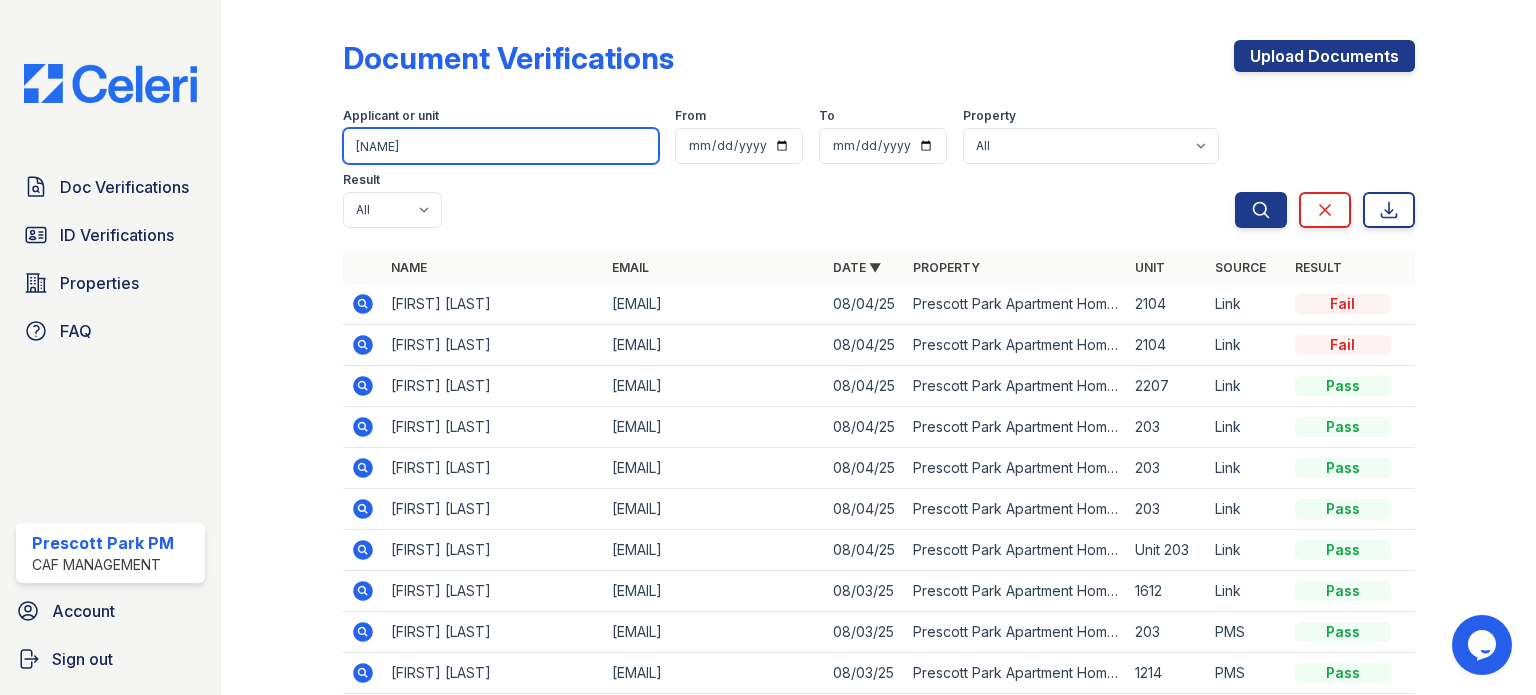 type on "melody" 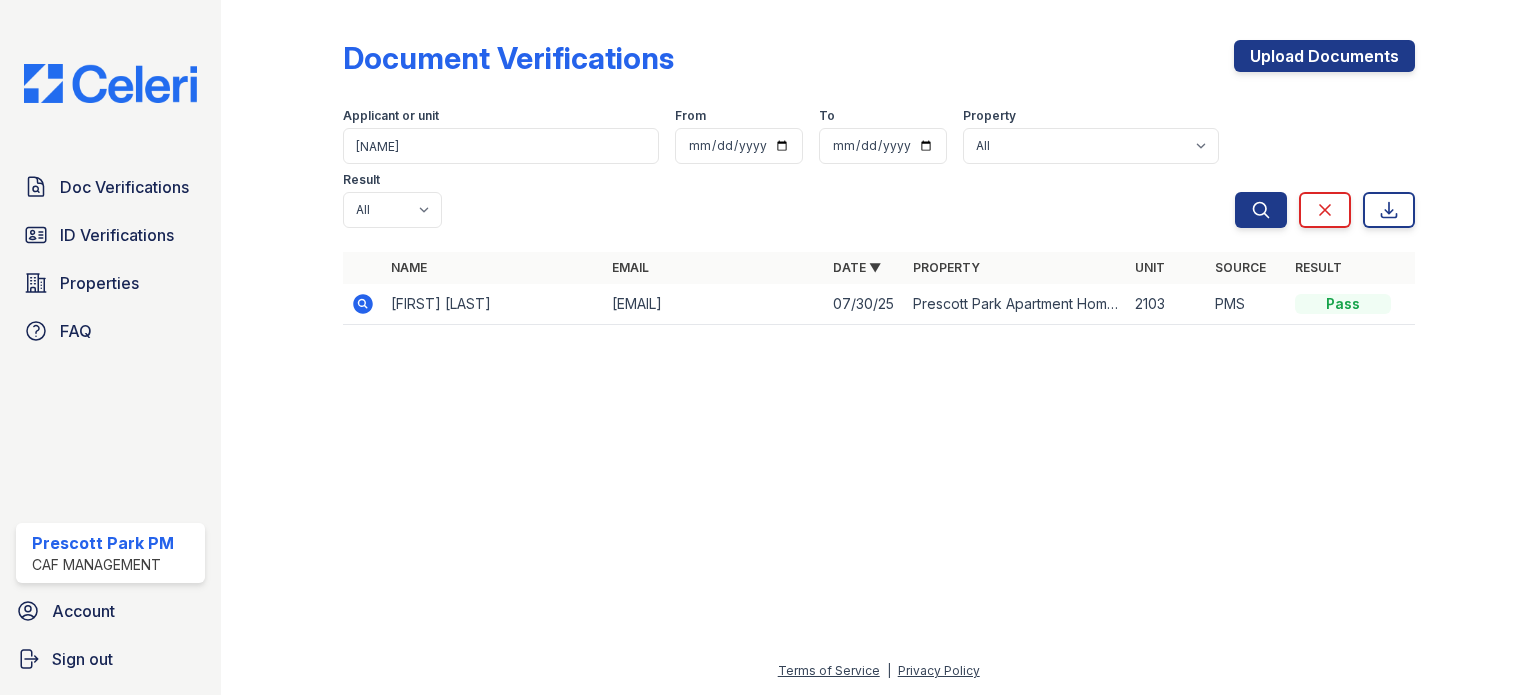 click 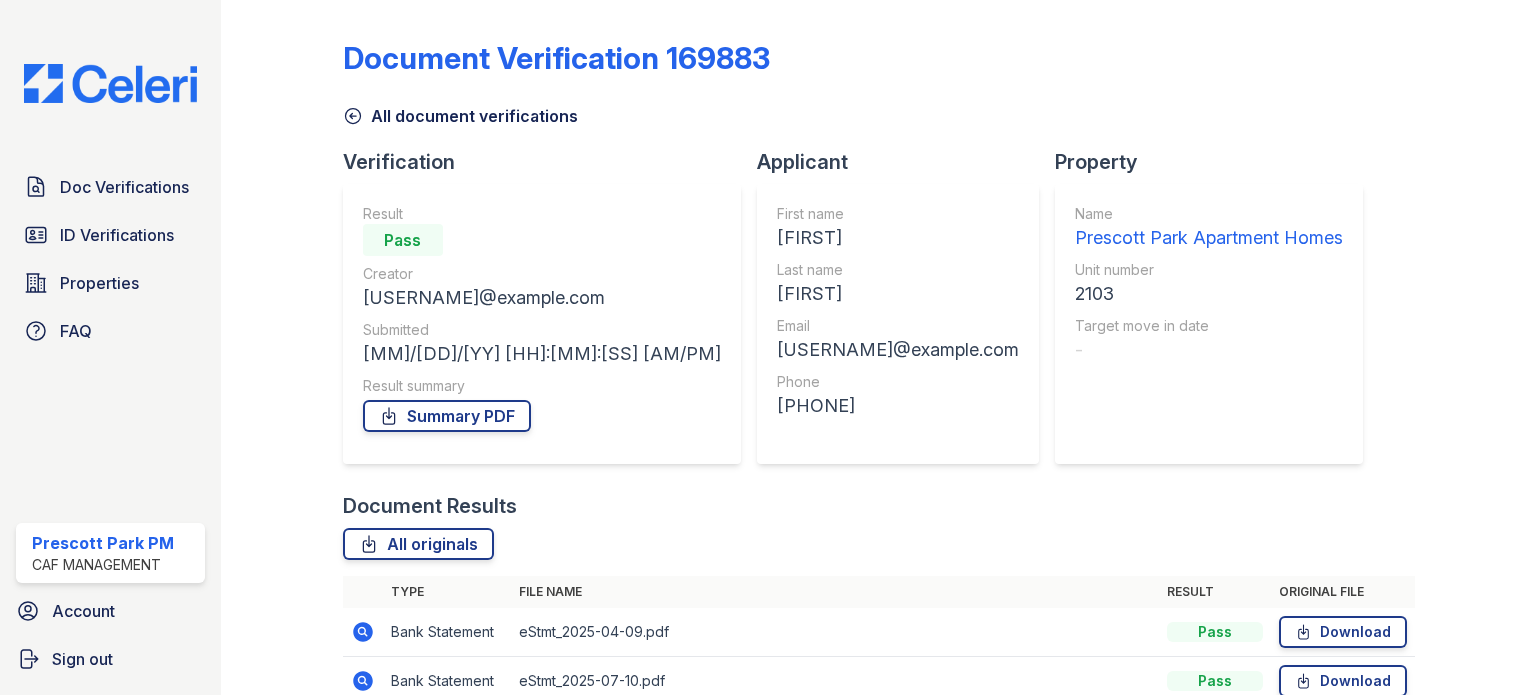 scroll, scrollTop: 0, scrollLeft: 0, axis: both 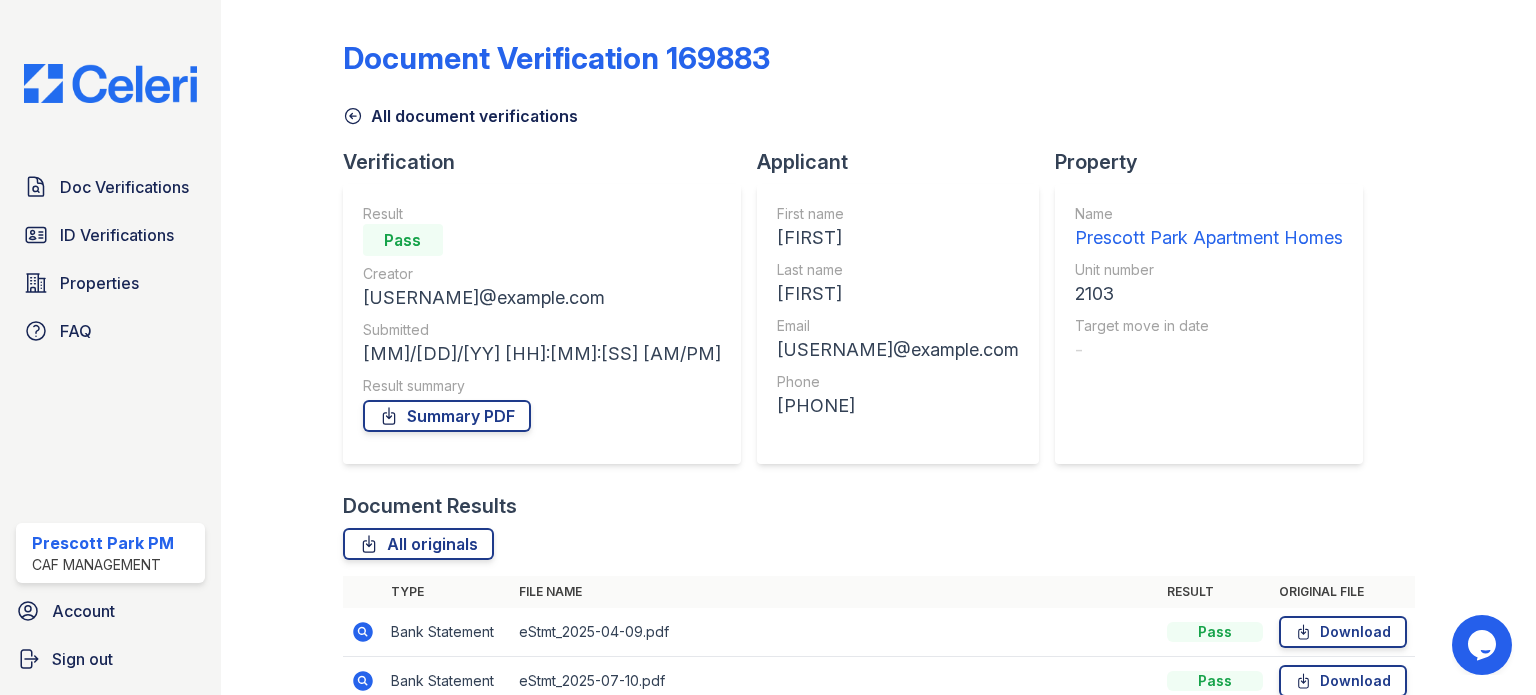 click on "Document Verification 169883
All document verifications
Verification
Result
Pass
Creator
[USERNAME]@example.com
Submitted
[MM]/[DD]/[YY] [HH]:[MM]:[SS] [AM/PM]
Result summary
Summary PDF
Applicant
First name
[FIRST]
Last name
[LAST]
Email
[USERNAME]@example.com
Phone
[PHONE]
Property
Name
Prescott Park Apartment Homes
Unit number
2103
Target move in date
-
Document Results
All originals
Type
File name
Result
Original file
Bank Statement" at bounding box center (878, 347) 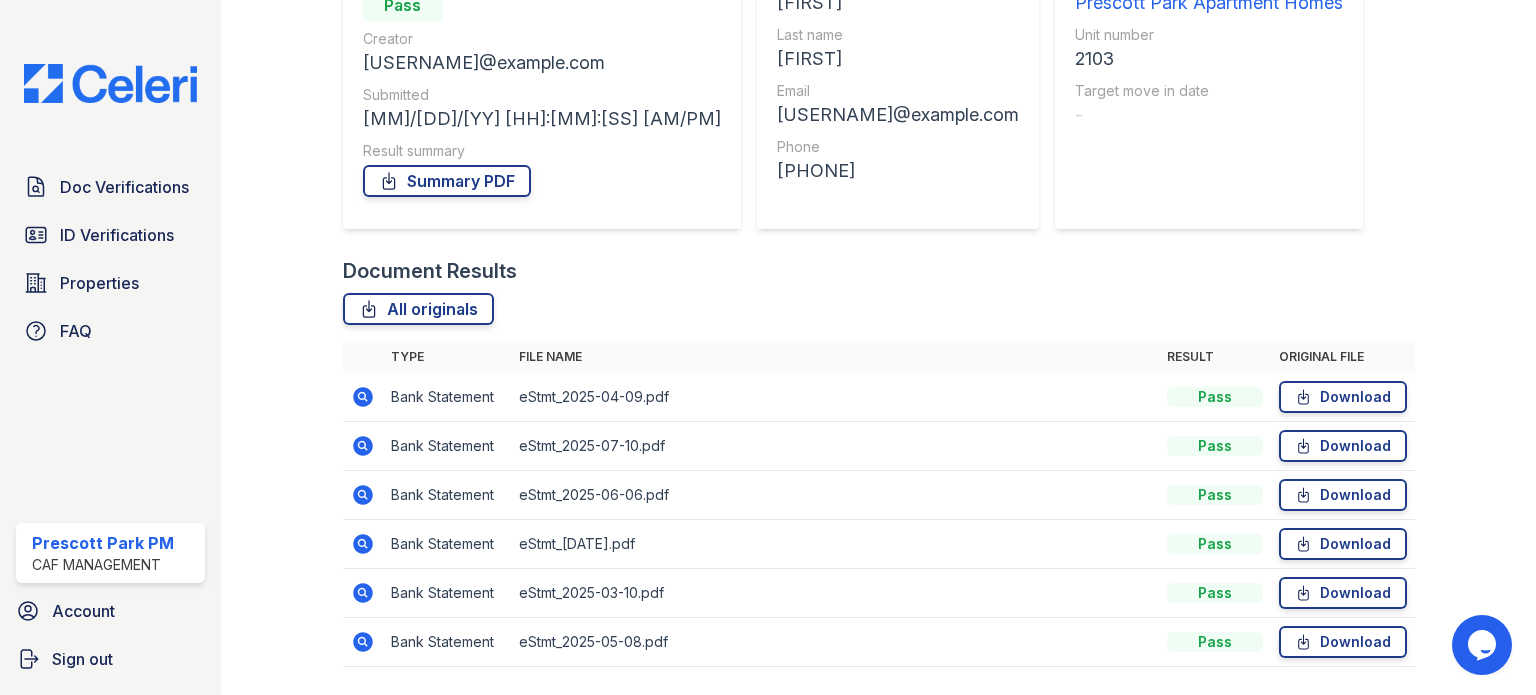 scroll, scrollTop: 293, scrollLeft: 0, axis: vertical 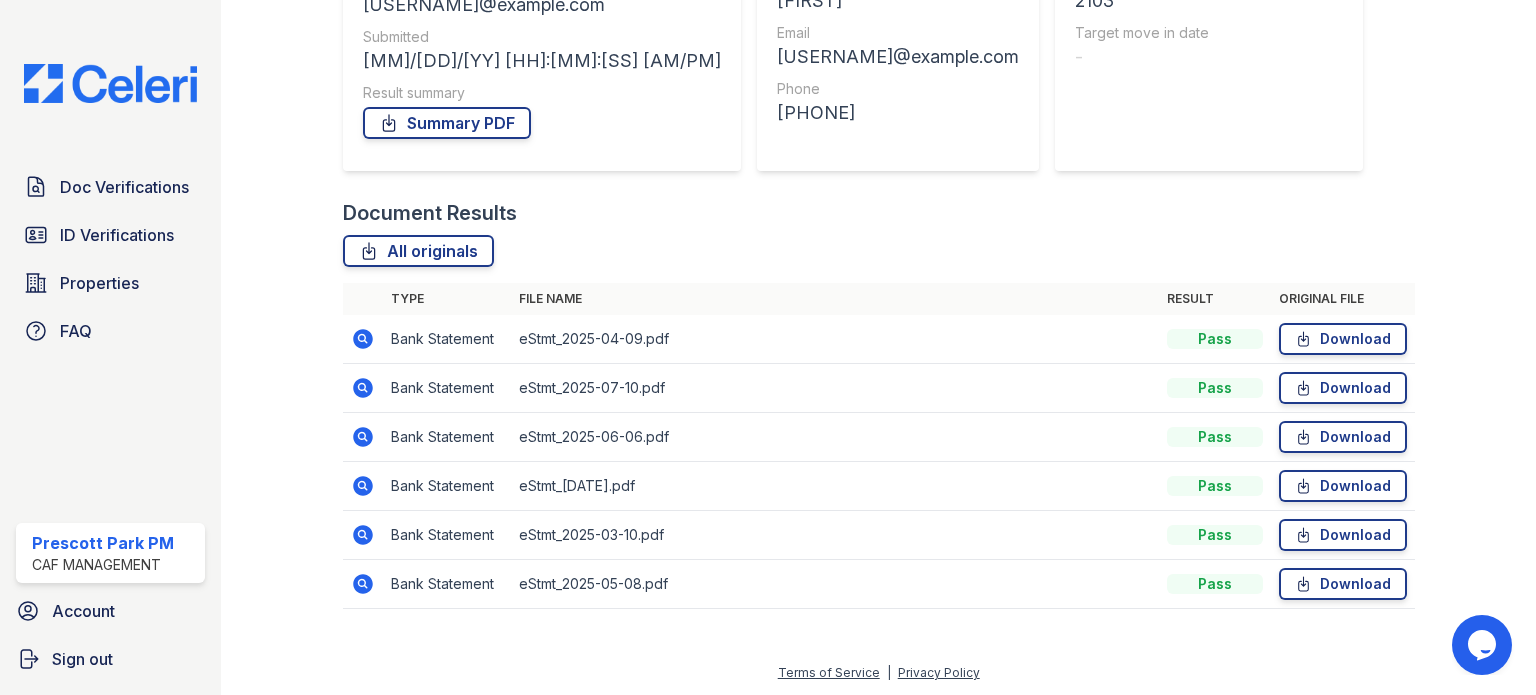 click 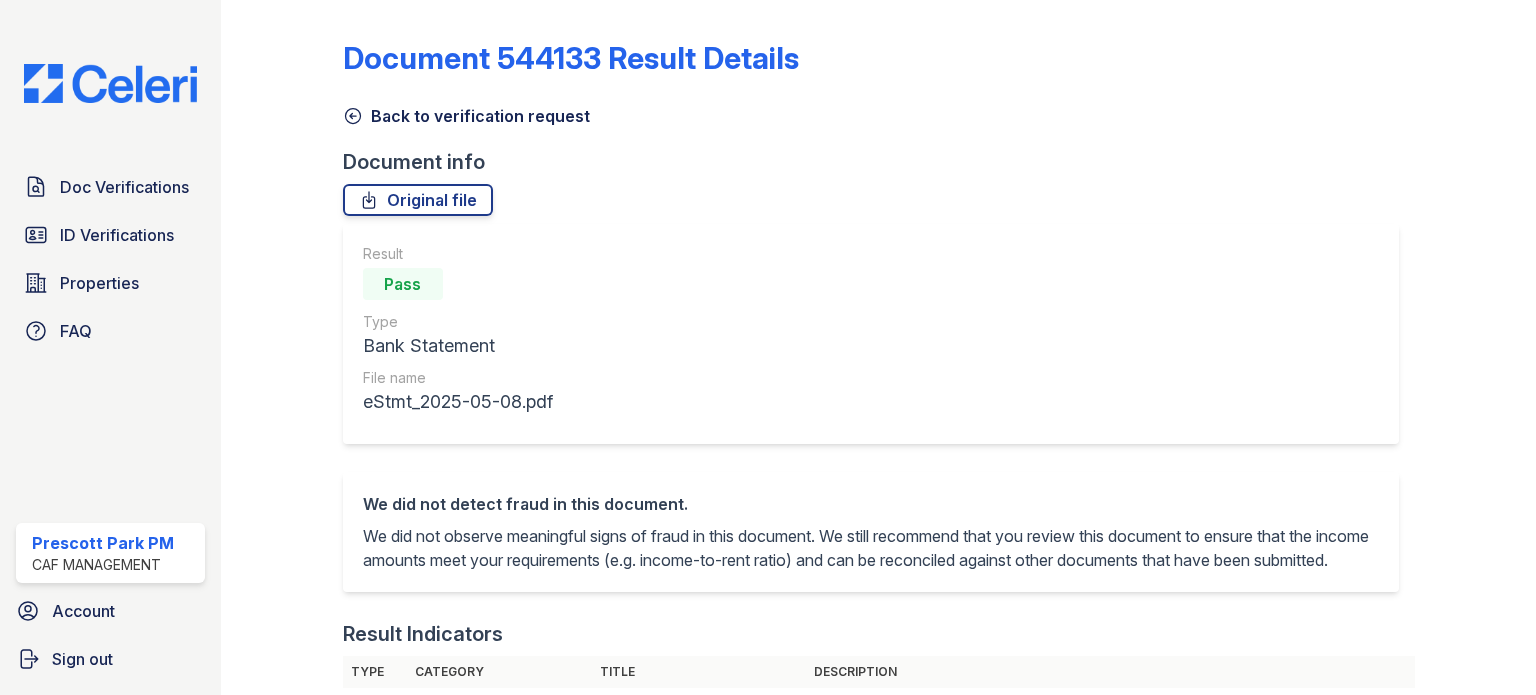 scroll, scrollTop: 0, scrollLeft: 0, axis: both 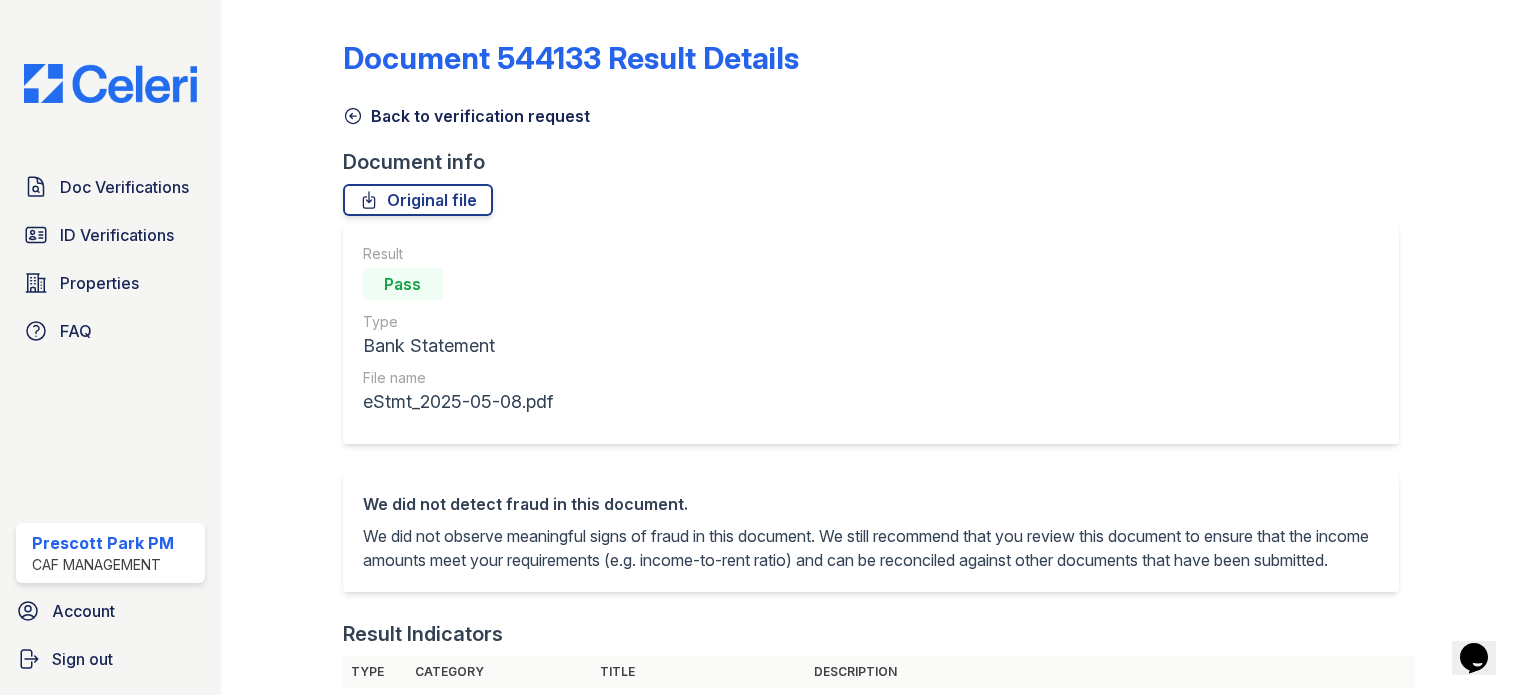 click on "Result
Pass
Type
Bank Statement
File name
eStmt_2025-05-08.pdf" at bounding box center [871, 334] 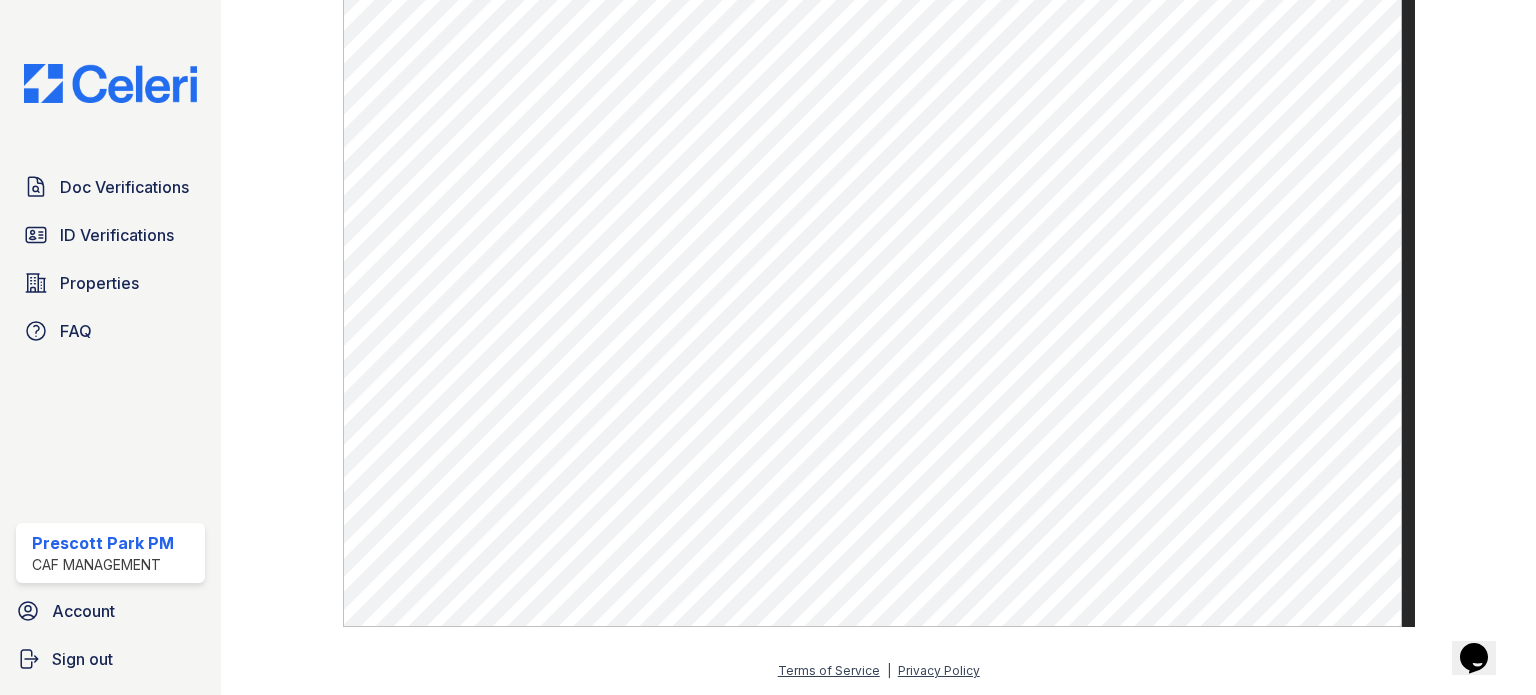 scroll, scrollTop: 1080, scrollLeft: 0, axis: vertical 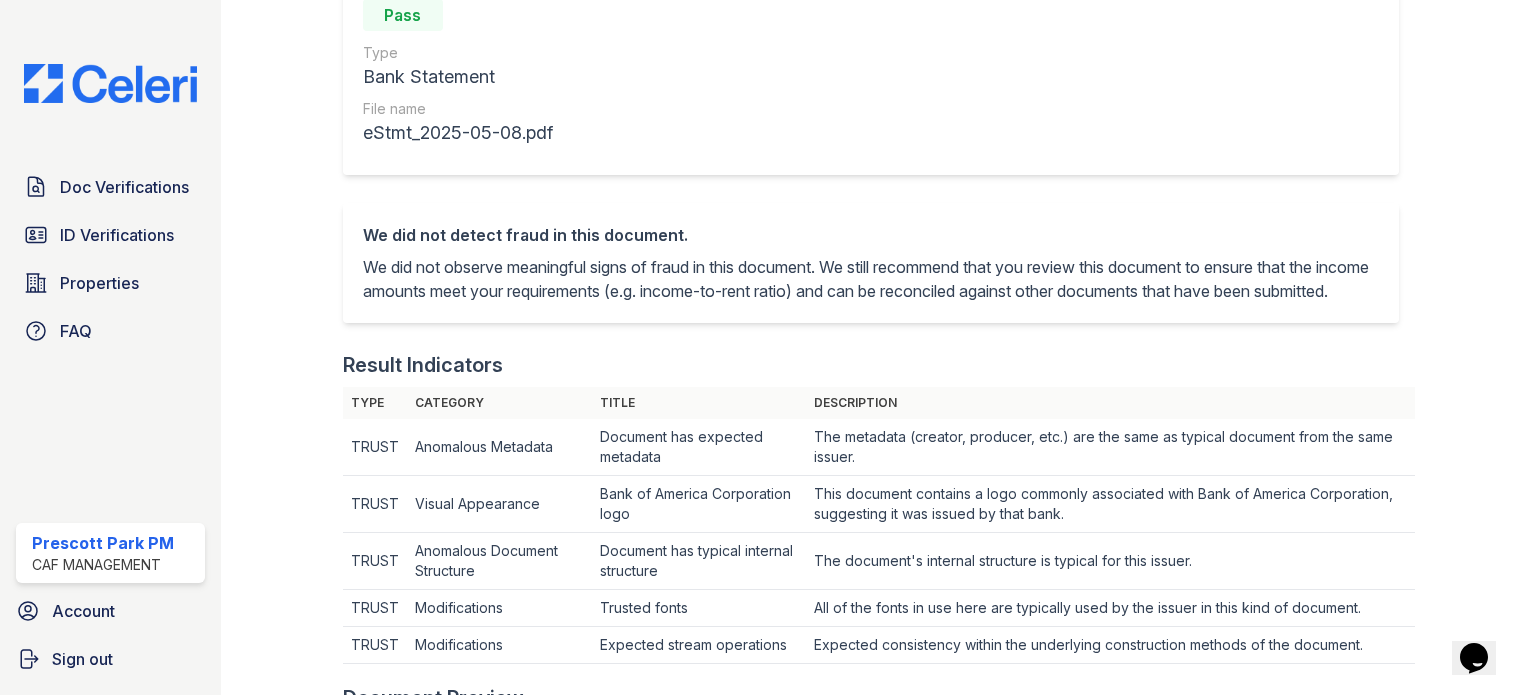 click on "Document 544133 Result Details
Back to verification request
Document info
Original file
Result
Pass
Type
Bank Statement
File name
eStmt_2025-05-08.pdf
We did not detect fraud in this document.
We did not observe meaningful signs of fraud in this document. We still recommend that you review this document to ensure that the income amounts meet your requirements (e.g. income-to-rent ratio) and can be reconciled against other documents that have been submitted.
Result Indicators
Type
Category
Title
Description
TRUST
Anomalous Metadata
Document has expected metadata
The metadata (creator, producer, etc.) are the same as typical document from the same issuer.
TRUST
Visual Appearance" at bounding box center (878, 78) 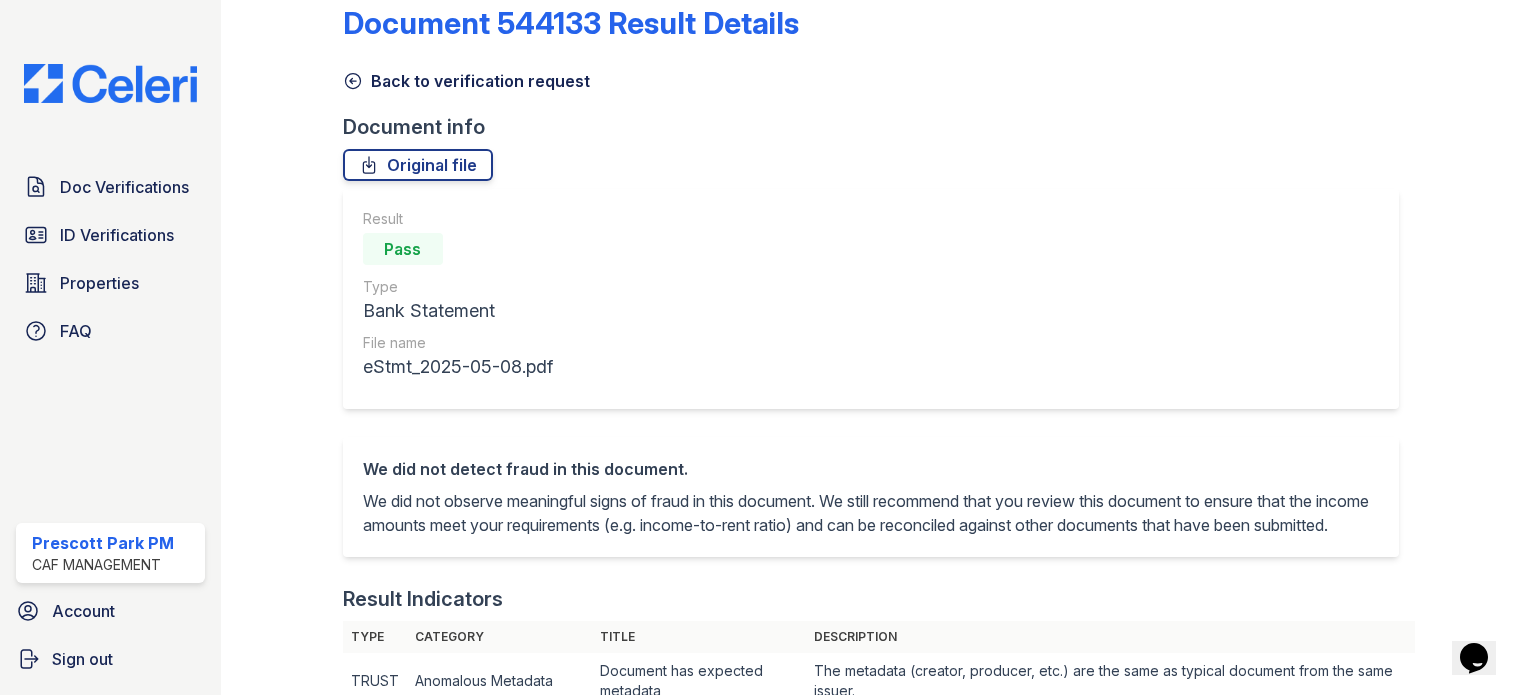 scroll, scrollTop: 0, scrollLeft: 0, axis: both 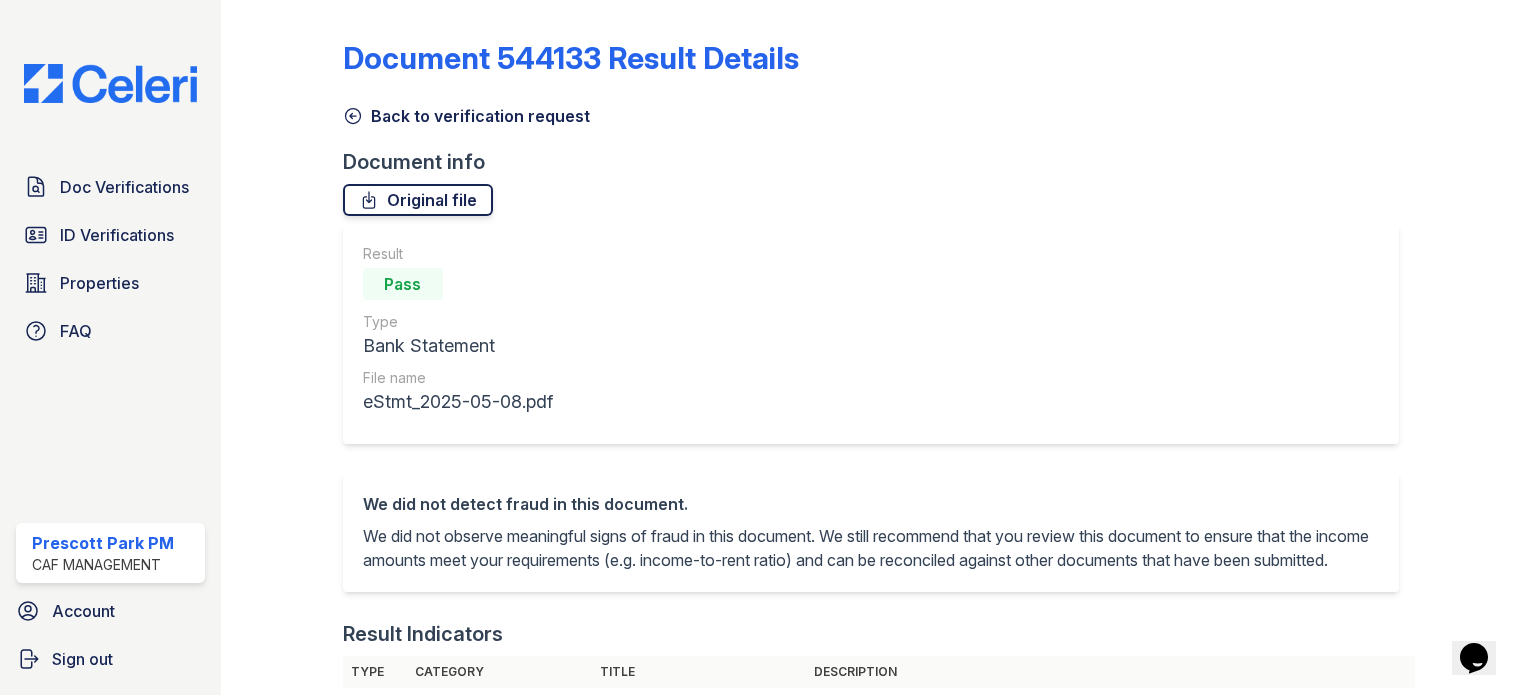 click on "Original file" at bounding box center (418, 200) 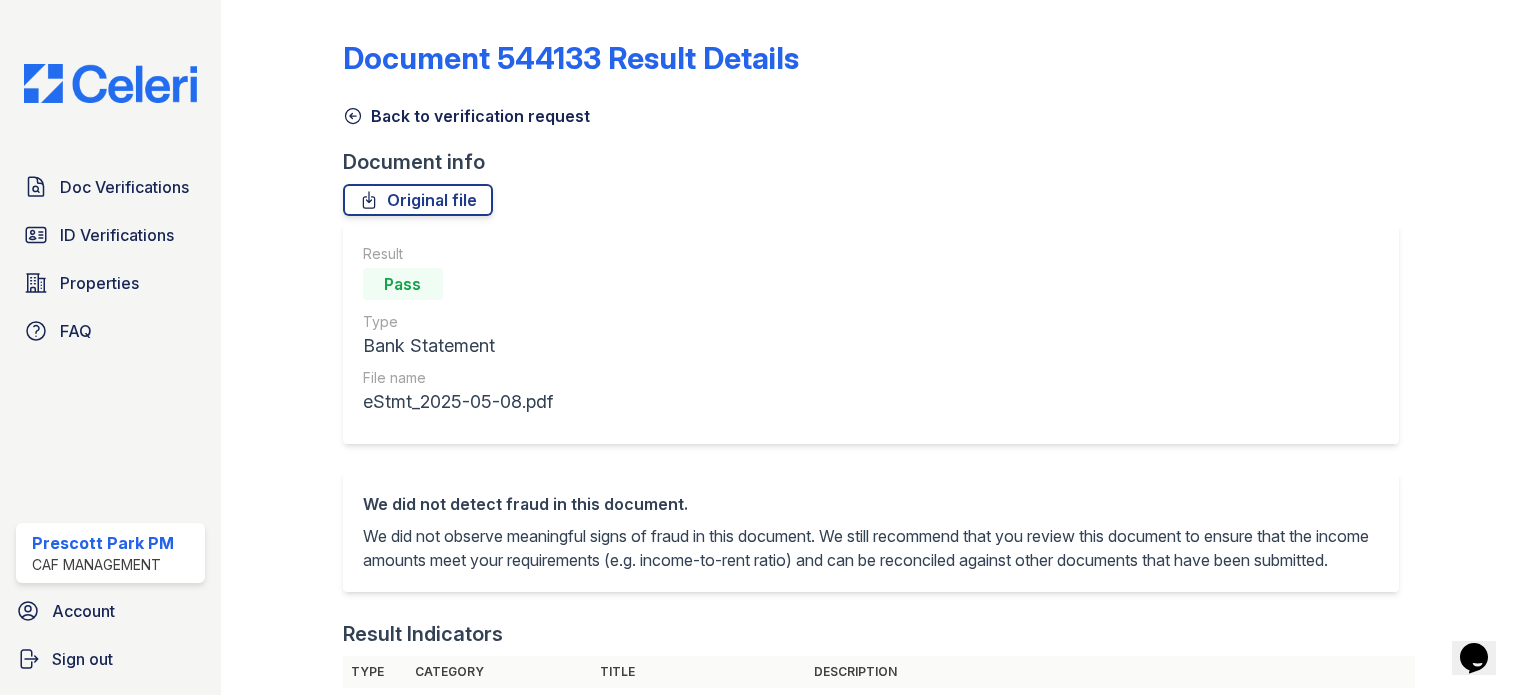 click 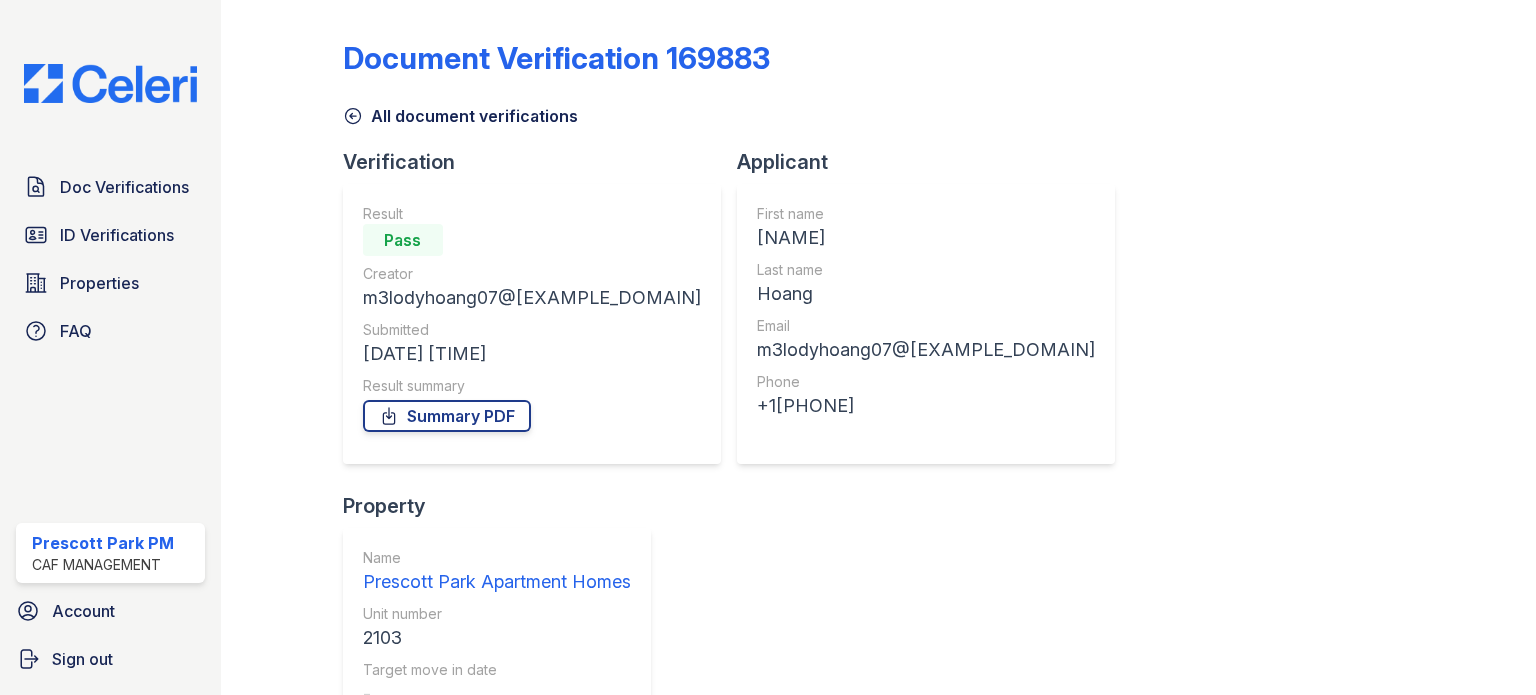 click 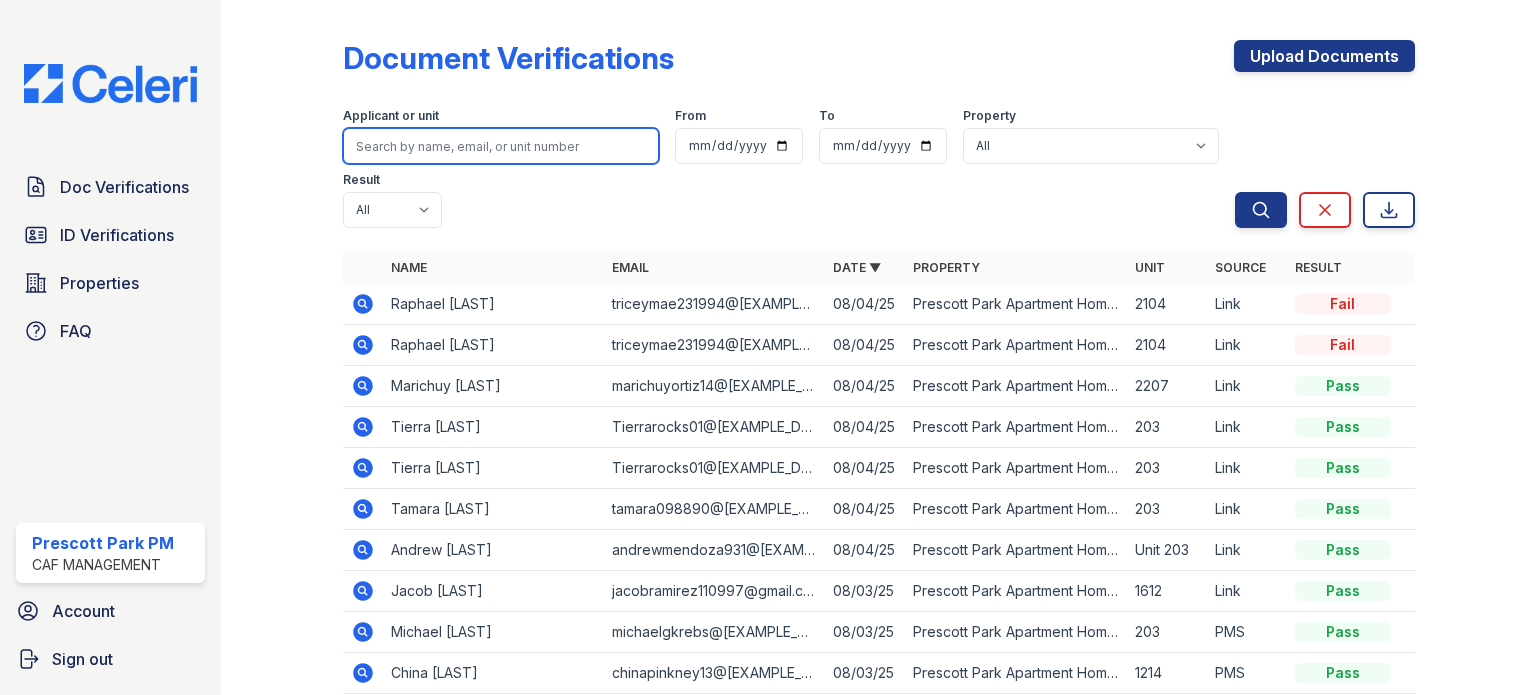 click at bounding box center (501, 146) 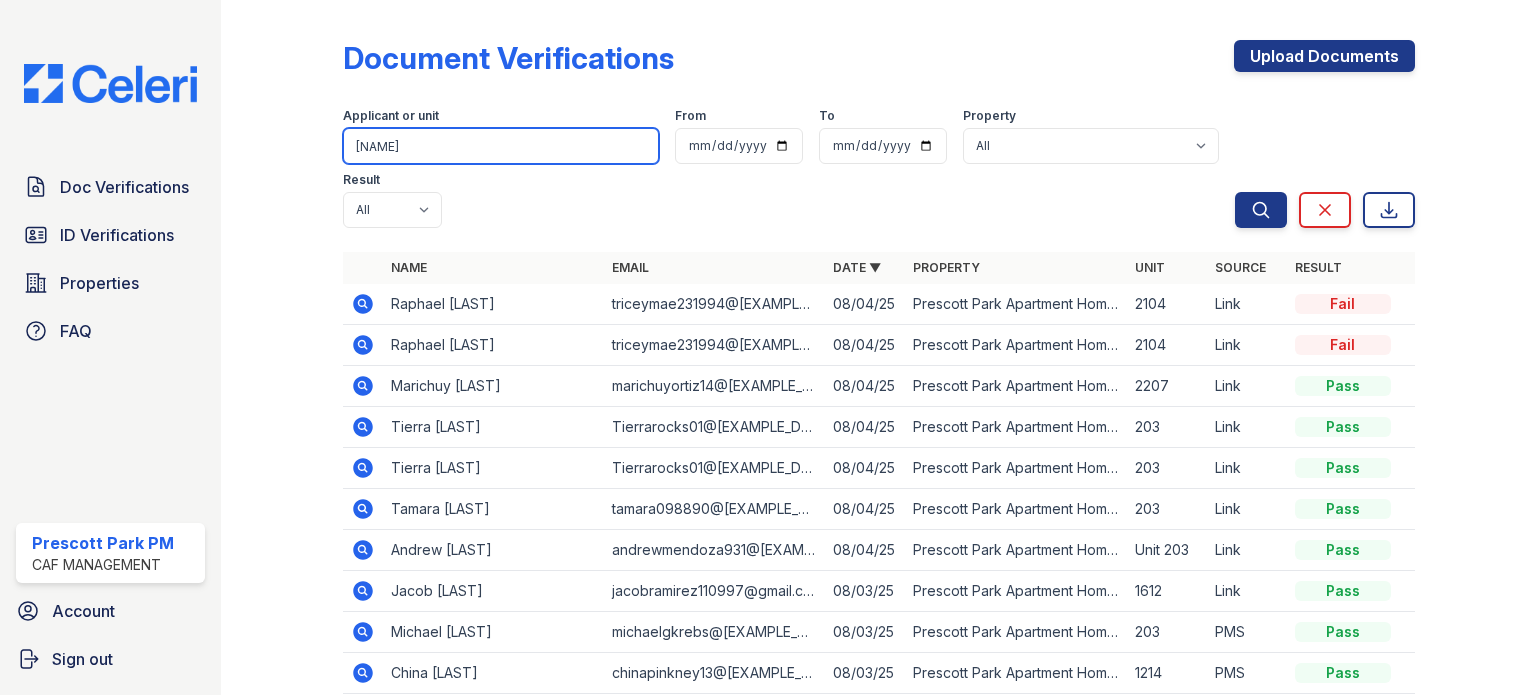 type on "cardin3" 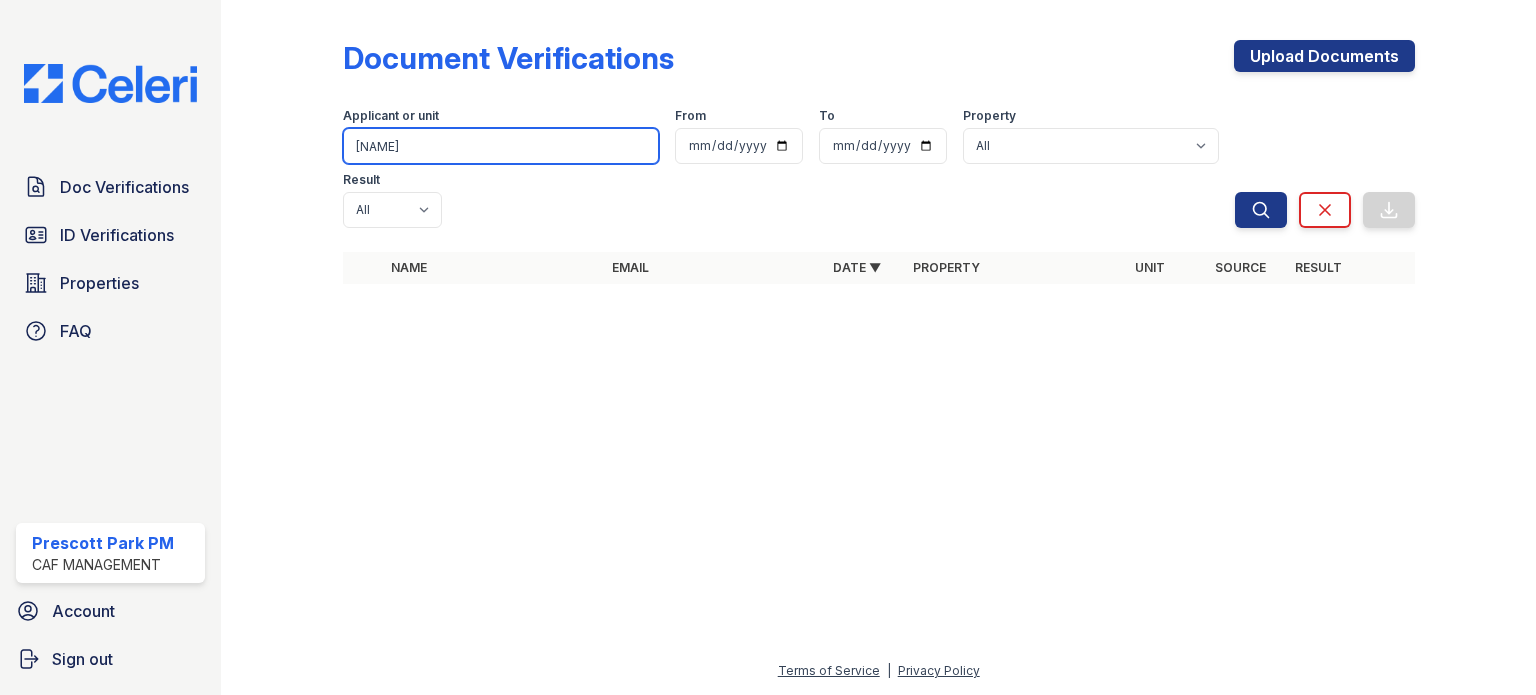 click on "cardin3" at bounding box center (501, 146) 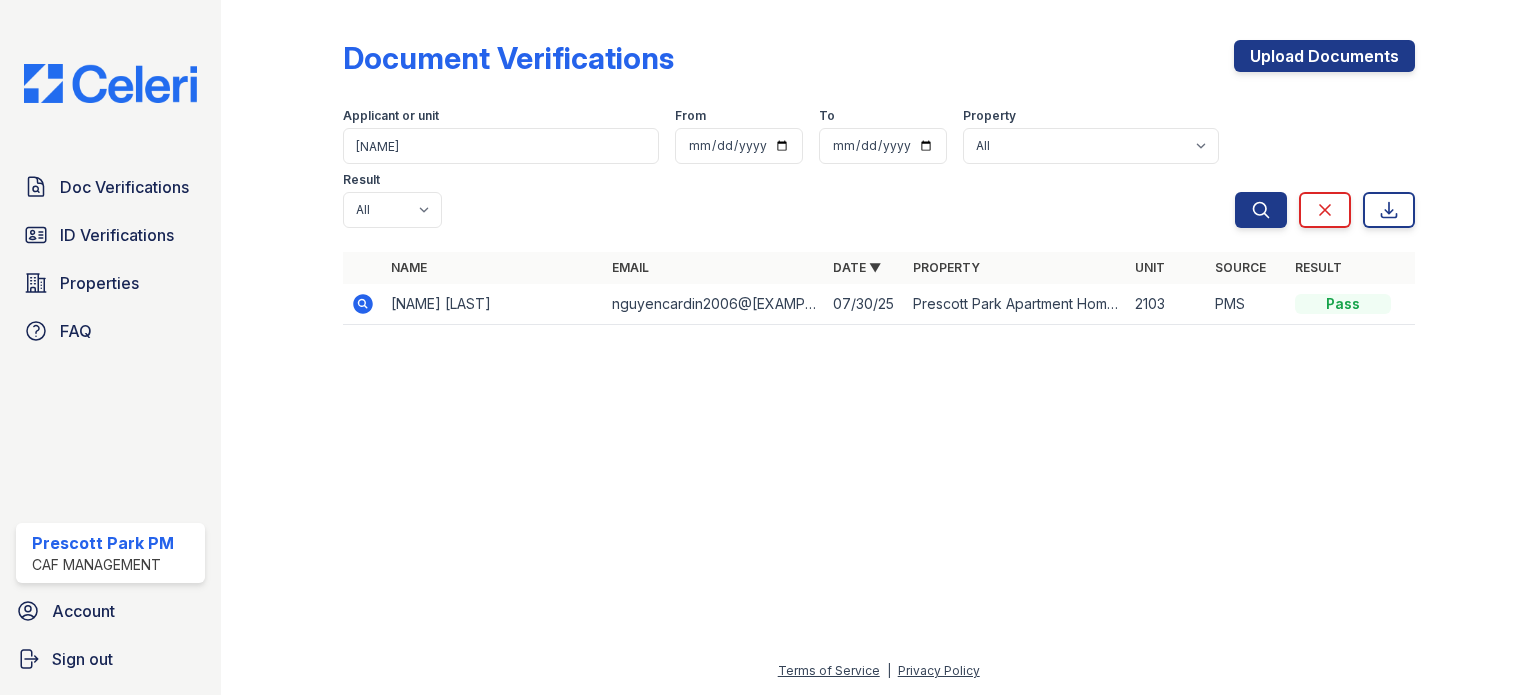 click 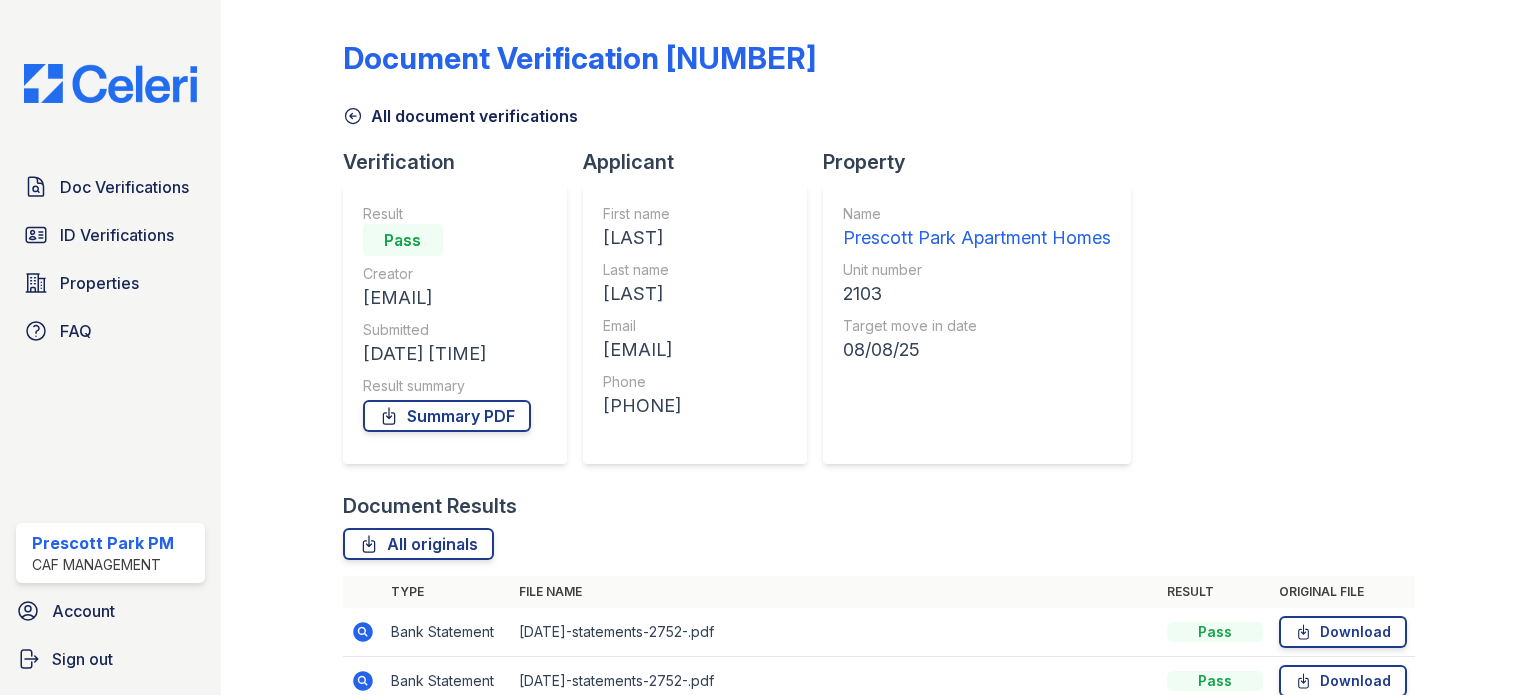 scroll, scrollTop: 0, scrollLeft: 0, axis: both 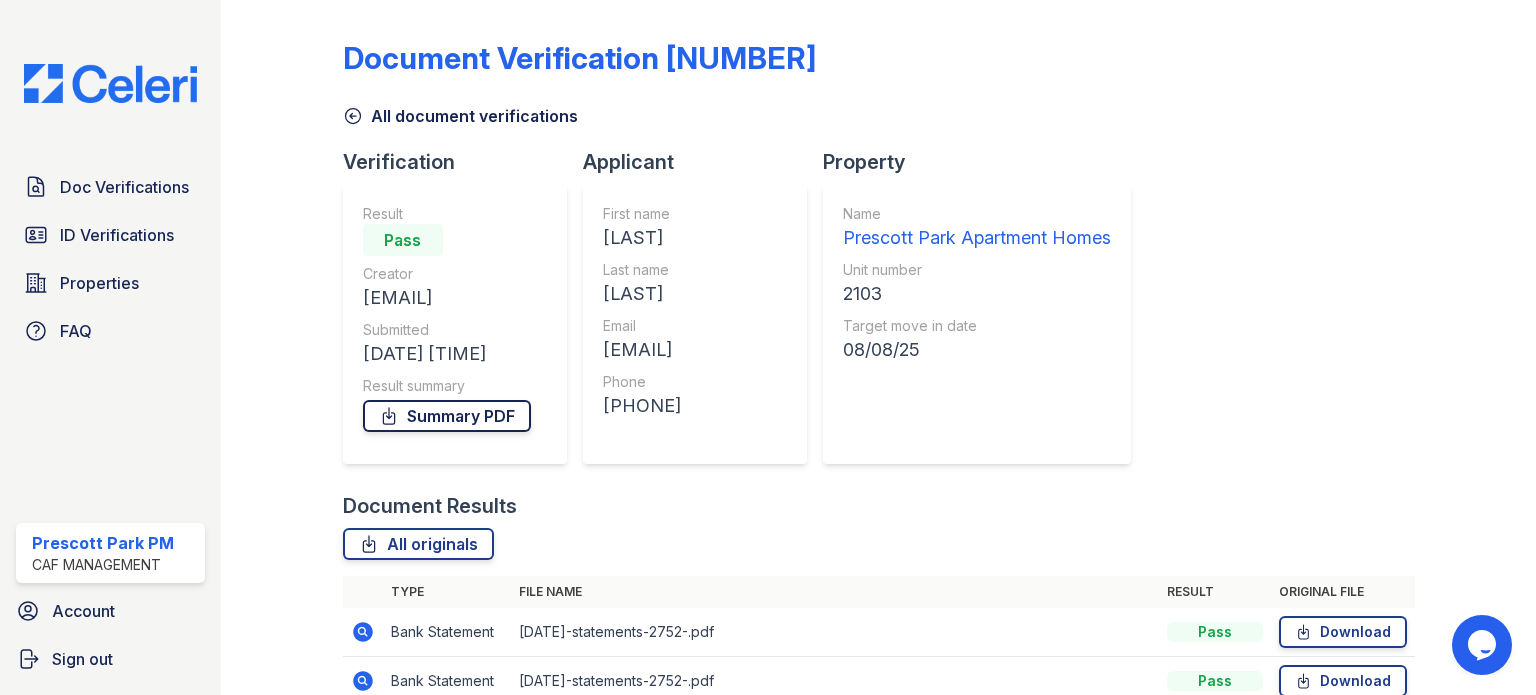 click on "Summary PDF" at bounding box center [447, 416] 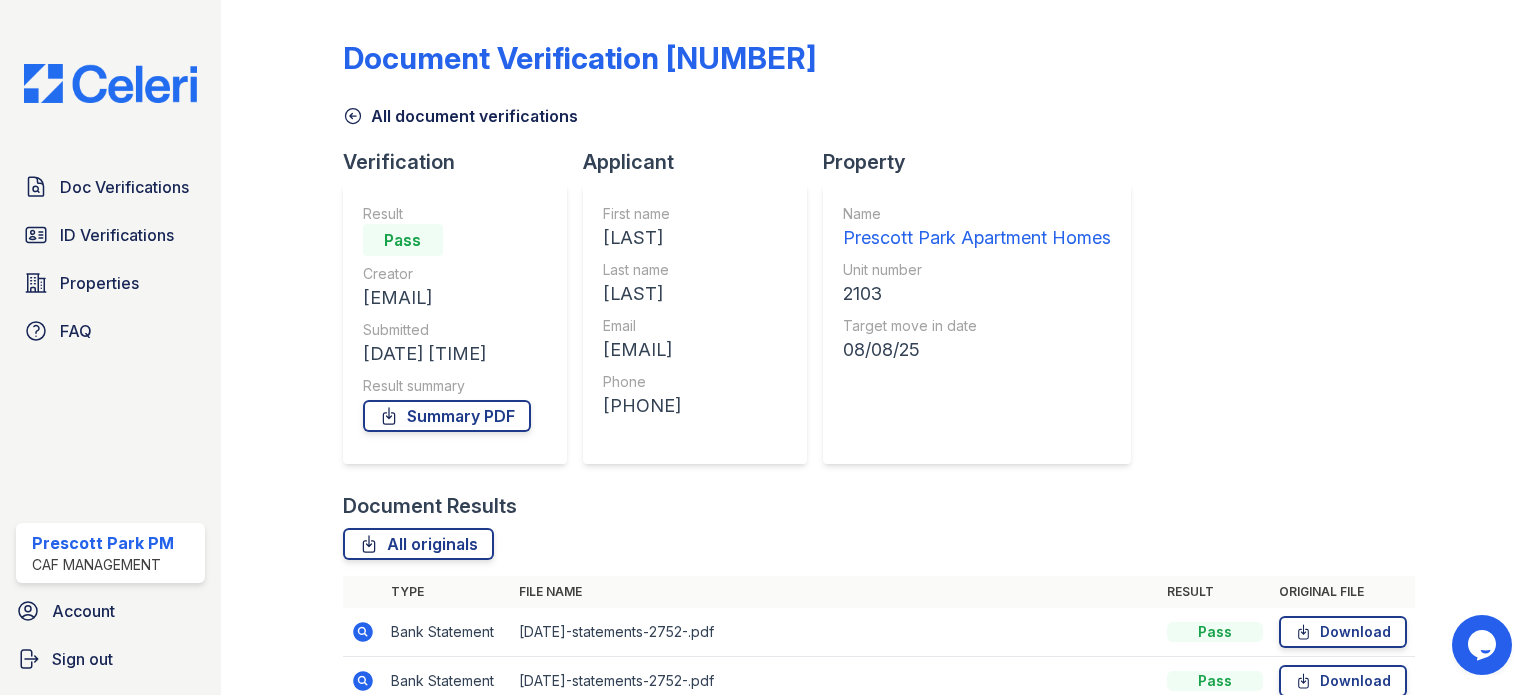 click 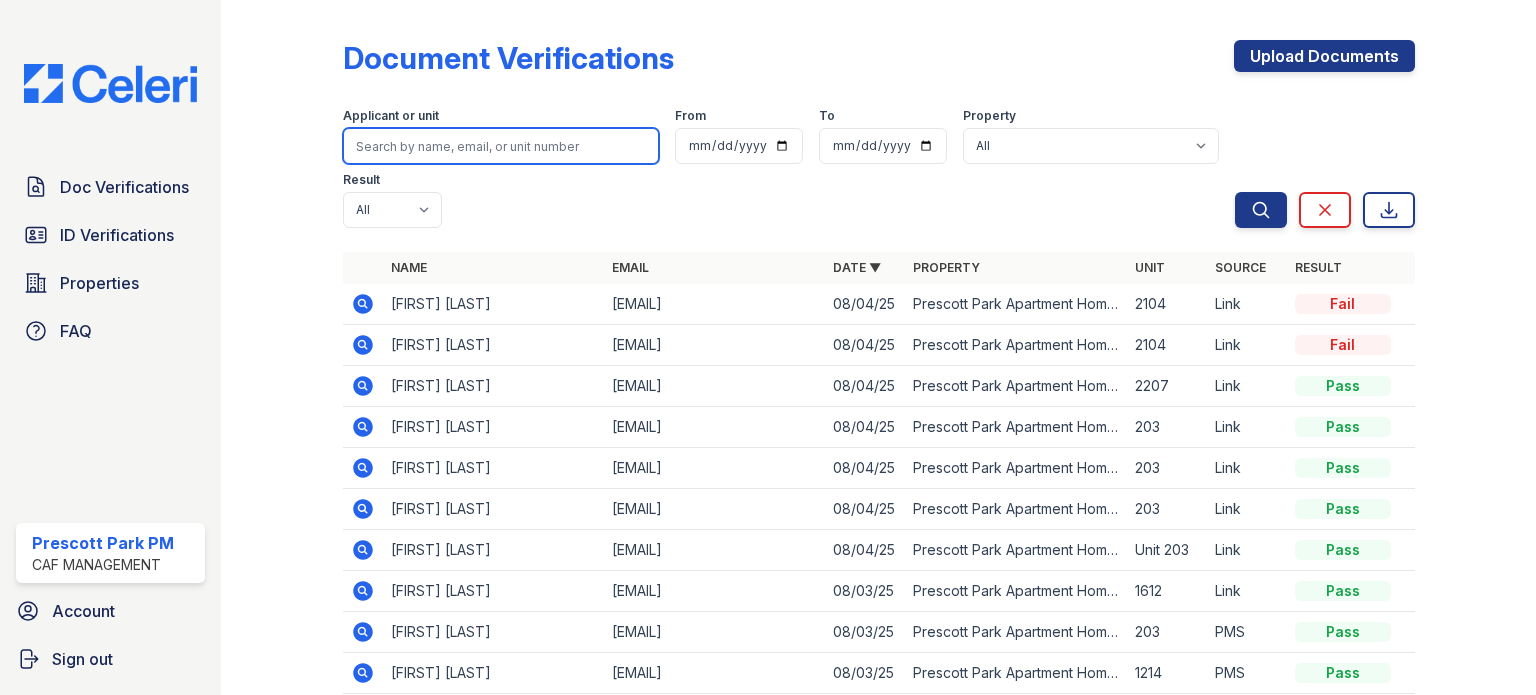 click at bounding box center [501, 146] 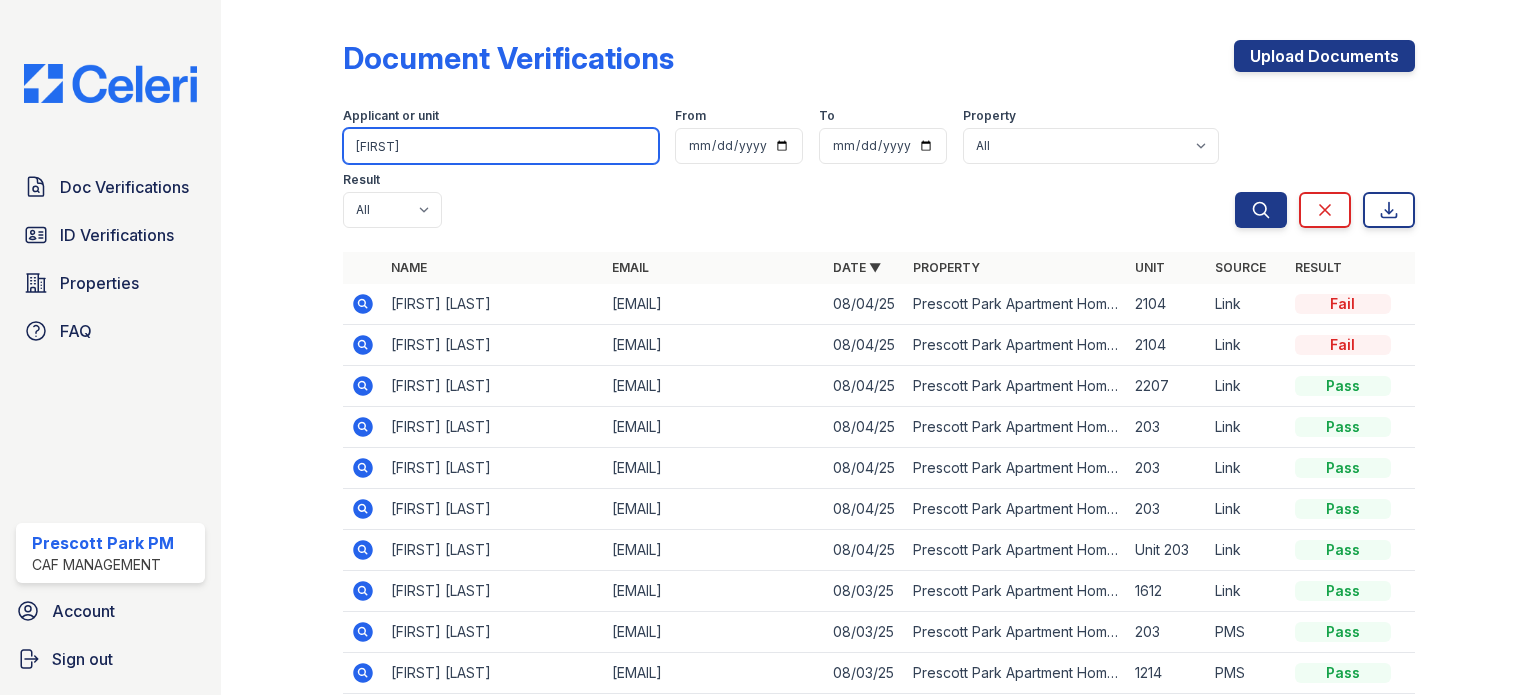 type on "teo" 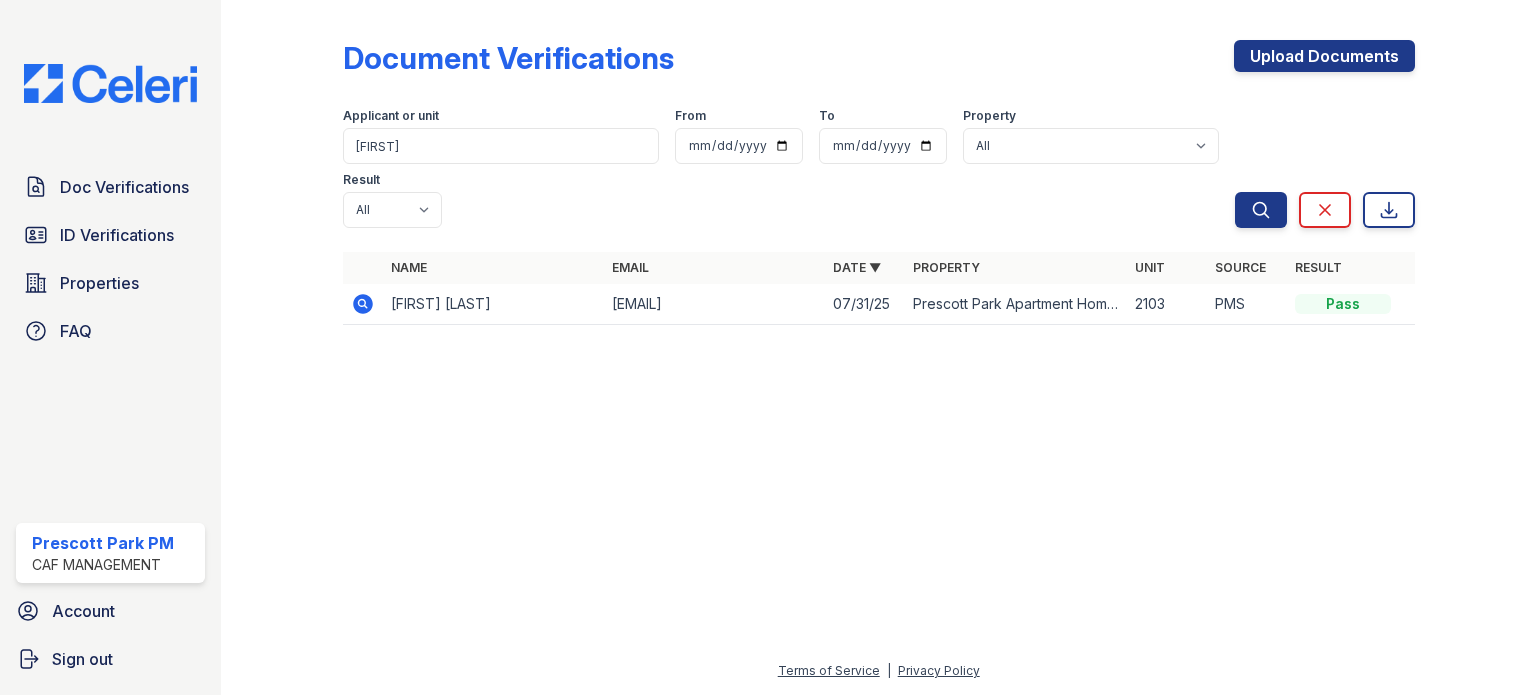 click 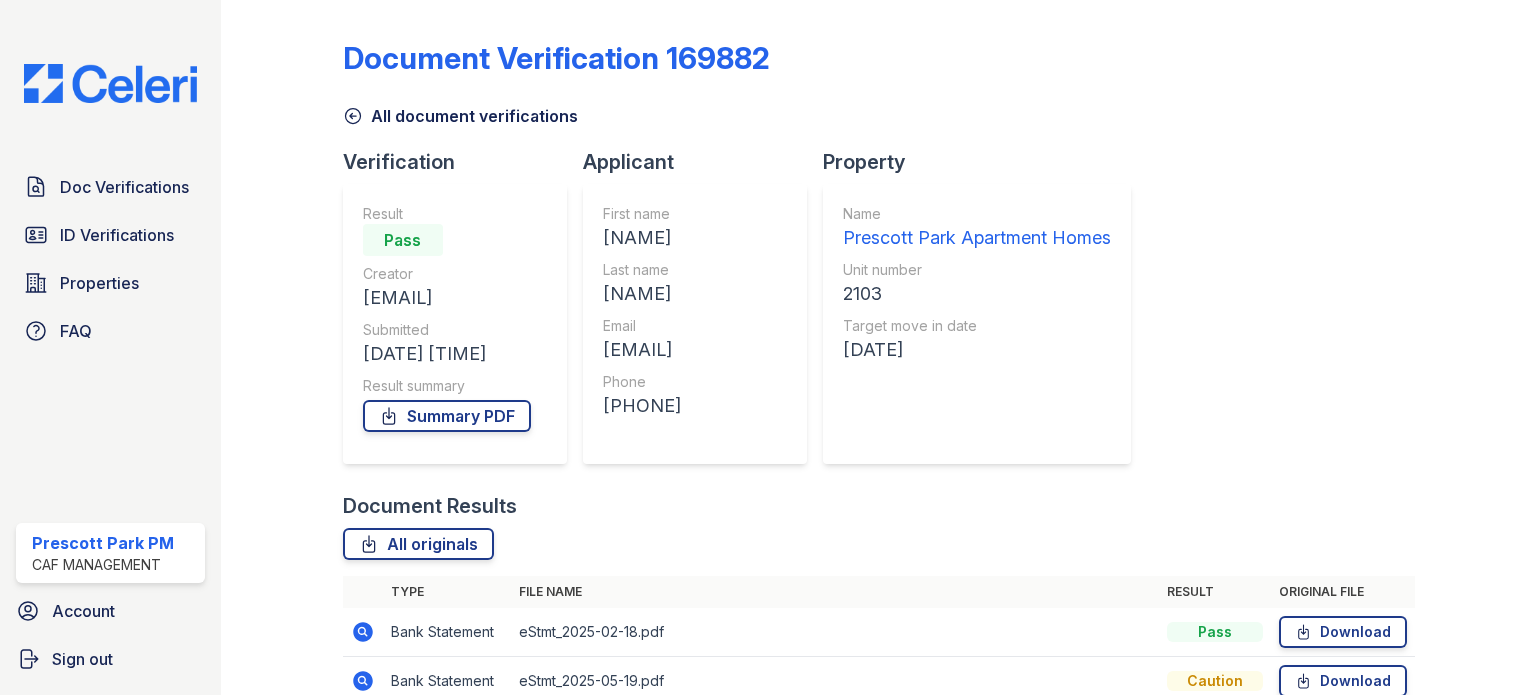 scroll, scrollTop: 0, scrollLeft: 0, axis: both 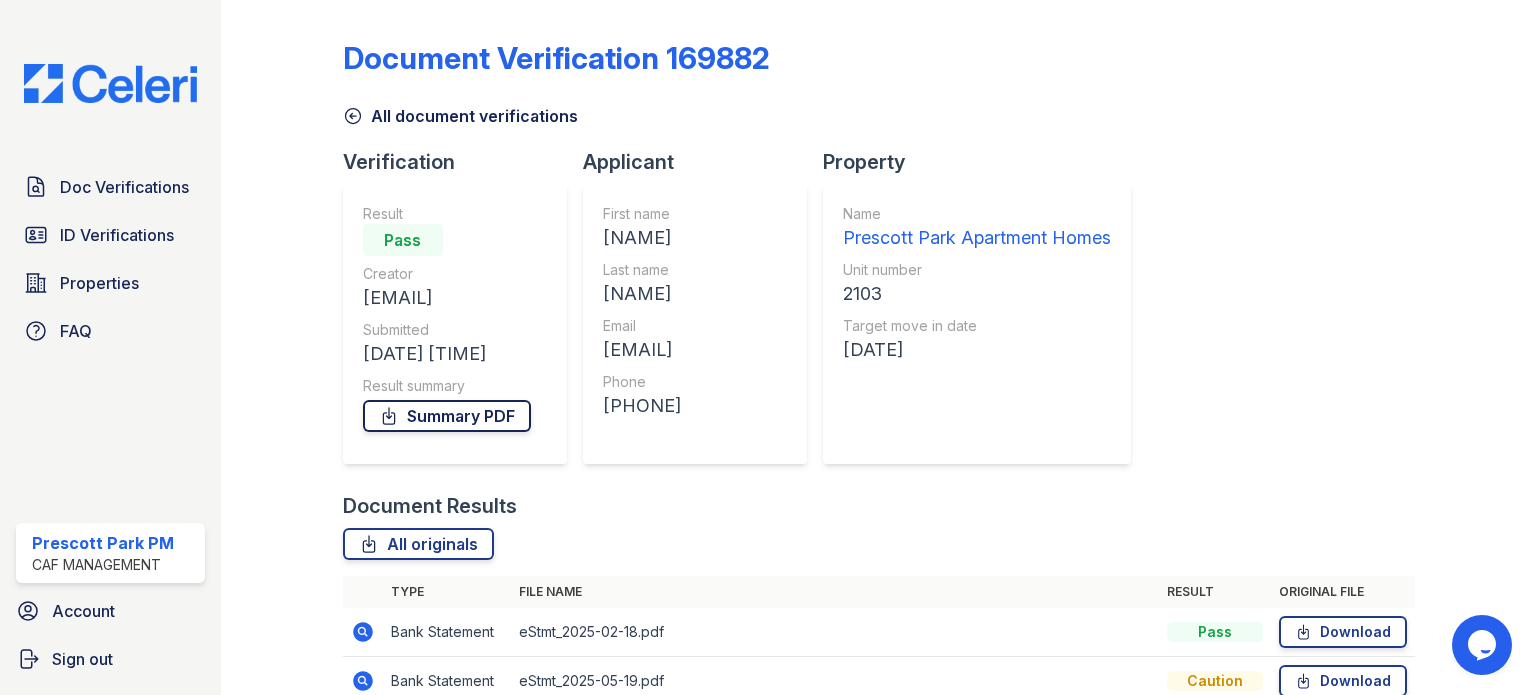 click on "Summary PDF" at bounding box center (447, 416) 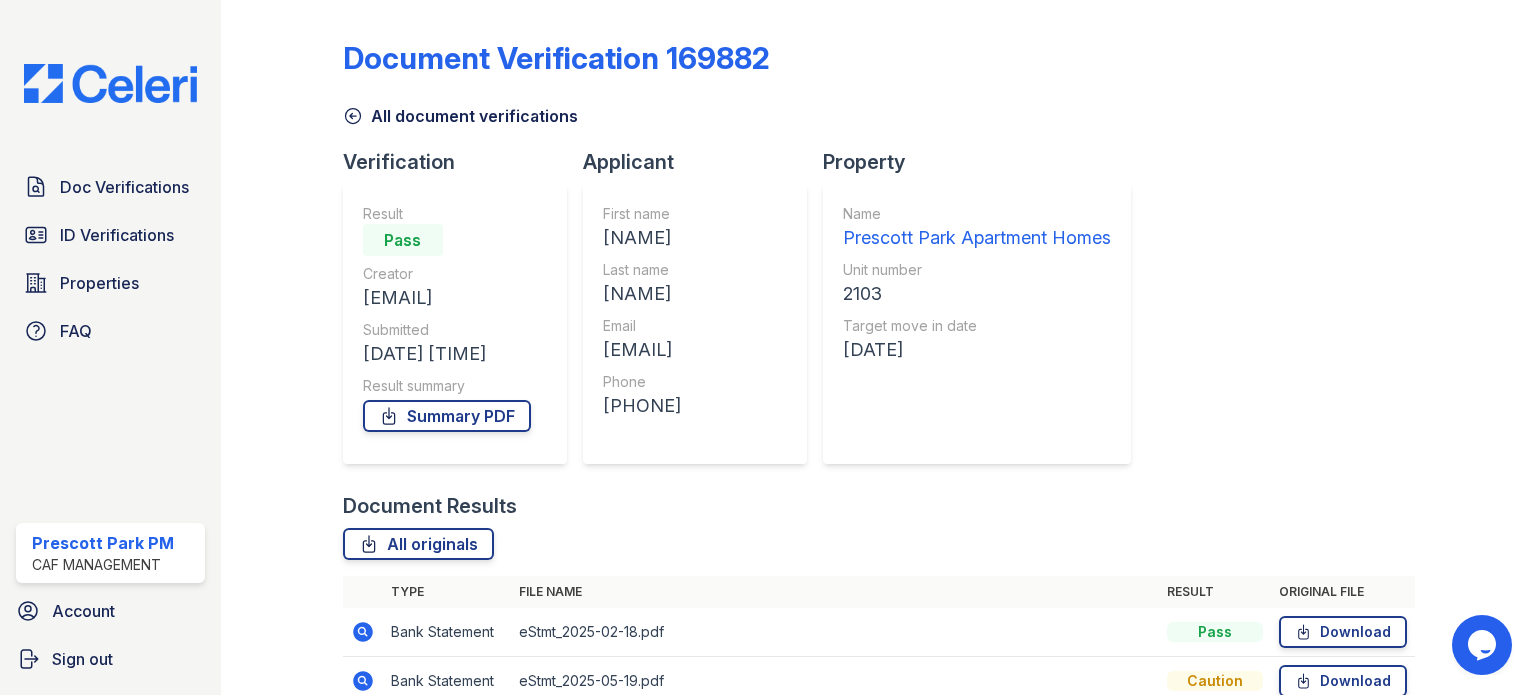 click on "Document Verification 169882
All document verifications
Verification
Result
Pass
Creator
m3lodyhoang@gmail.com
Submitted
07/31/25 01:50:37 AM
Result summary
Summary PDF
Applicant
First name
Teo
Last name
Chanthanouvong
Email
m3lodyhoang@gmail.com
Phone
+14692471510
Property
Name
Prescott Park Apartment Homes
Unit number
2103
Target move in date
08/09/25
Document Results
All originals
Type
File name
Result
Original file
Bank Statement" at bounding box center (879, 465) 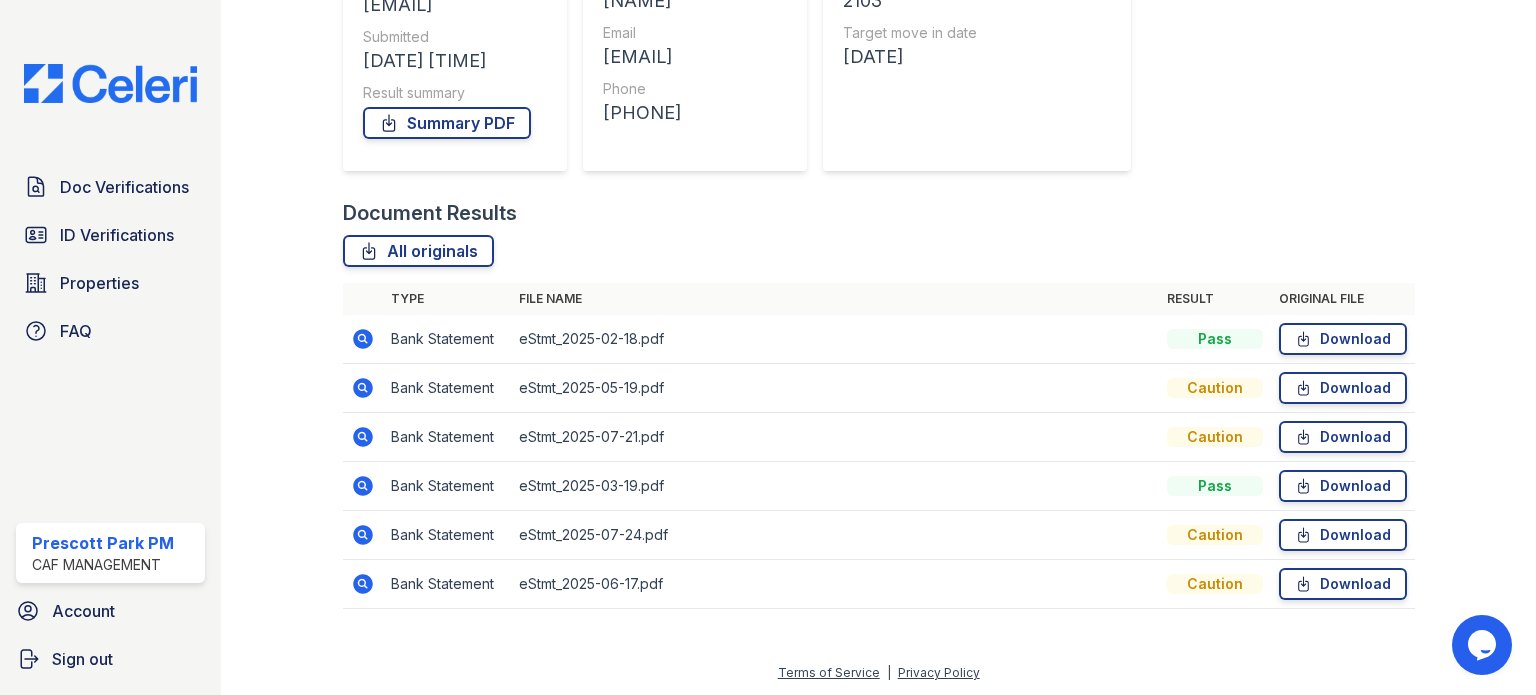 click 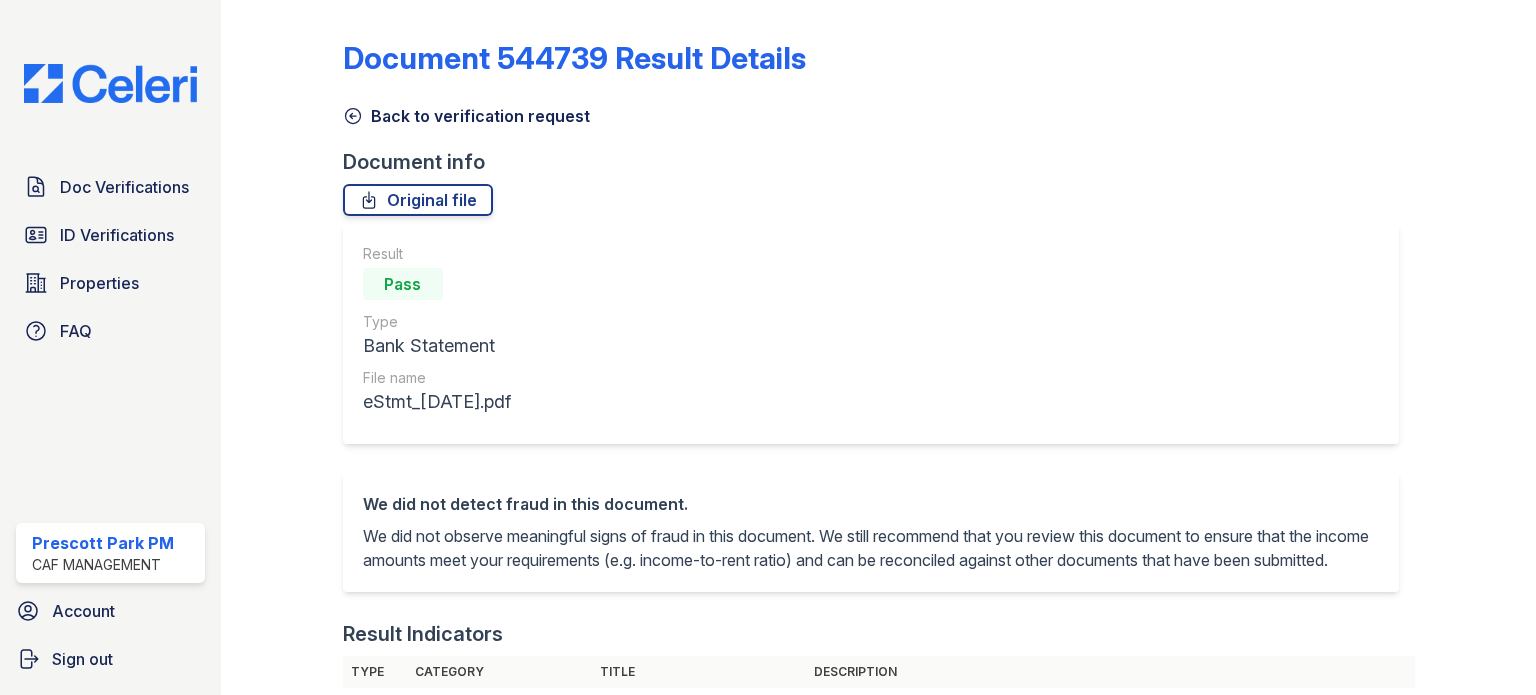 scroll, scrollTop: 0, scrollLeft: 0, axis: both 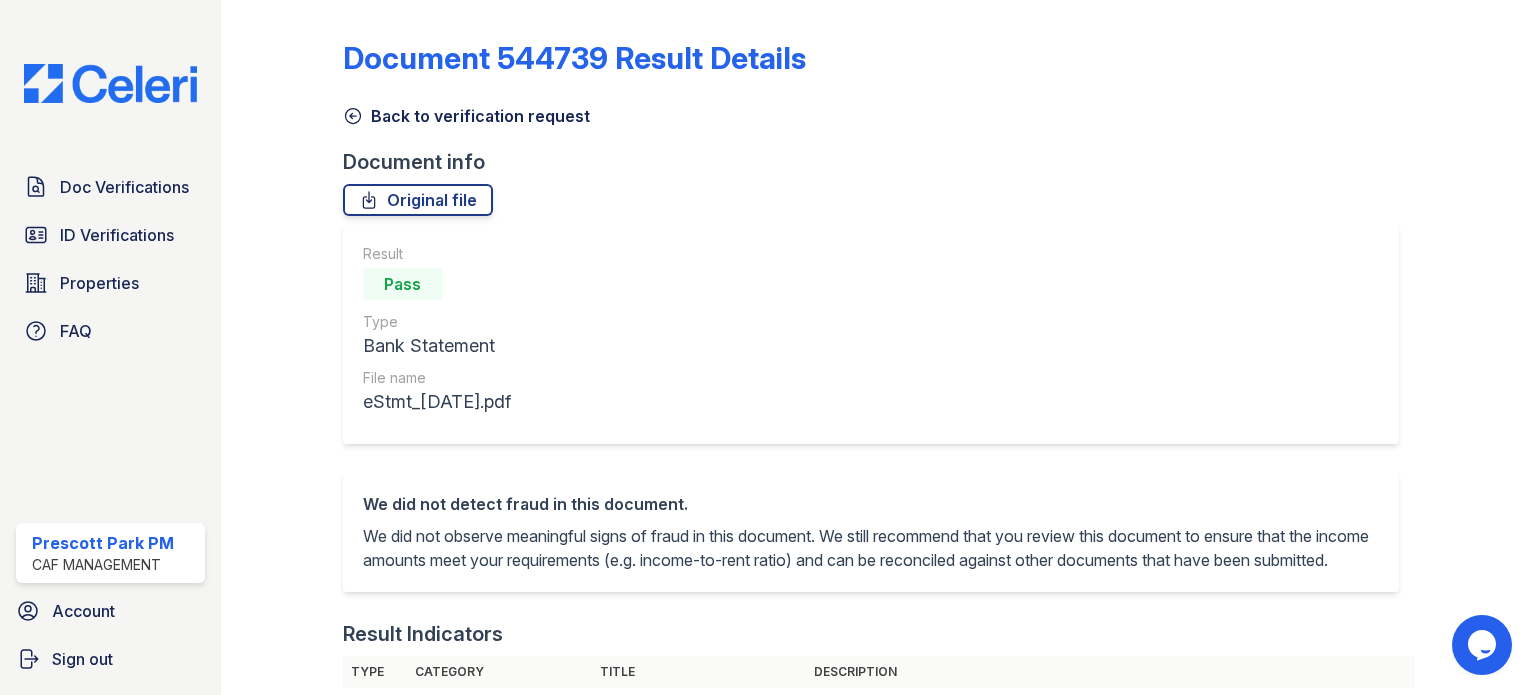 click on "Result
Pass
Type
Bank Statement
File name
eStmt_2025-02-18.pdf" at bounding box center (871, 334) 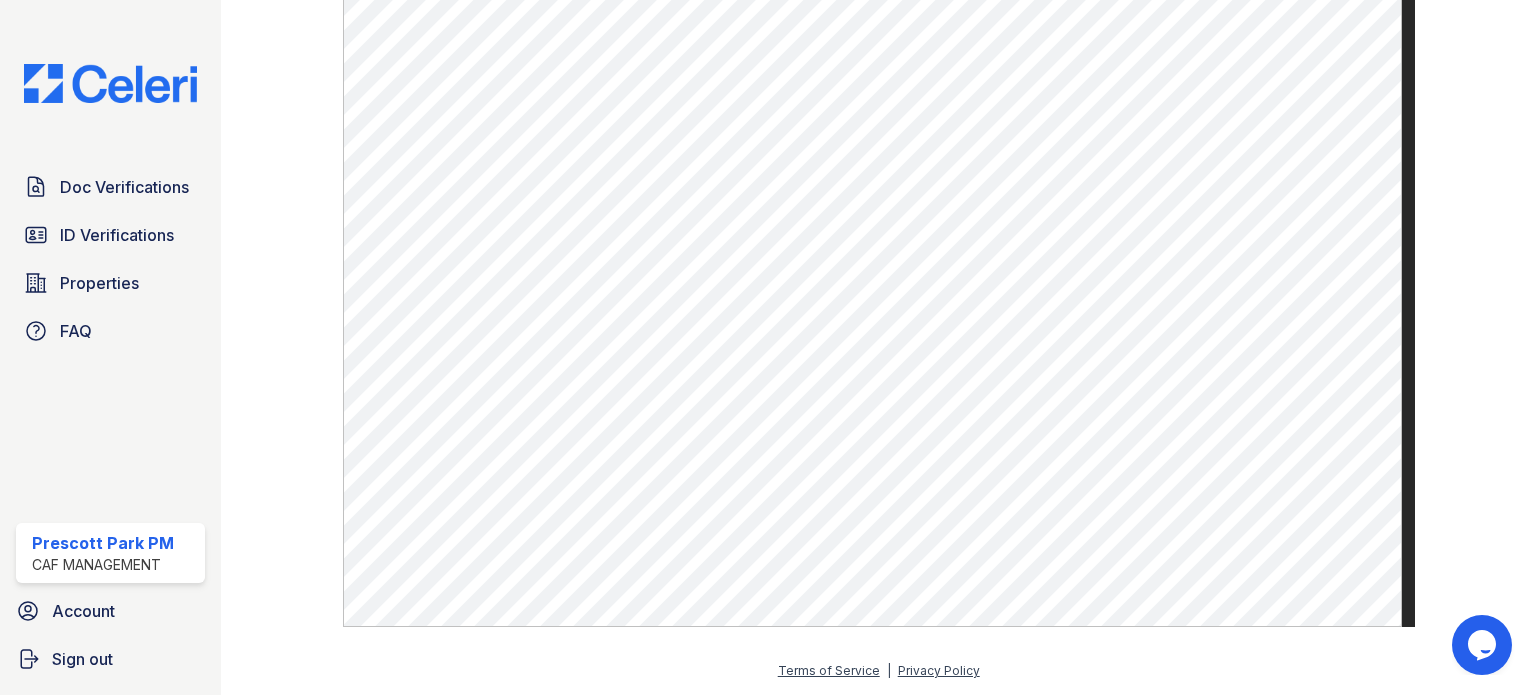 scroll, scrollTop: 1080, scrollLeft: 0, axis: vertical 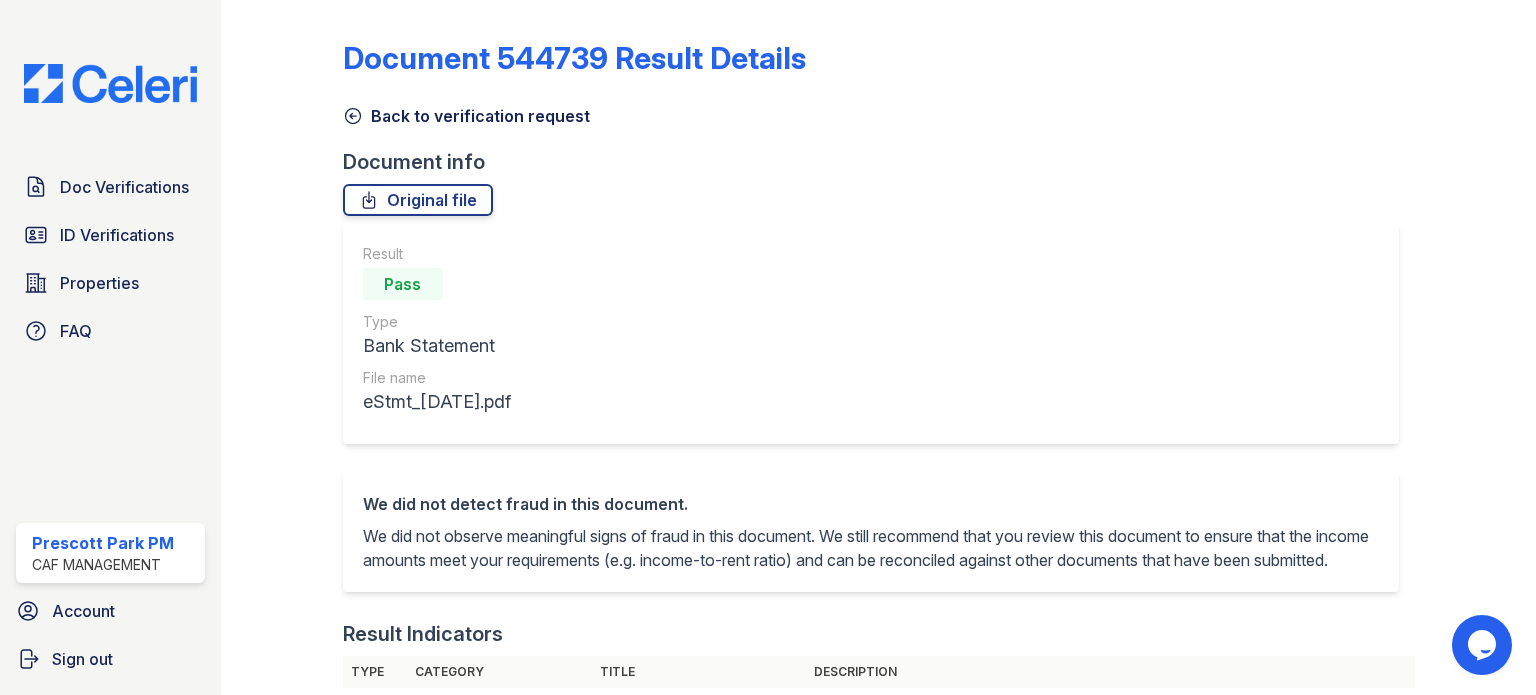click 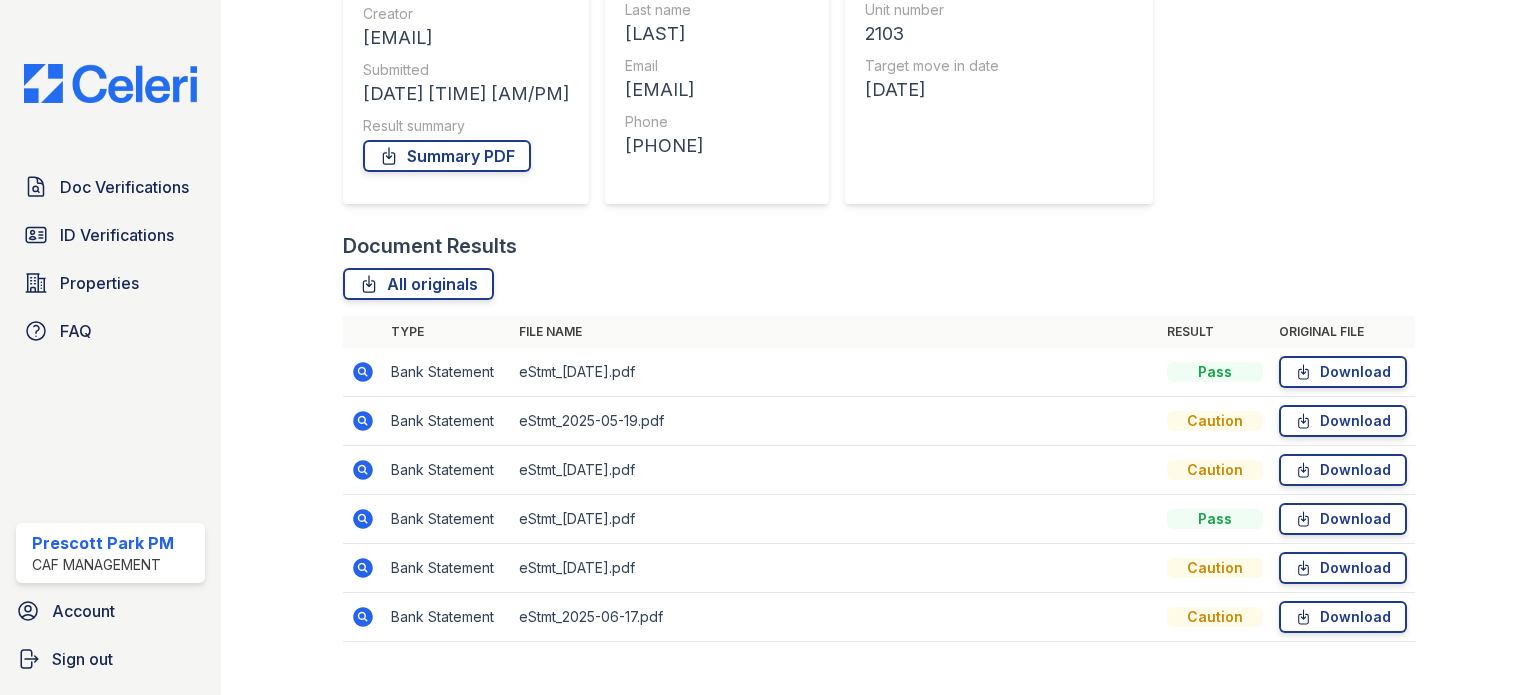 scroll, scrollTop: 293, scrollLeft: 0, axis: vertical 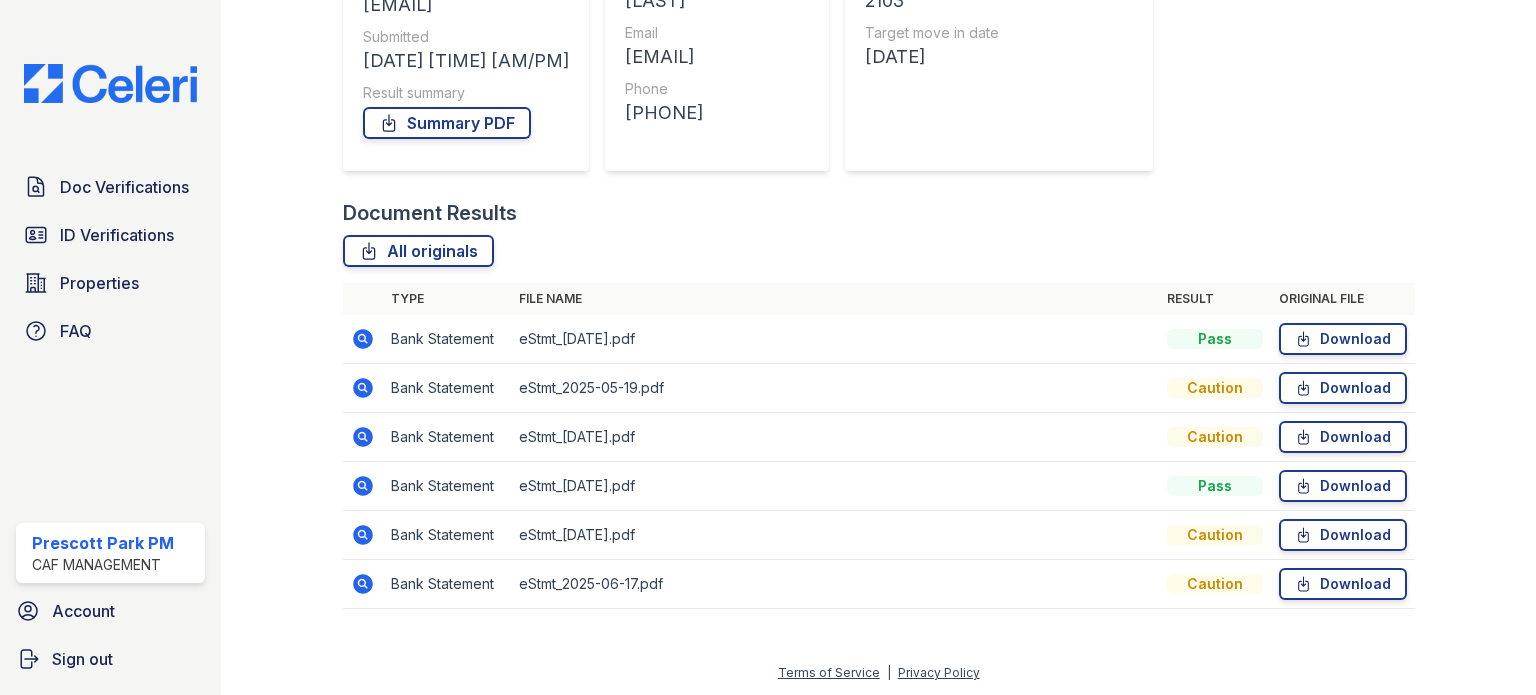 click 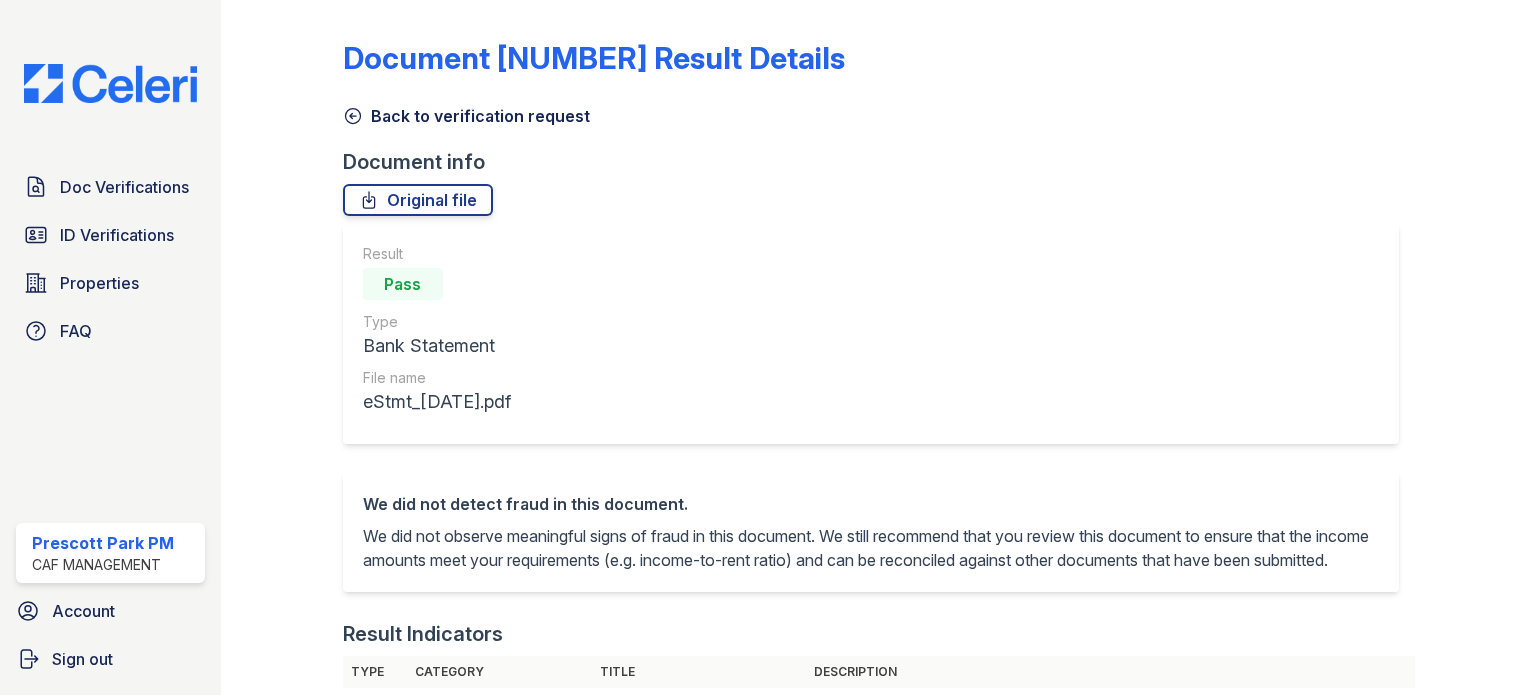 scroll, scrollTop: 0, scrollLeft: 0, axis: both 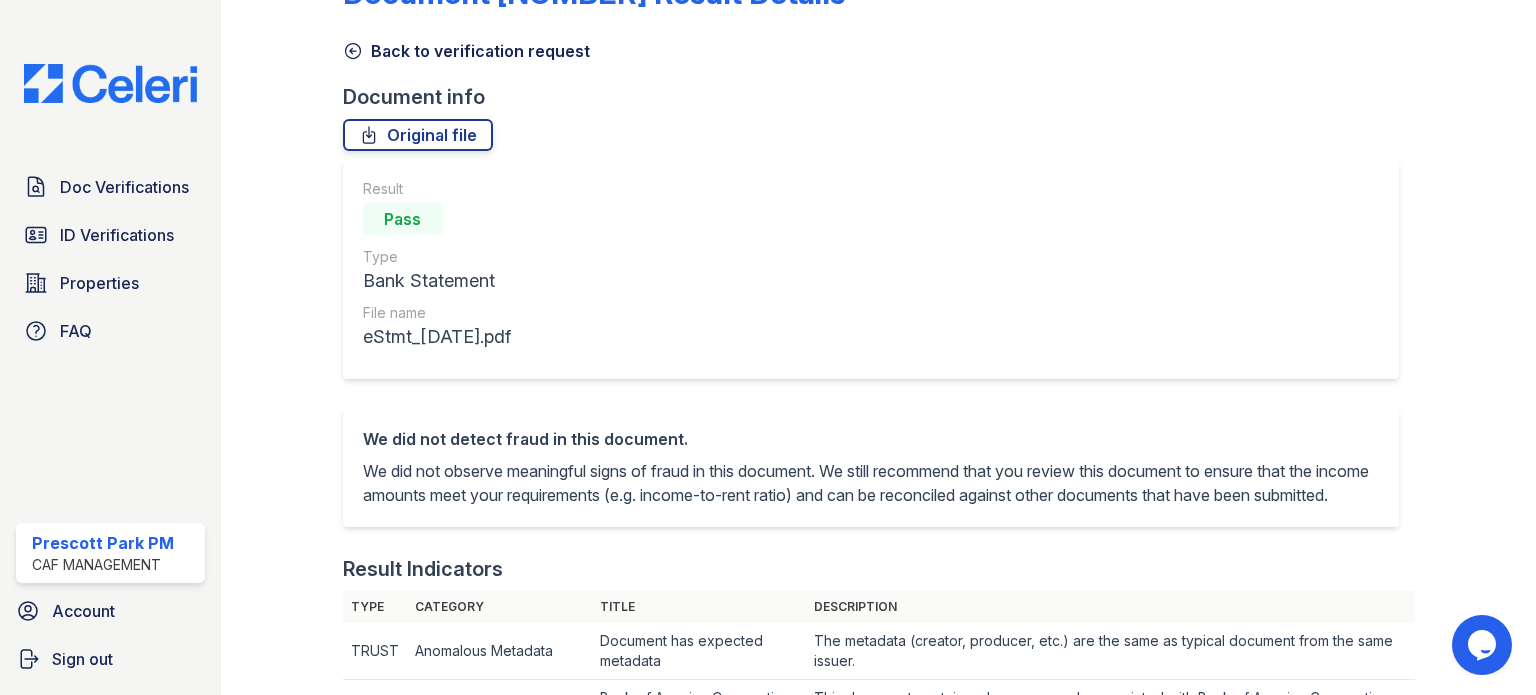 click on "Back to verification request" at bounding box center (466, 51) 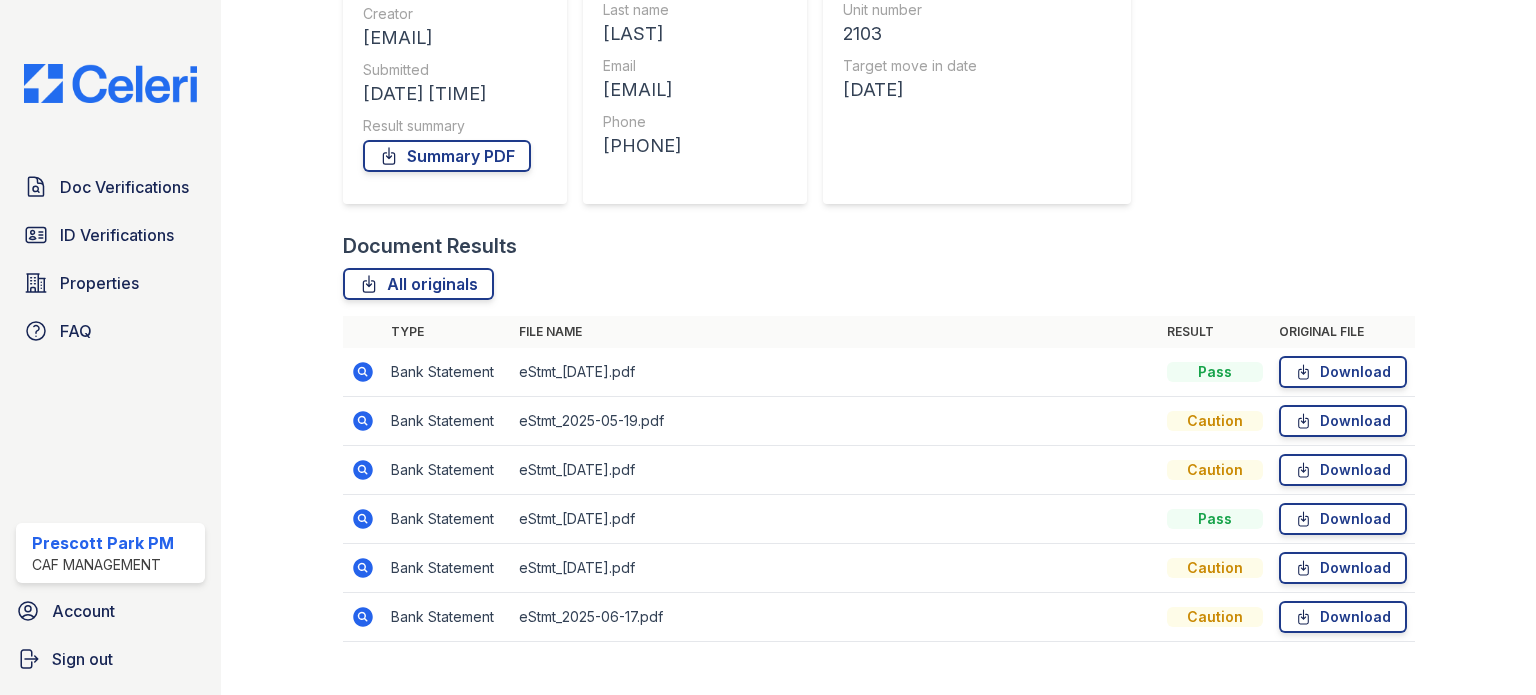 scroll, scrollTop: 293, scrollLeft: 0, axis: vertical 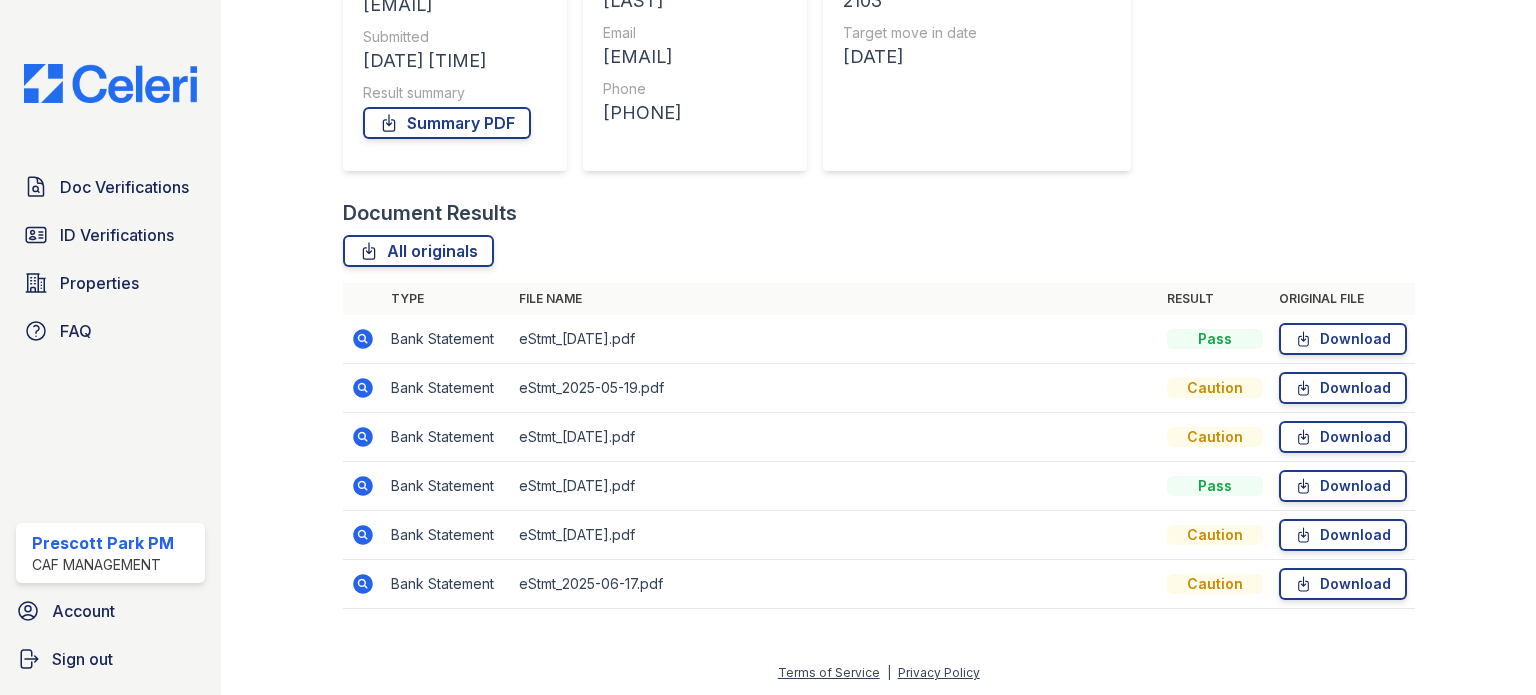 click 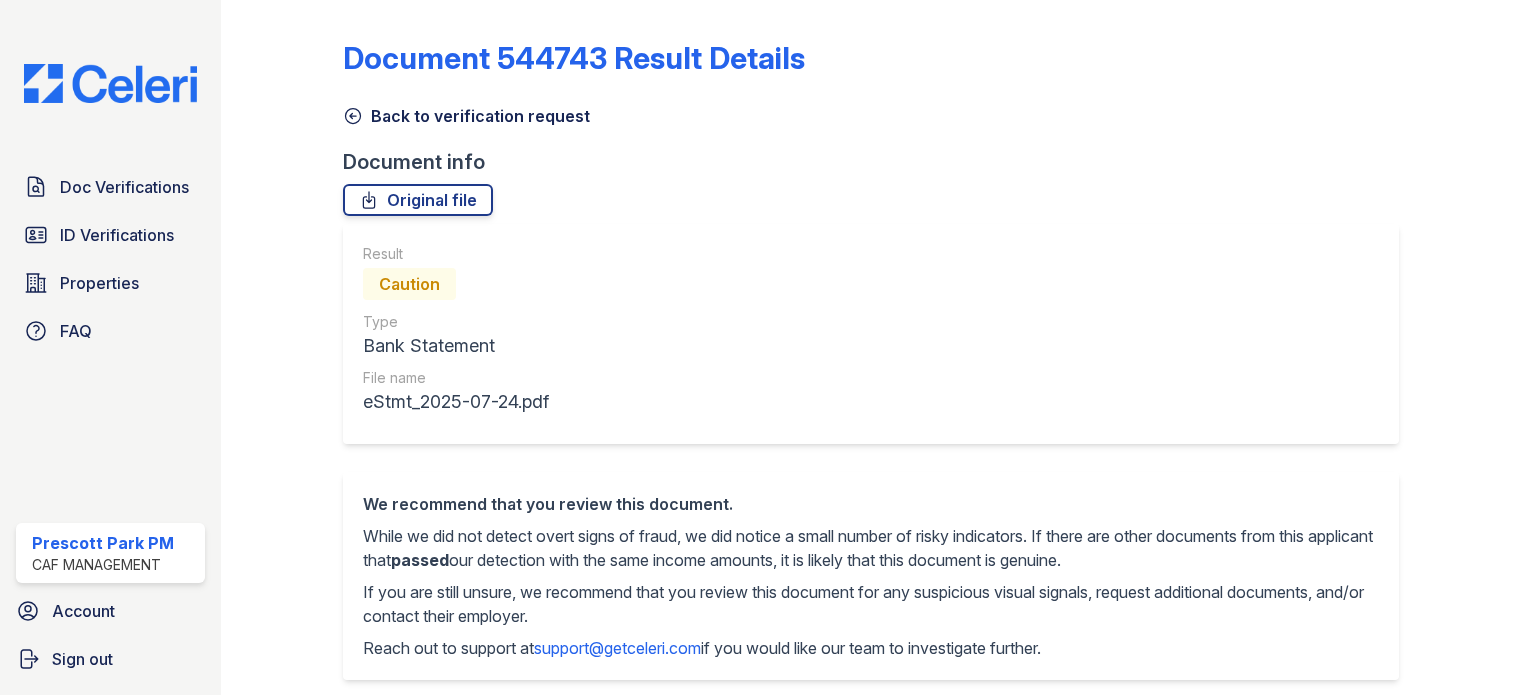 scroll, scrollTop: 0, scrollLeft: 0, axis: both 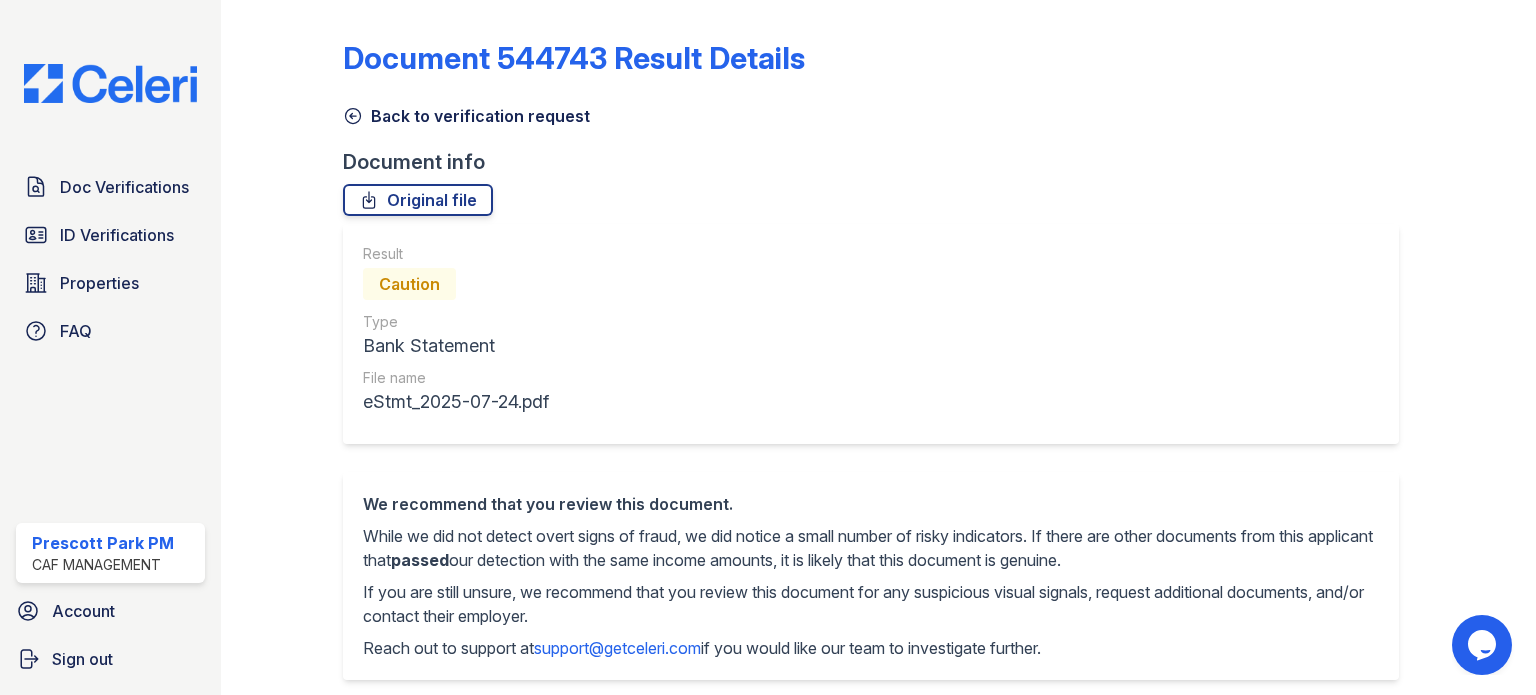 click 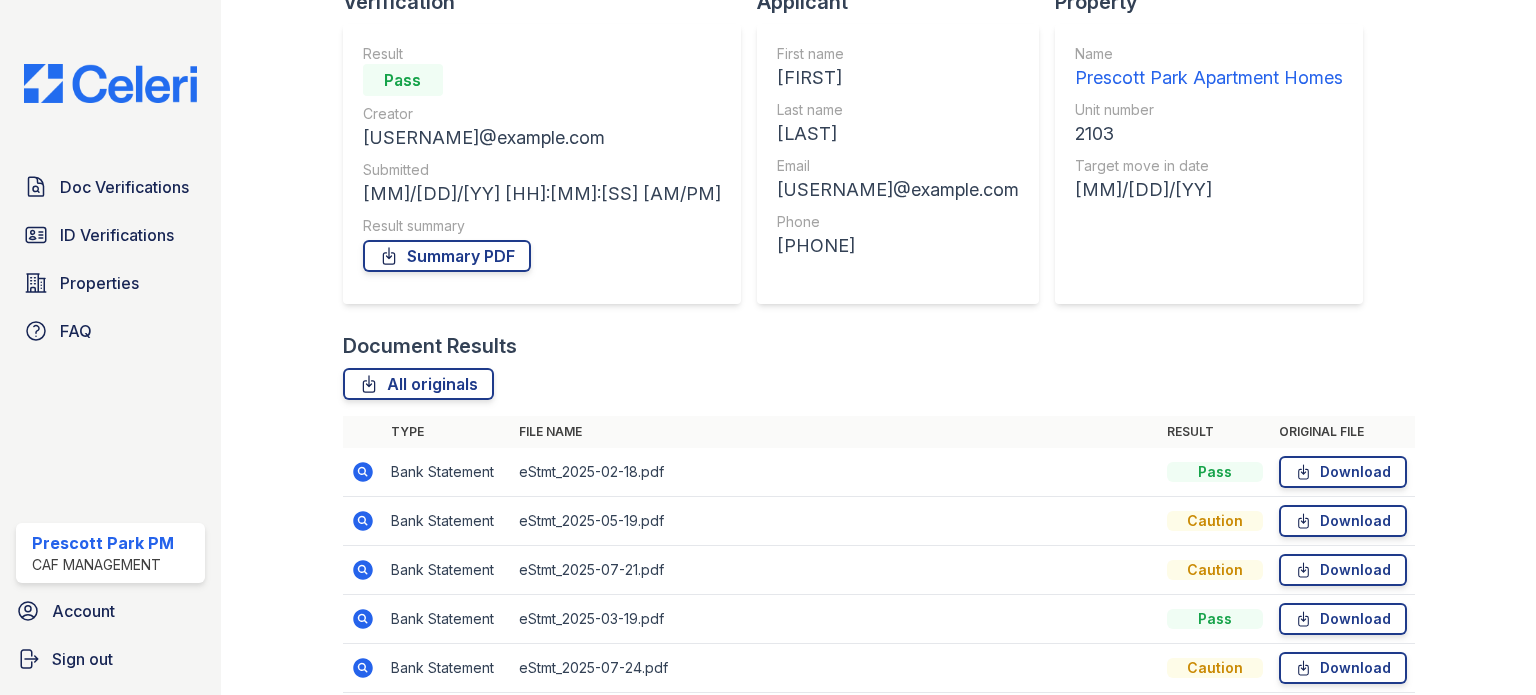 scroll, scrollTop: 293, scrollLeft: 0, axis: vertical 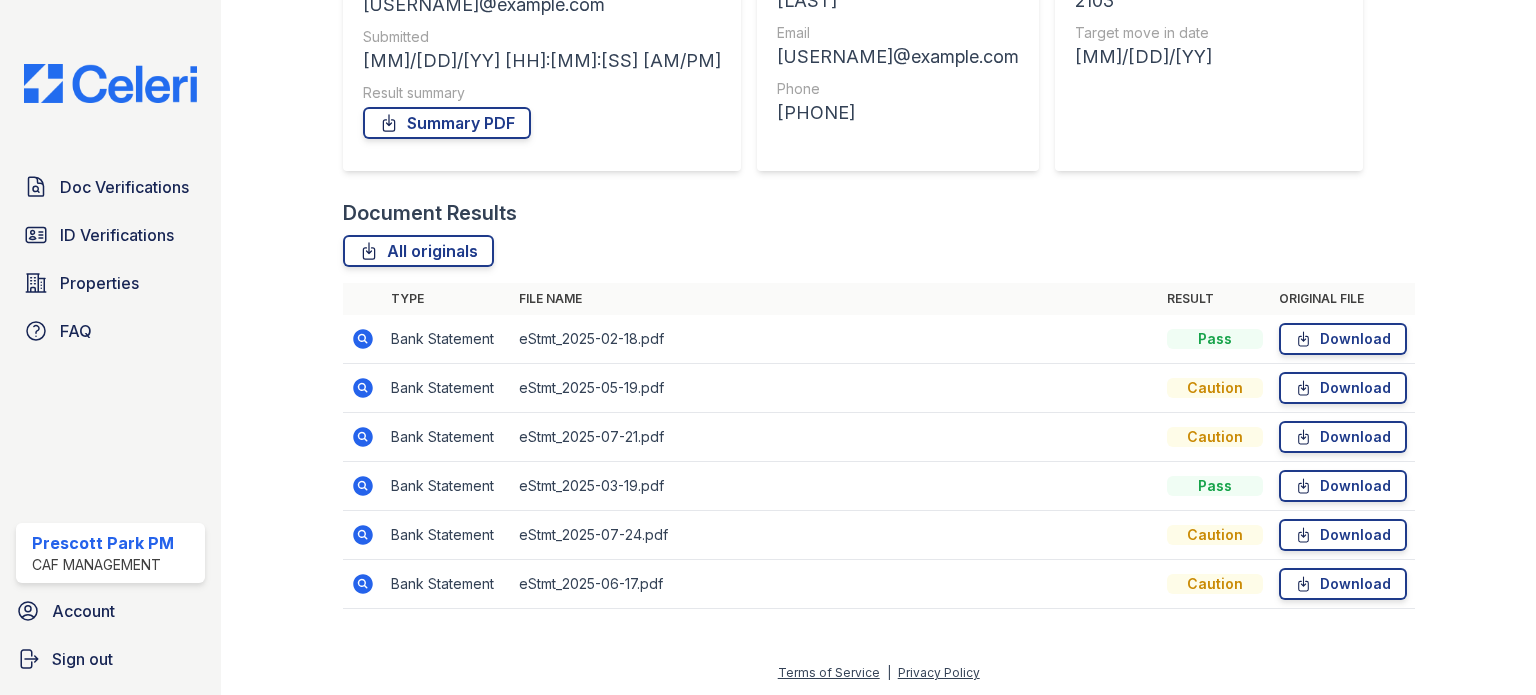 click 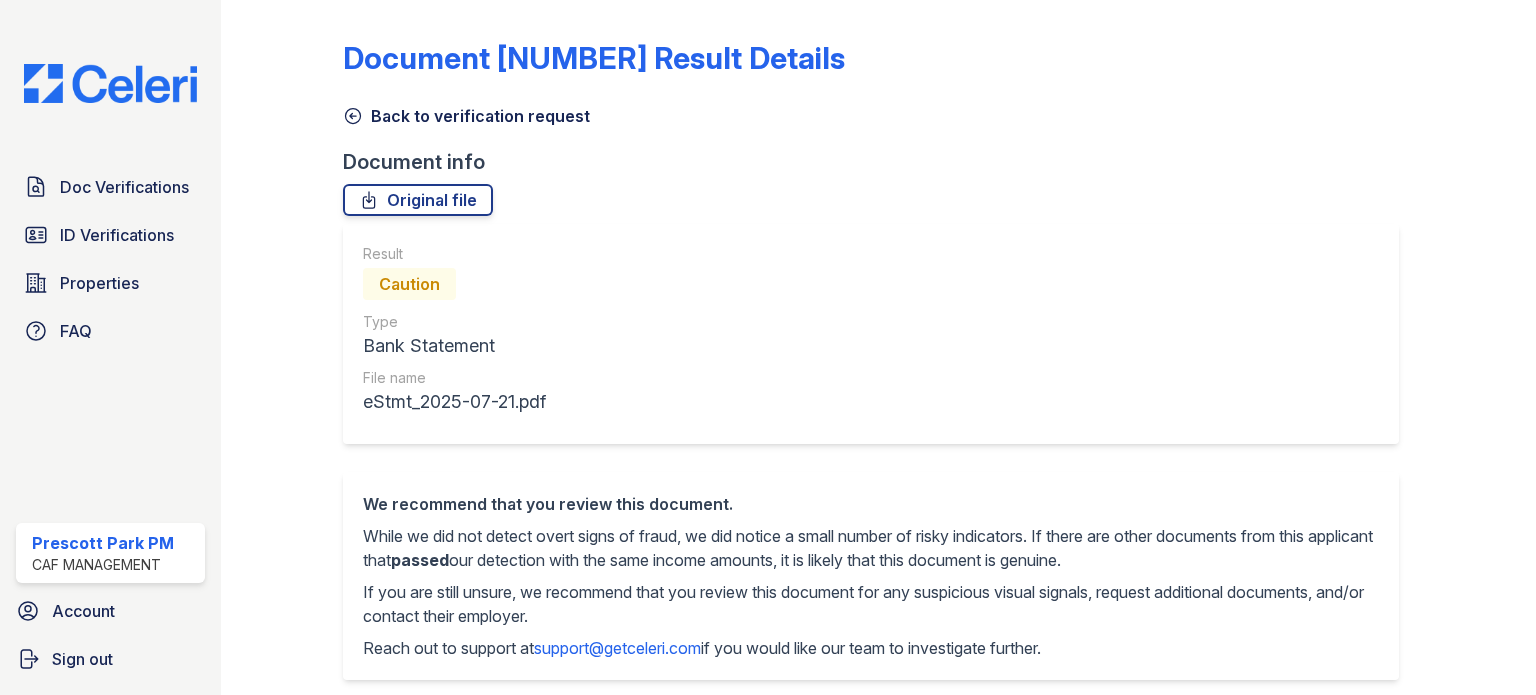 scroll, scrollTop: 0, scrollLeft: 0, axis: both 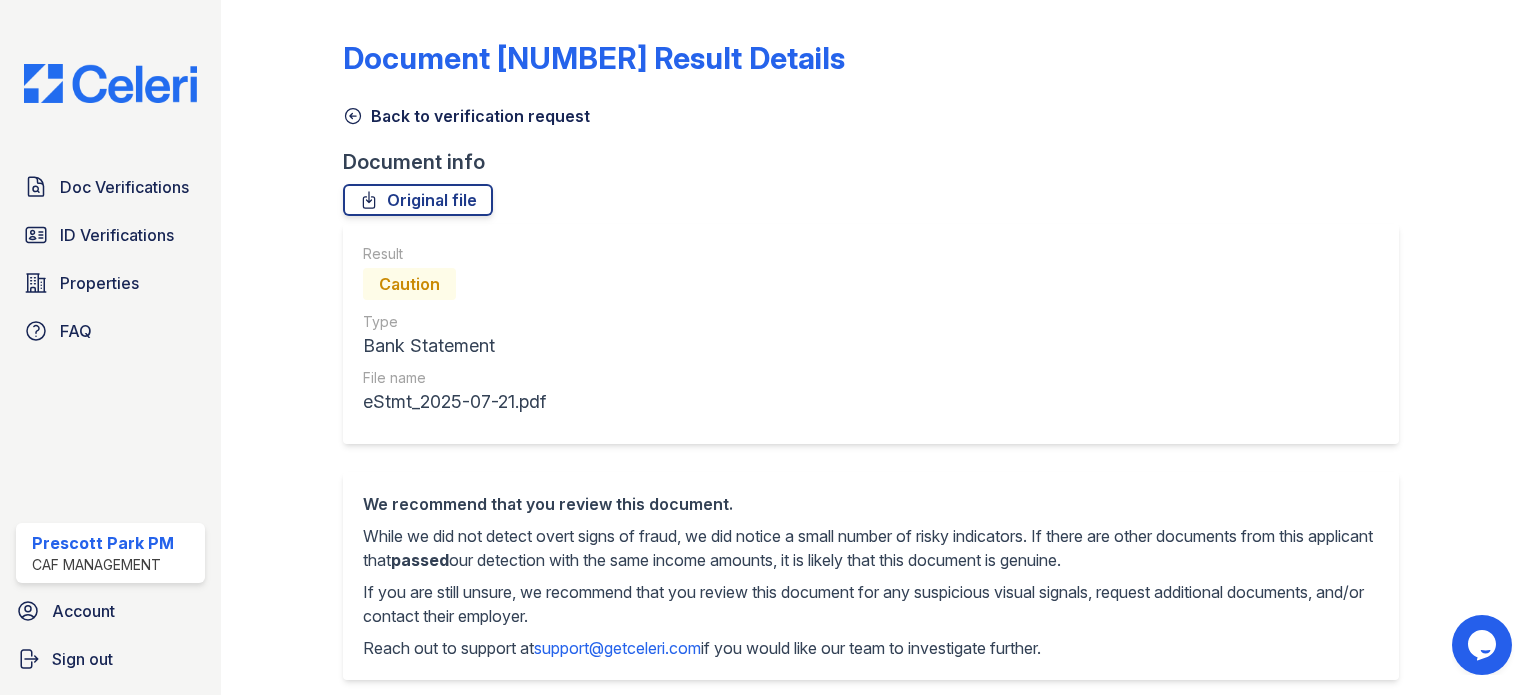 click 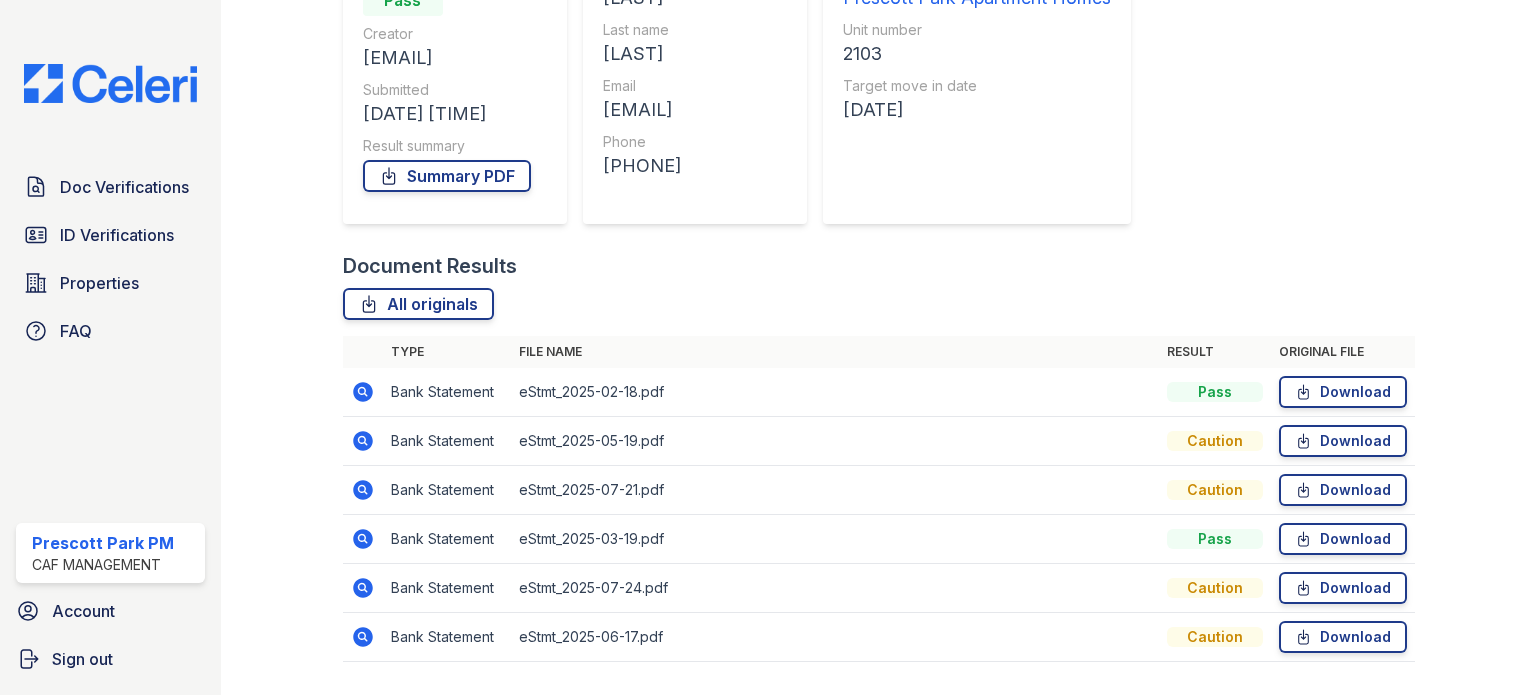 scroll, scrollTop: 280, scrollLeft: 0, axis: vertical 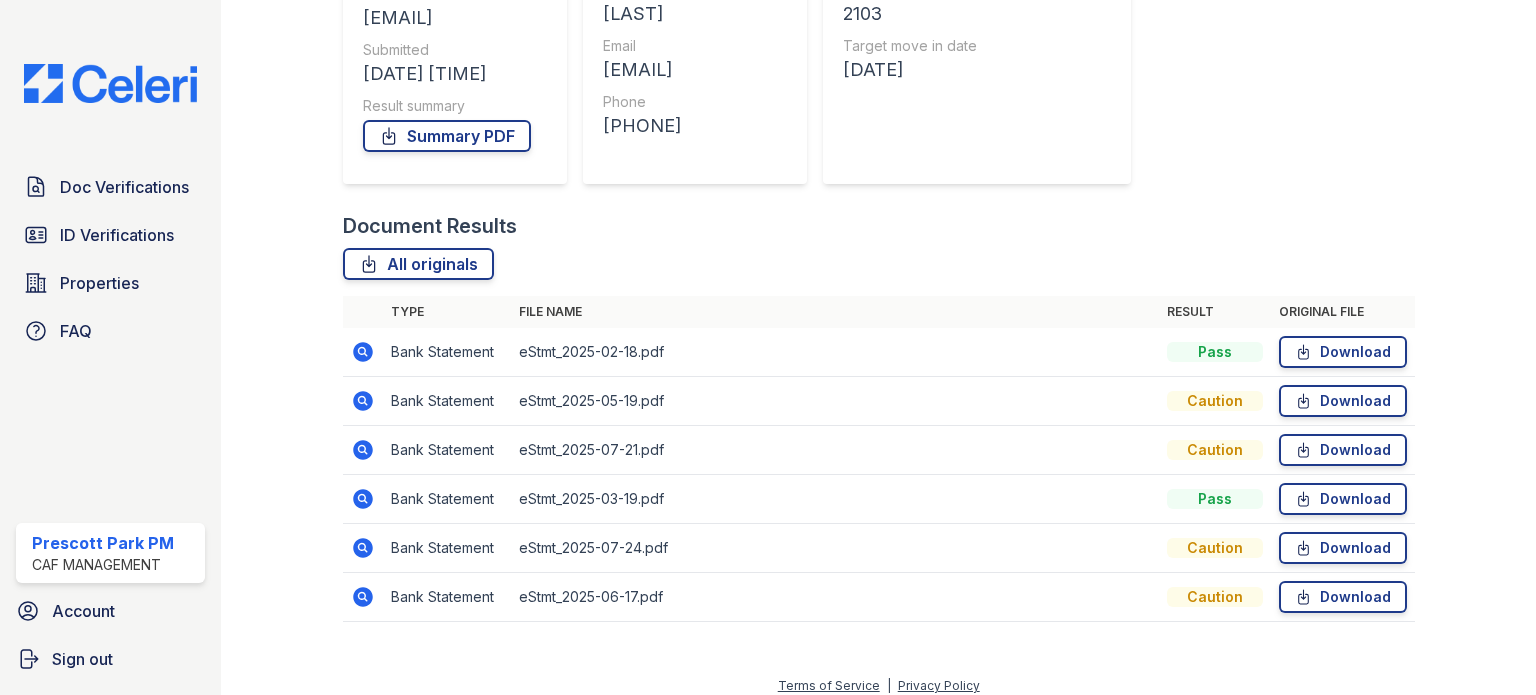 click 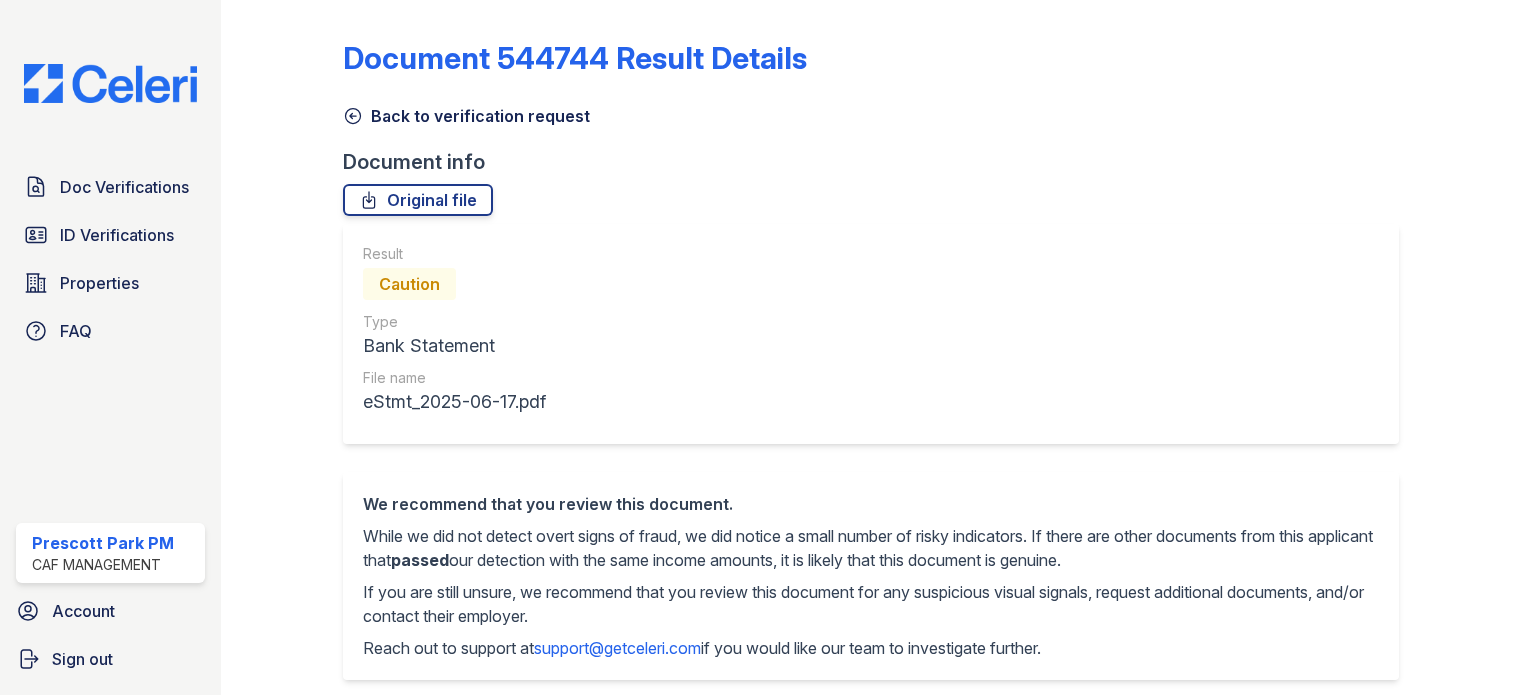 scroll, scrollTop: 0, scrollLeft: 0, axis: both 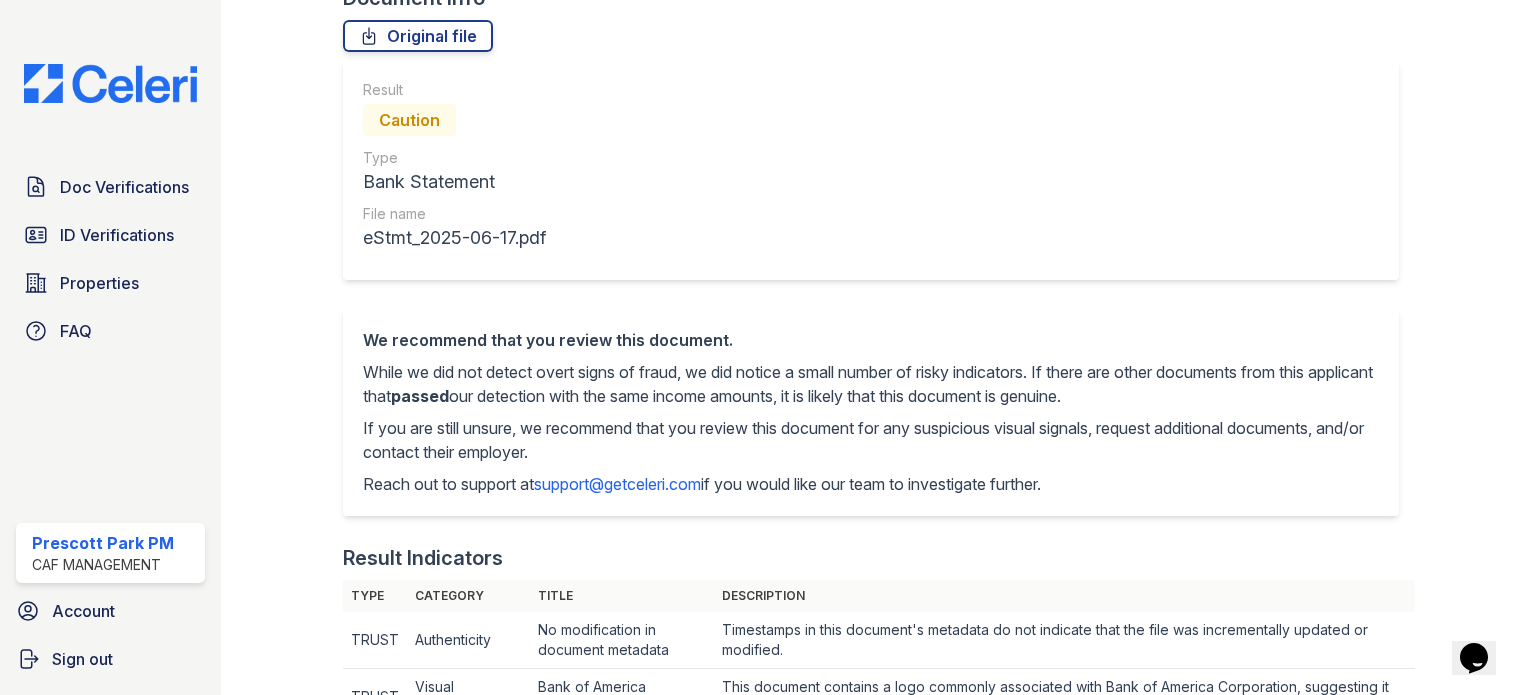 click on "Result" at bounding box center [454, 90] 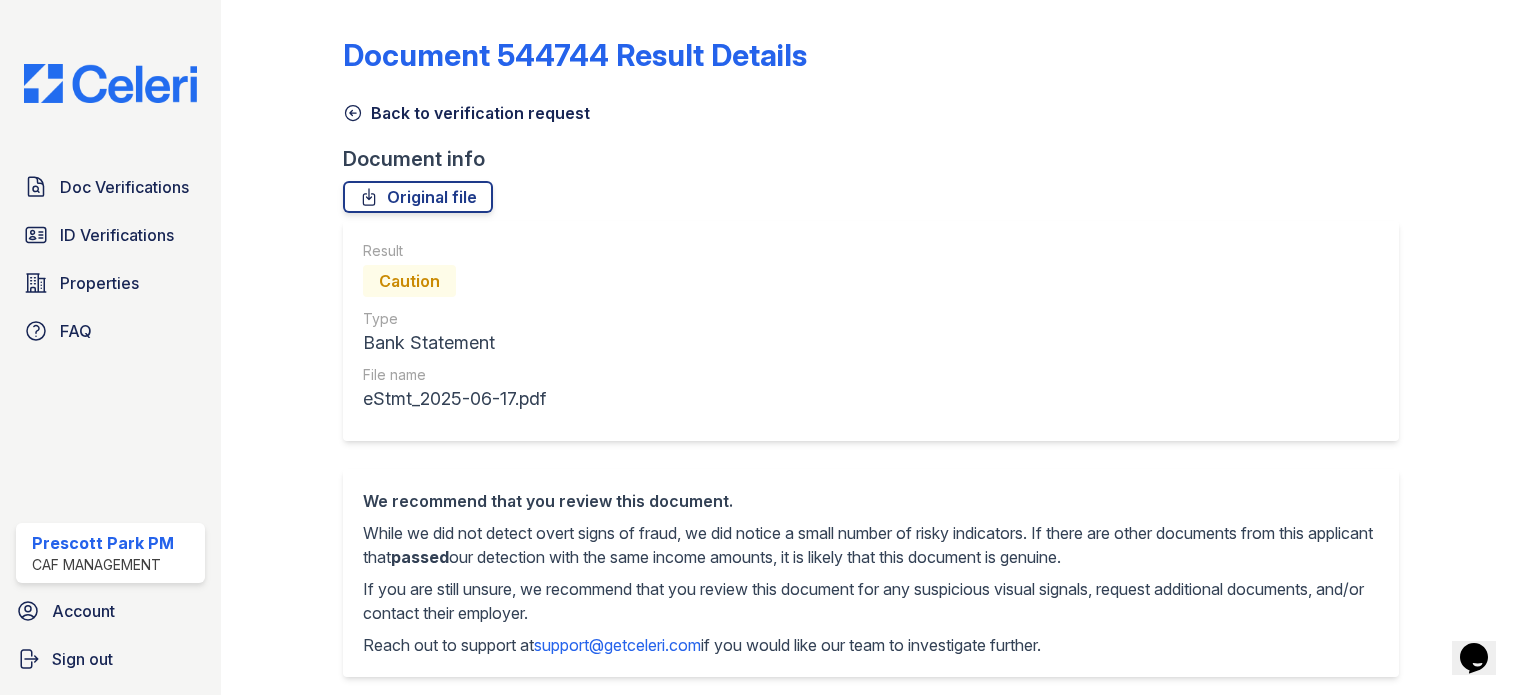 scroll, scrollTop: 0, scrollLeft: 0, axis: both 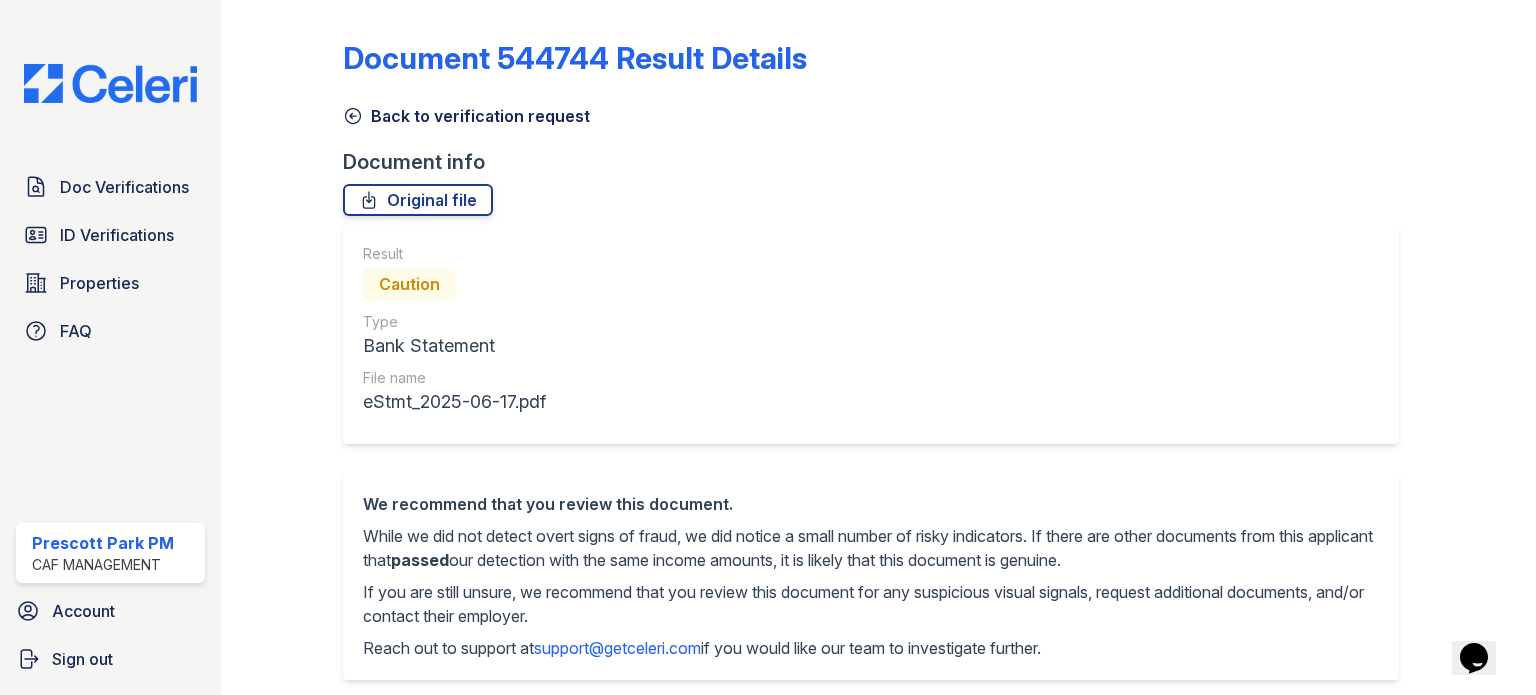 click 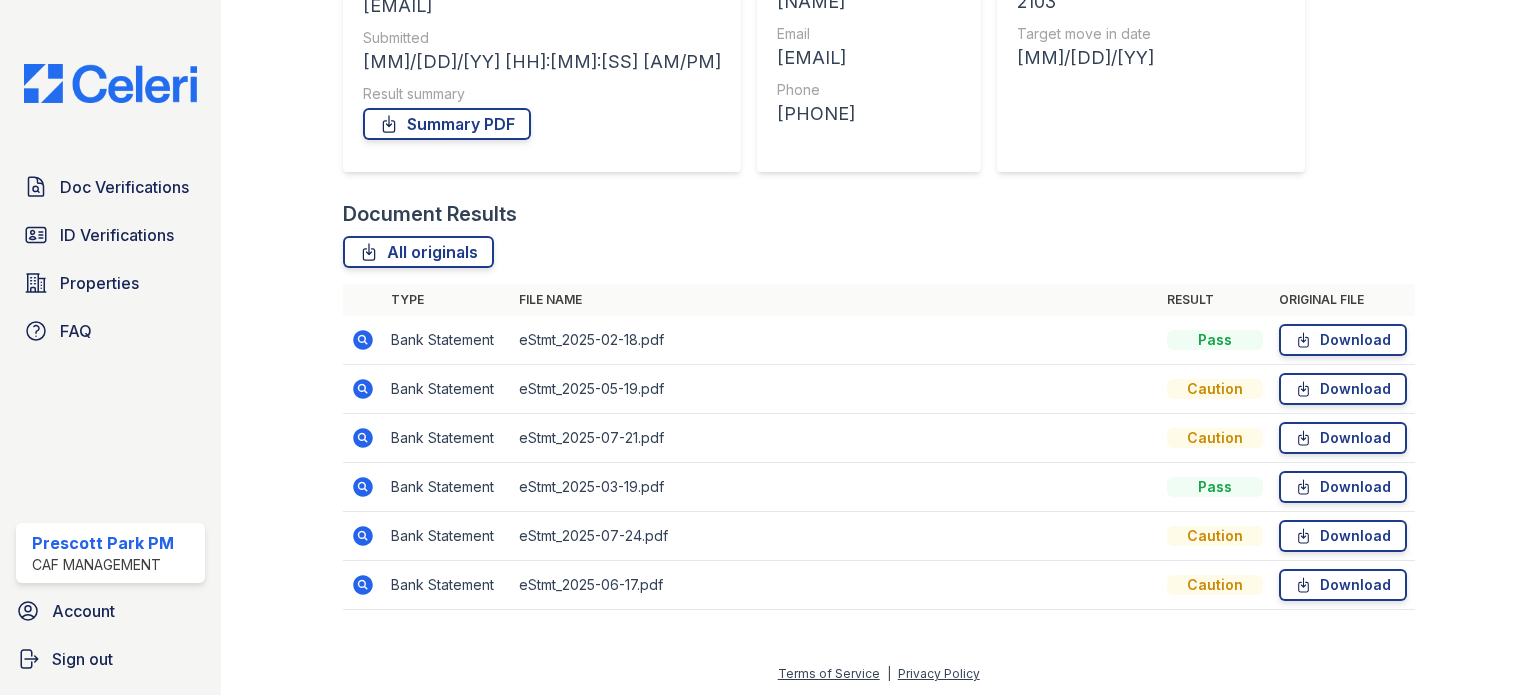 scroll, scrollTop: 293, scrollLeft: 0, axis: vertical 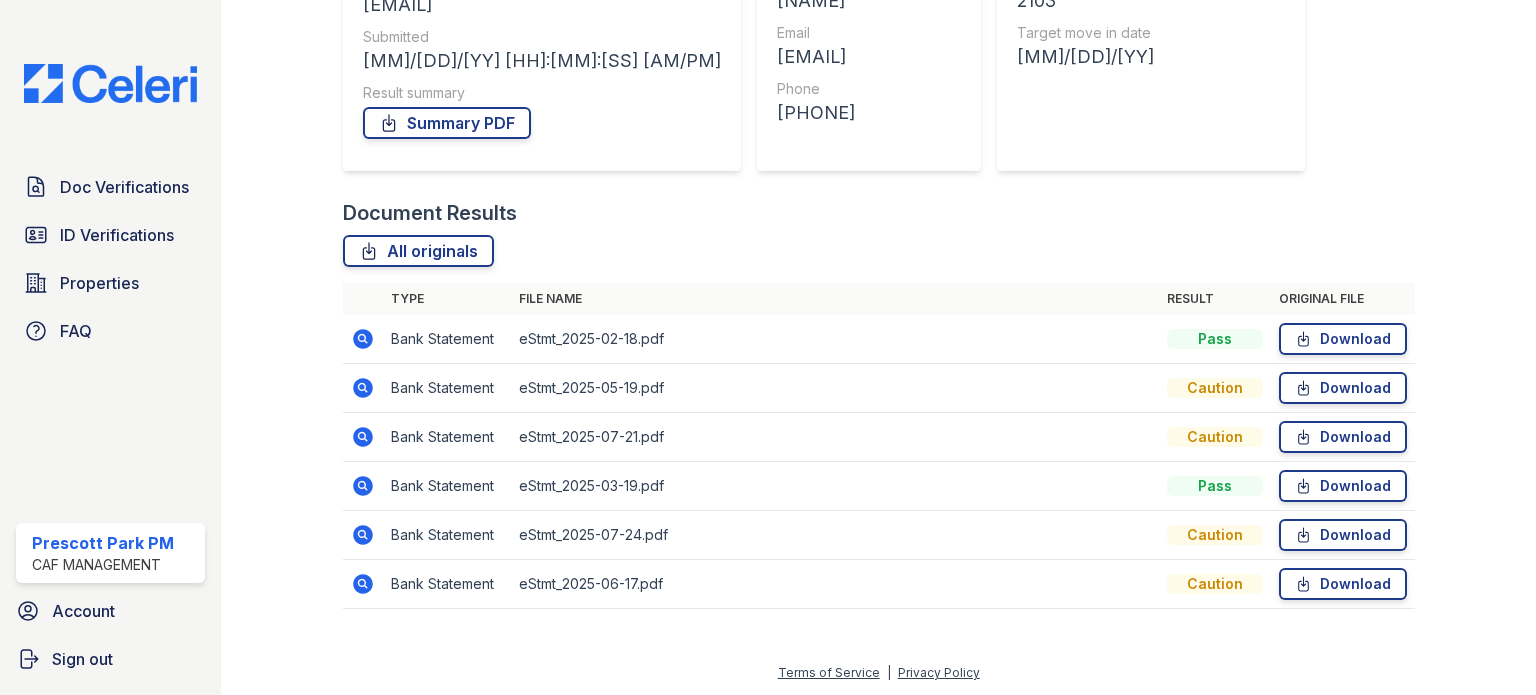 click 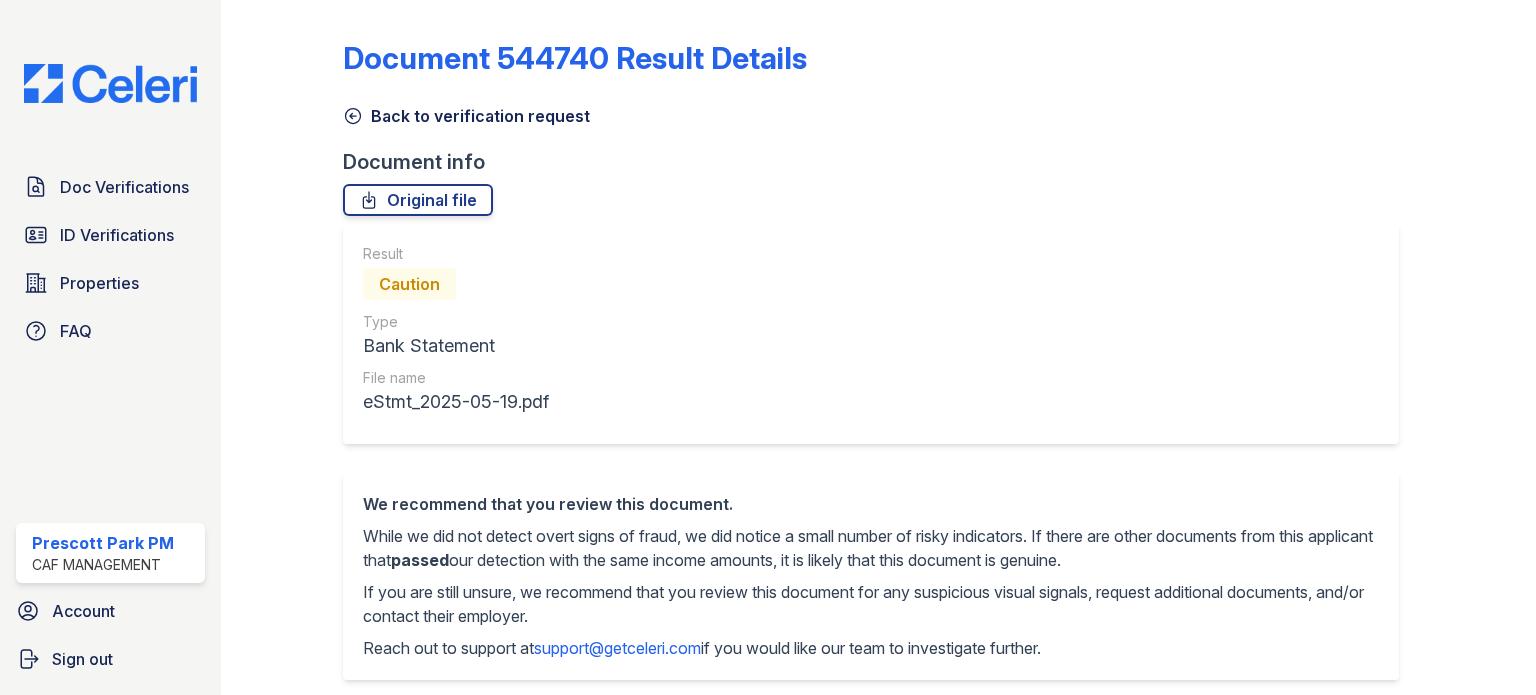 scroll, scrollTop: 0, scrollLeft: 0, axis: both 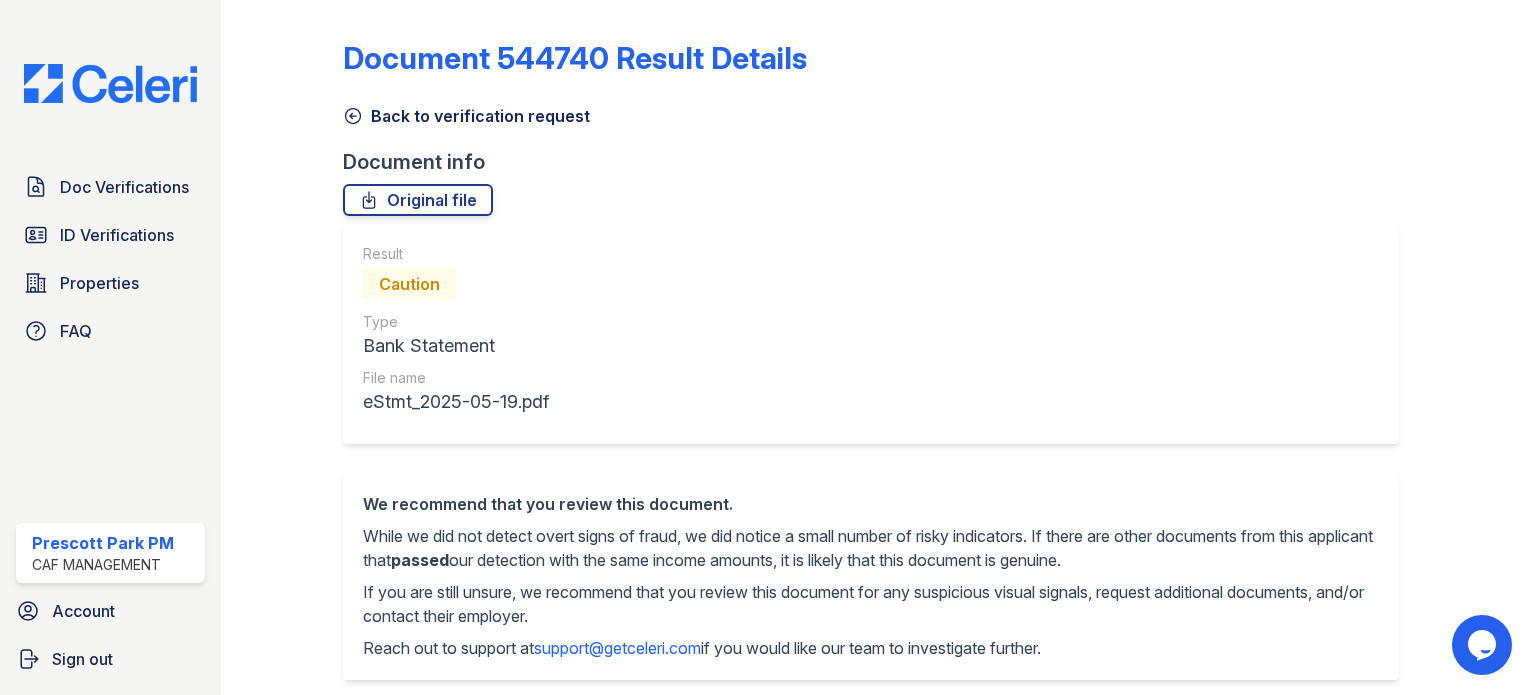 click 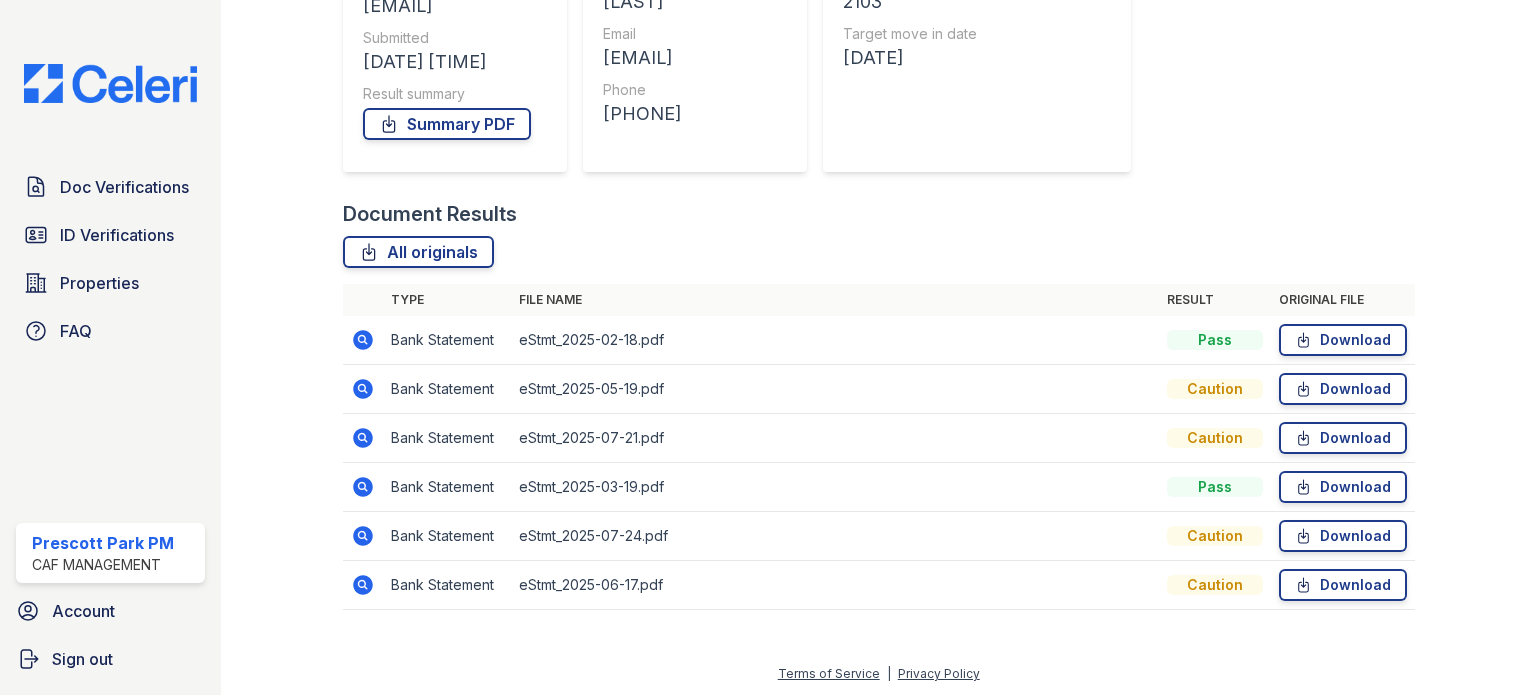 scroll, scrollTop: 293, scrollLeft: 0, axis: vertical 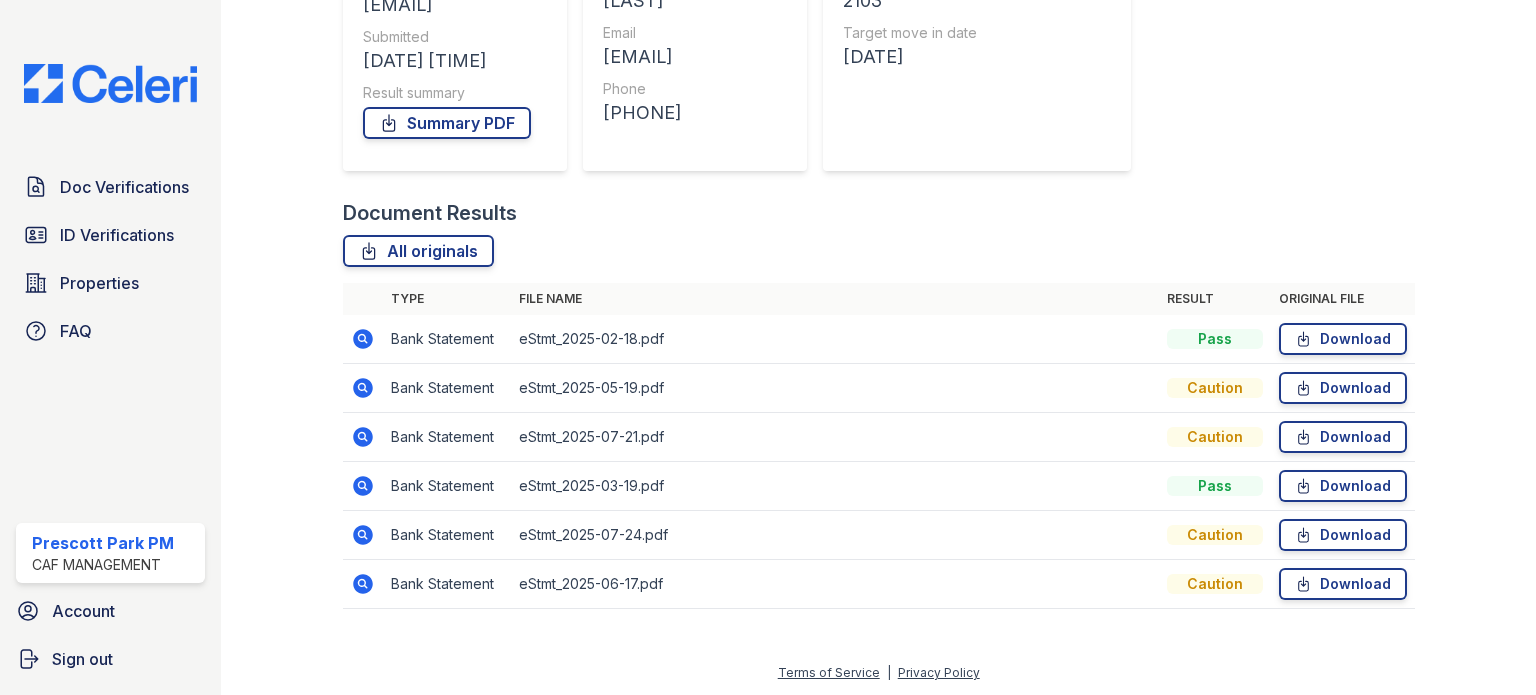 click 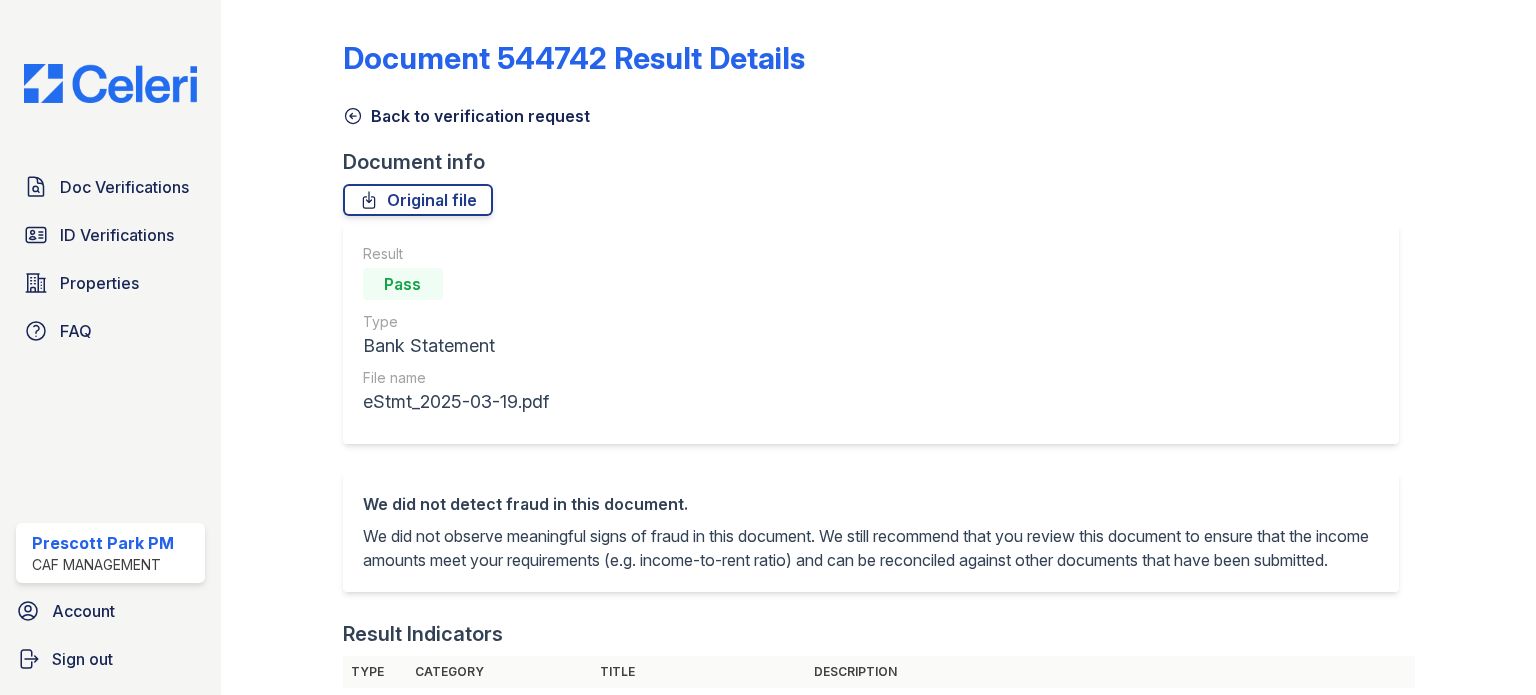 scroll, scrollTop: 0, scrollLeft: 0, axis: both 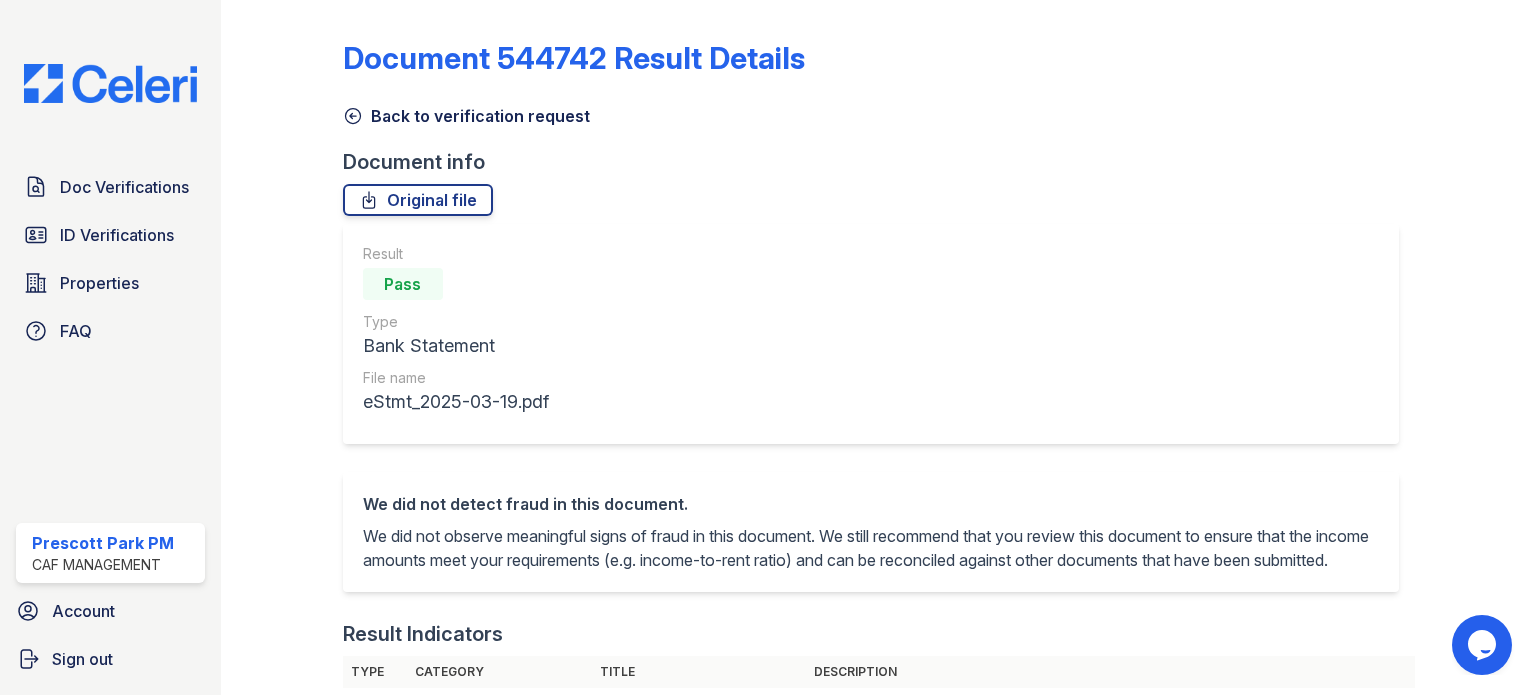 click 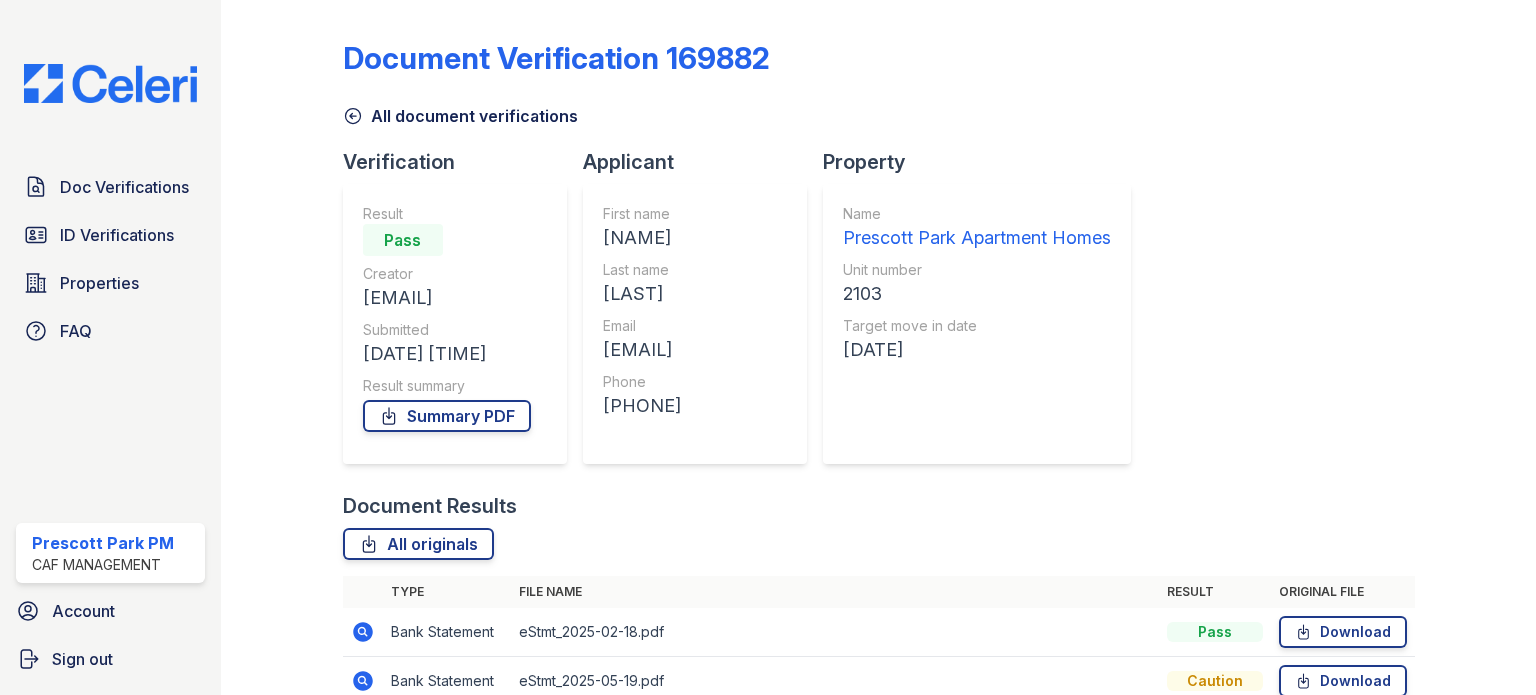 click 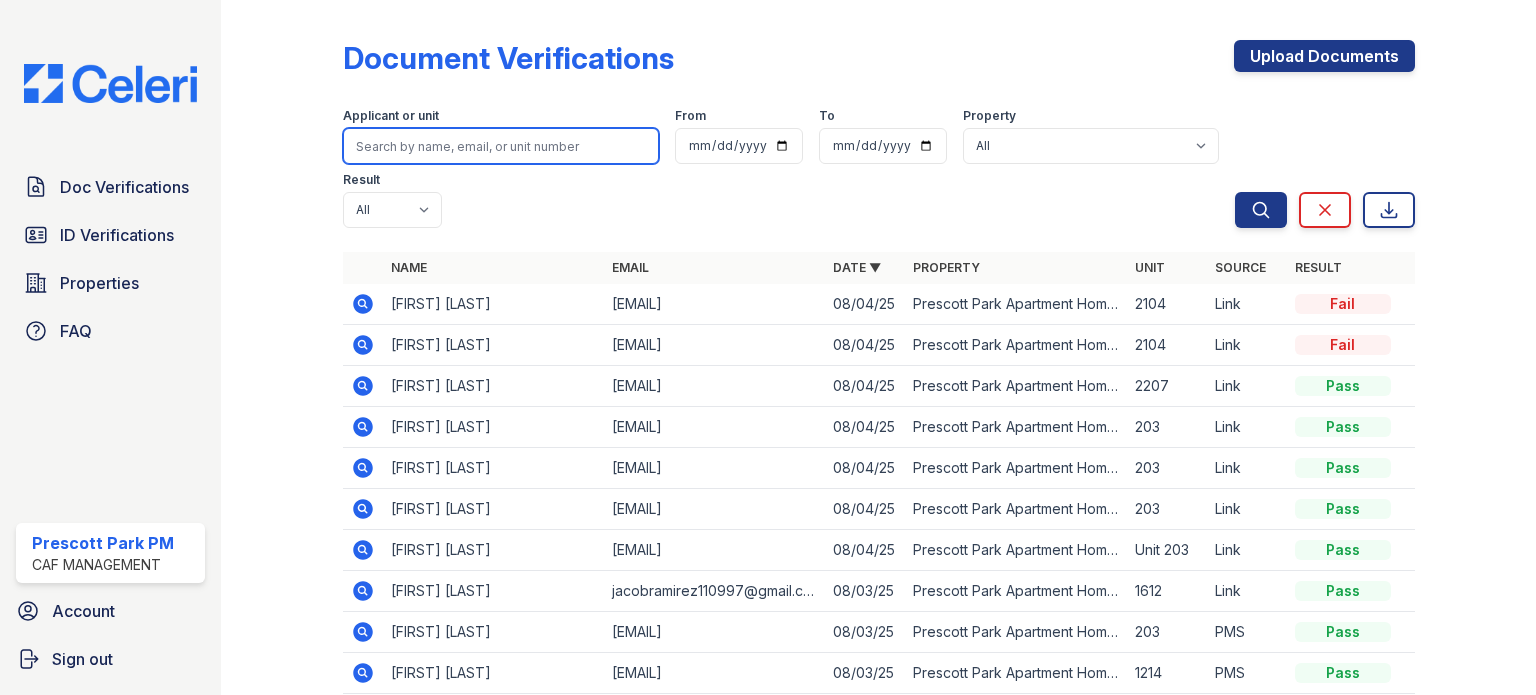 click at bounding box center (501, 146) 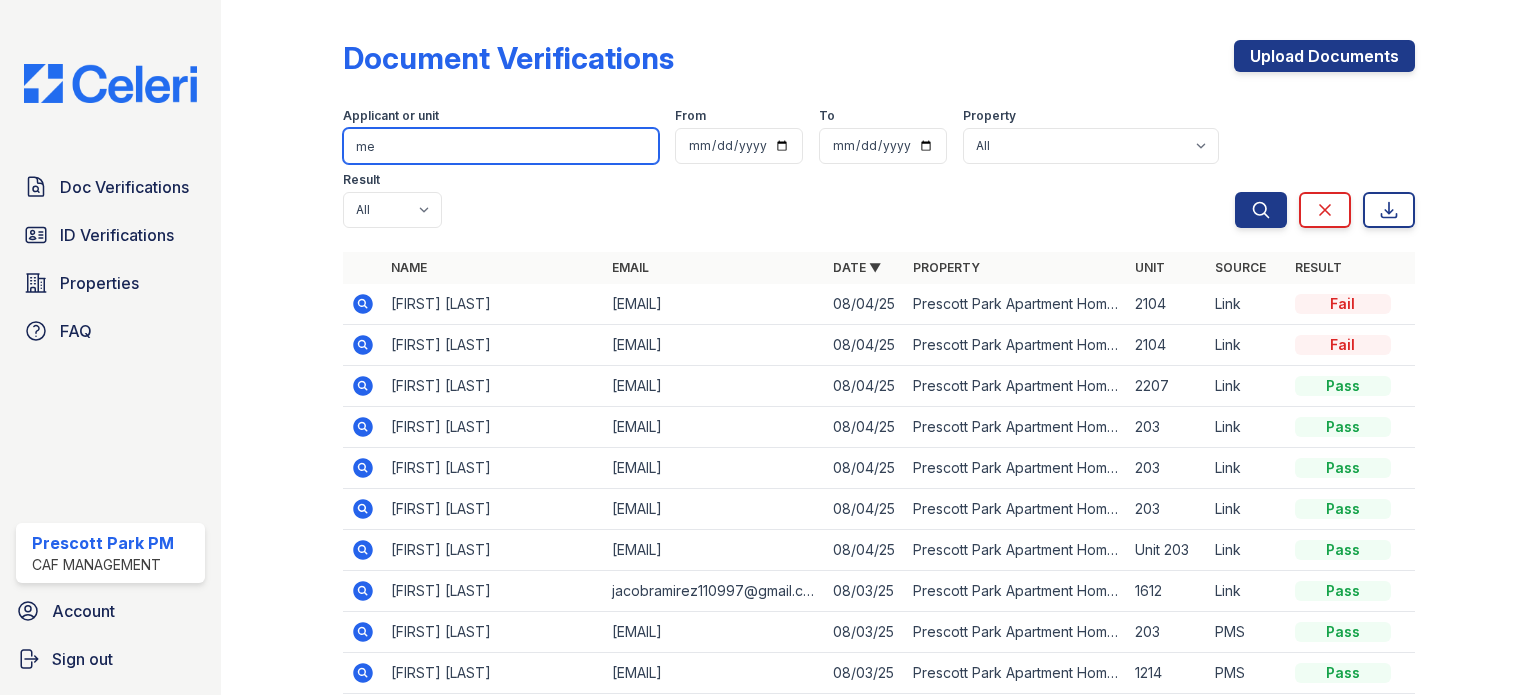type on "melody" 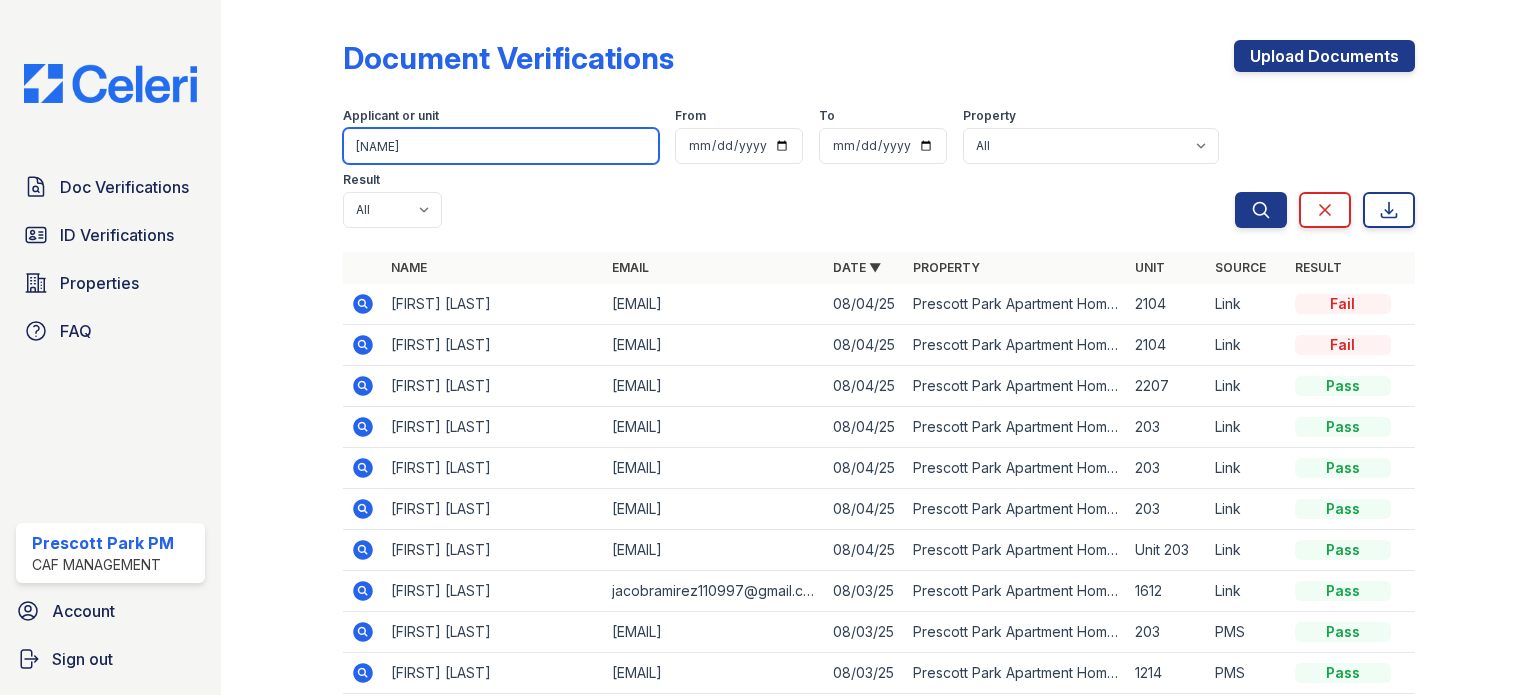 click on "Search" at bounding box center [1261, 210] 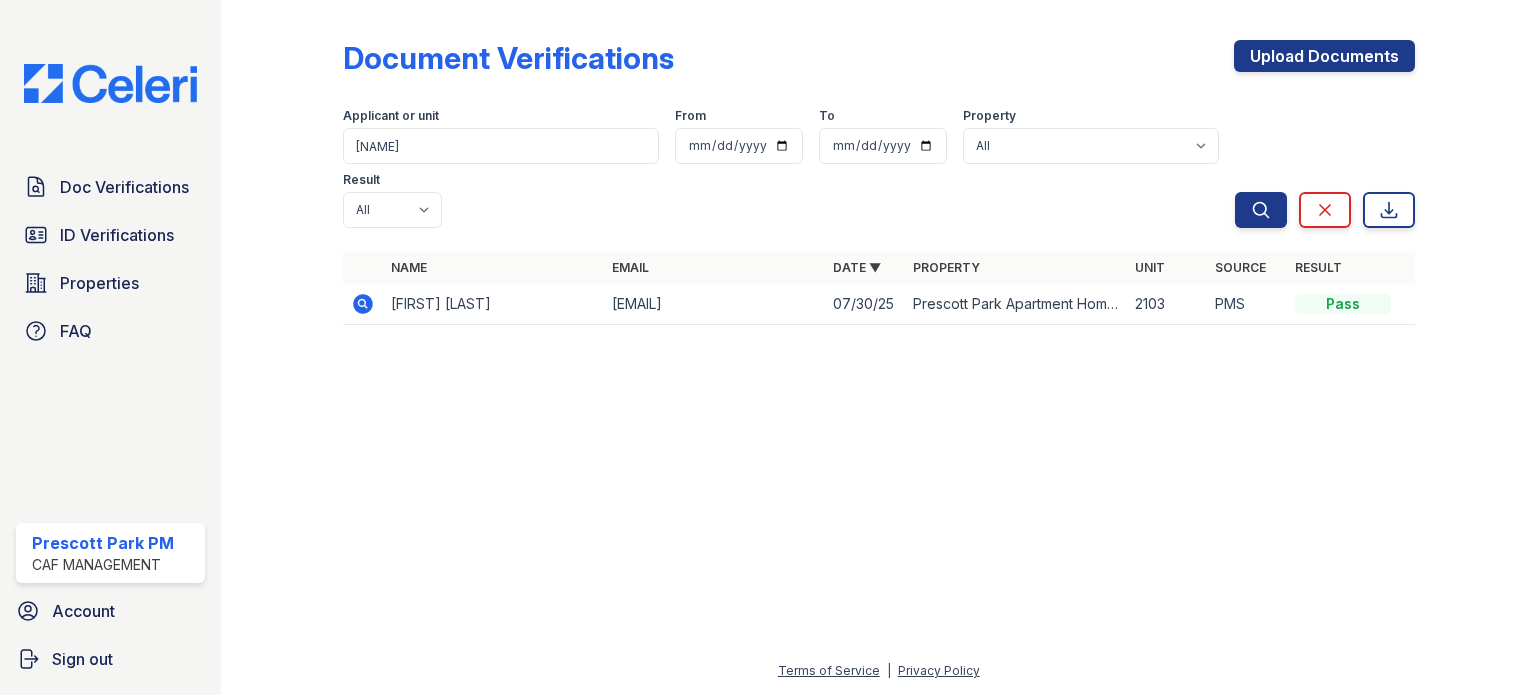 click on "Melody Hoang" at bounding box center (493, 304) 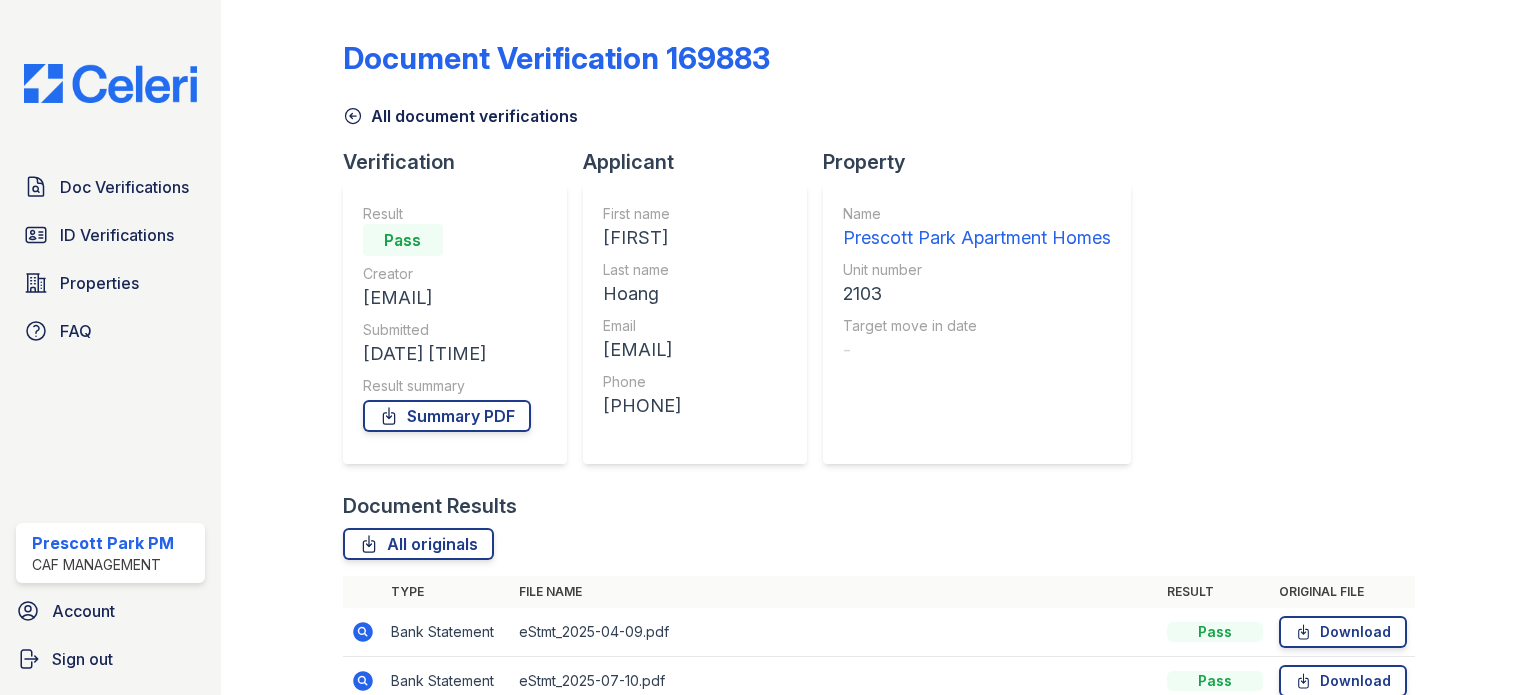 scroll, scrollTop: 0, scrollLeft: 0, axis: both 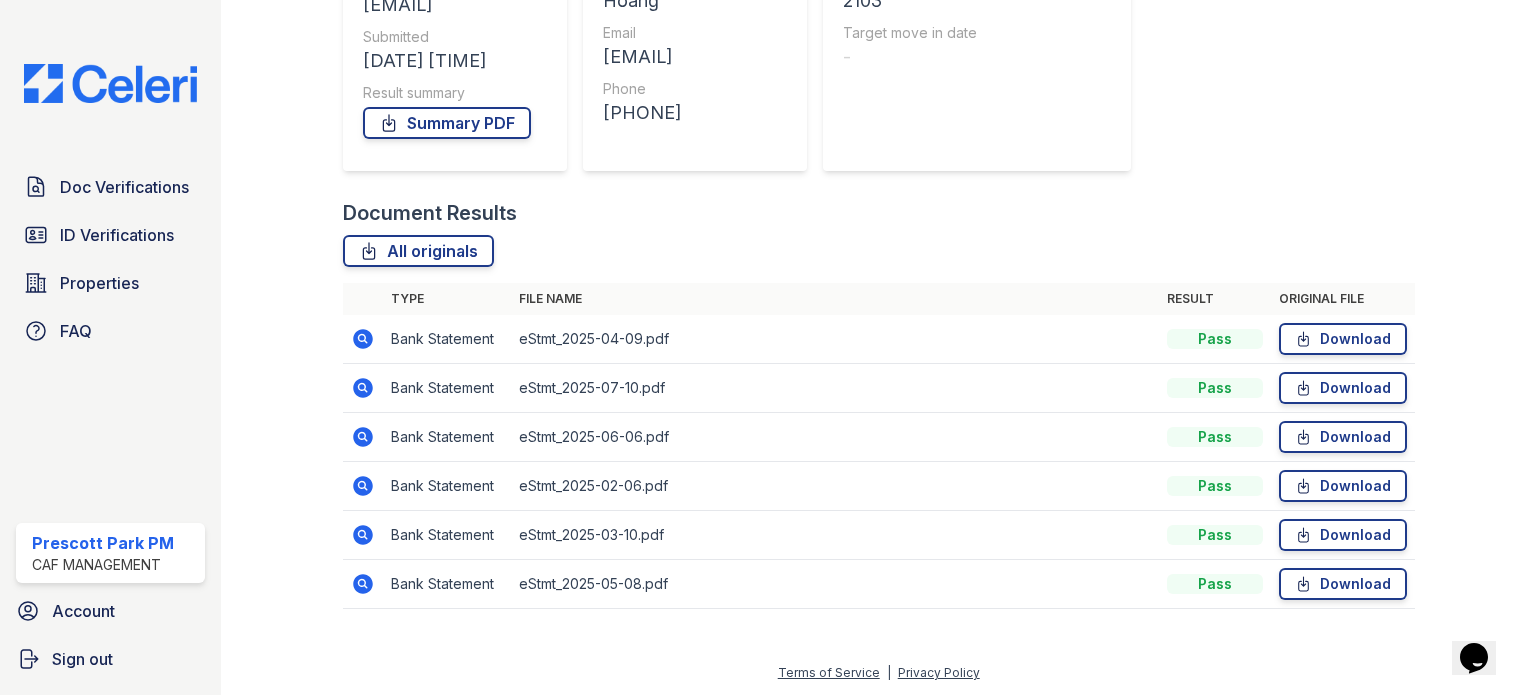 click 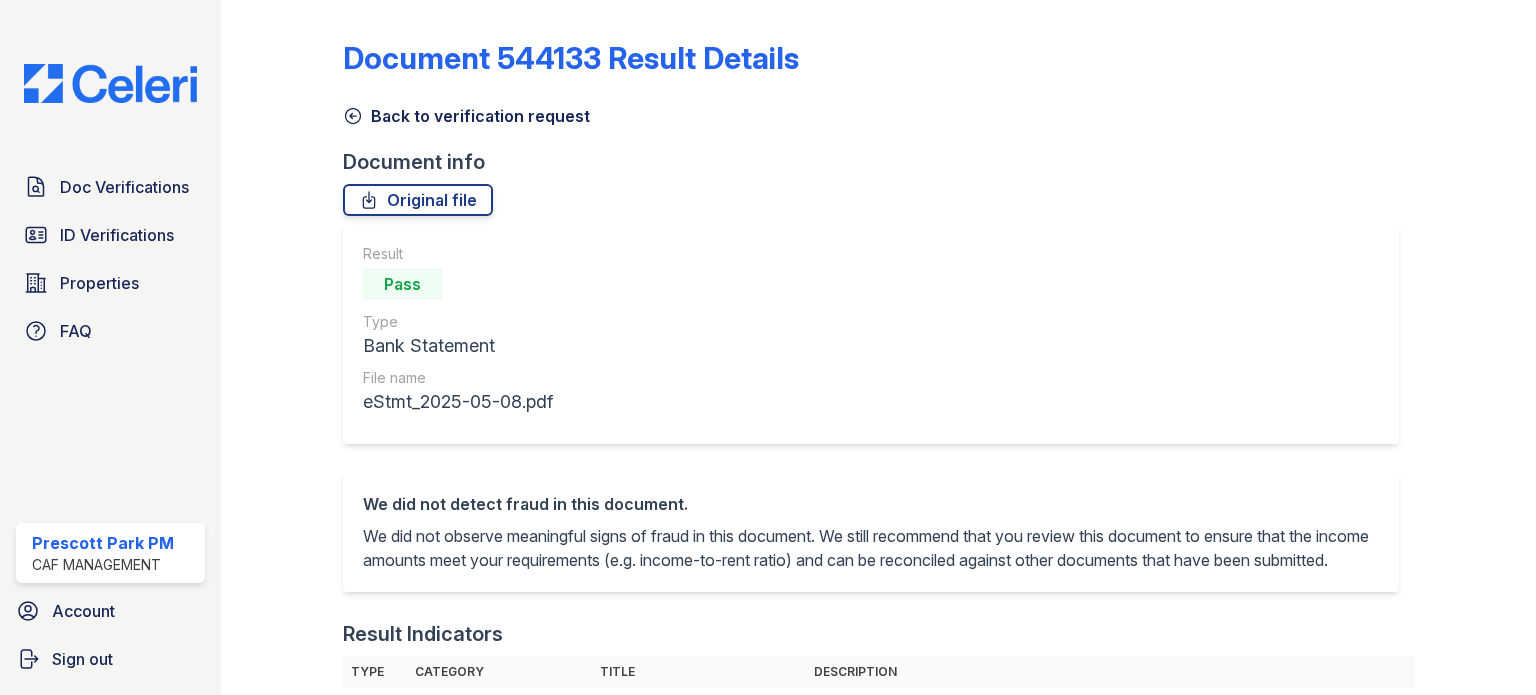 scroll, scrollTop: 0, scrollLeft: 0, axis: both 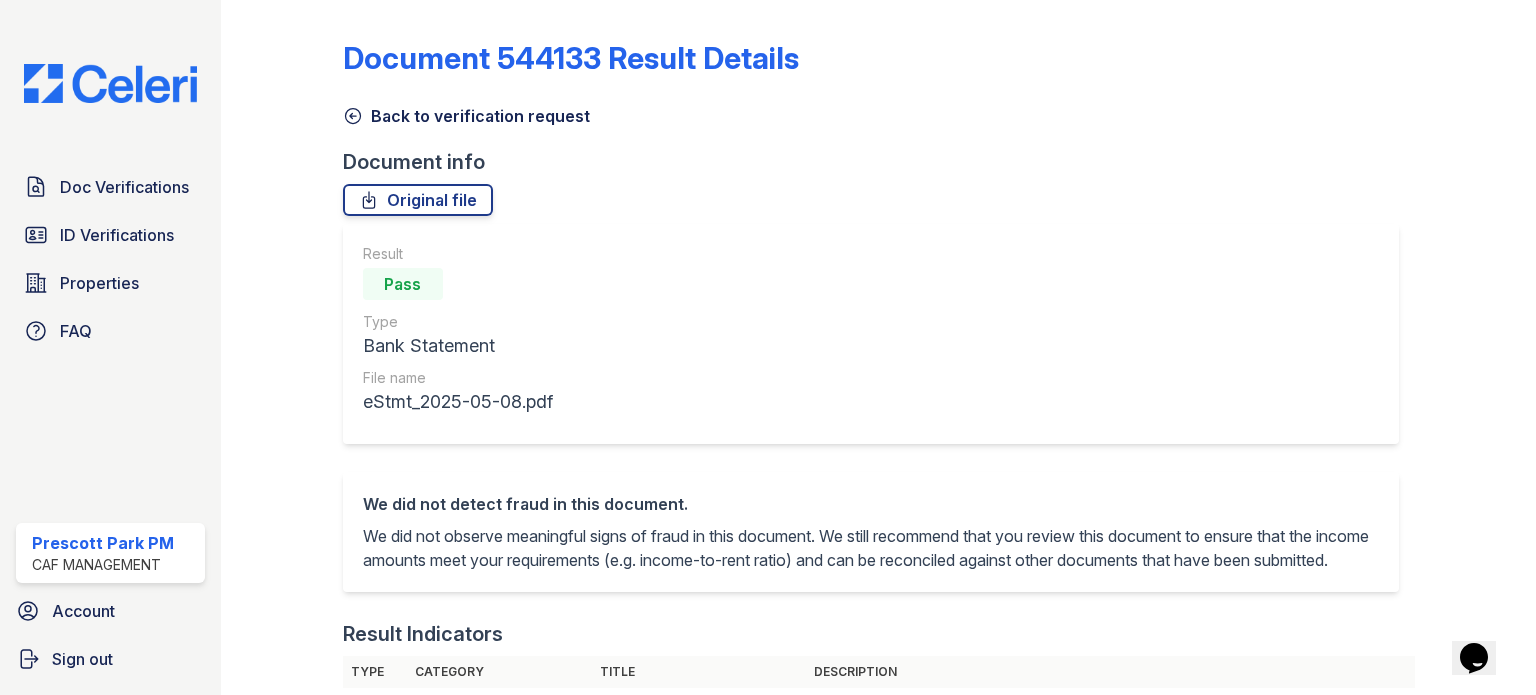 click on "We did not detect fraud in this document.
We did not observe meaningful signs of fraud in this document. We still recommend that you review this document to ensure that the income amounts meet your requirements (e.g. income-to-rent ratio) and can be reconciled against other documents that have been submitted." at bounding box center (871, 532) 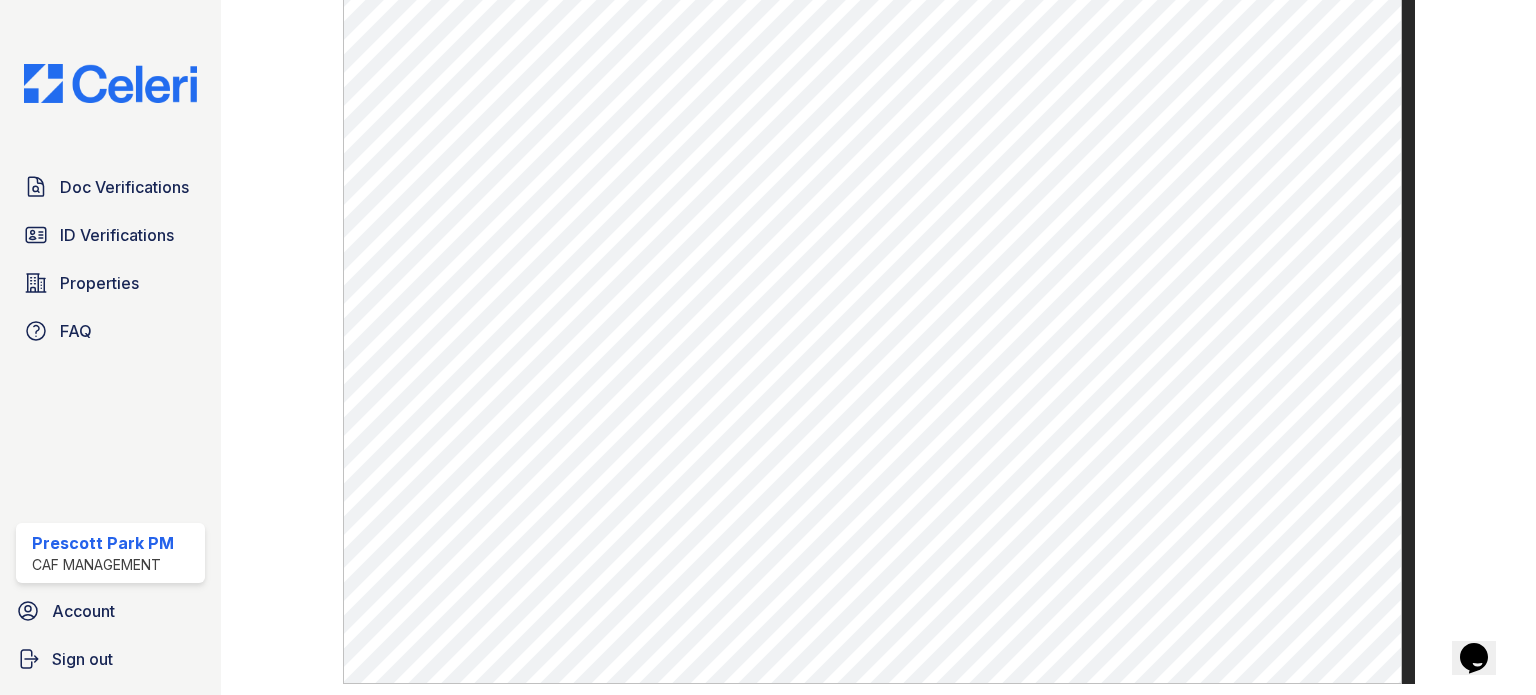 scroll, scrollTop: 1040, scrollLeft: 0, axis: vertical 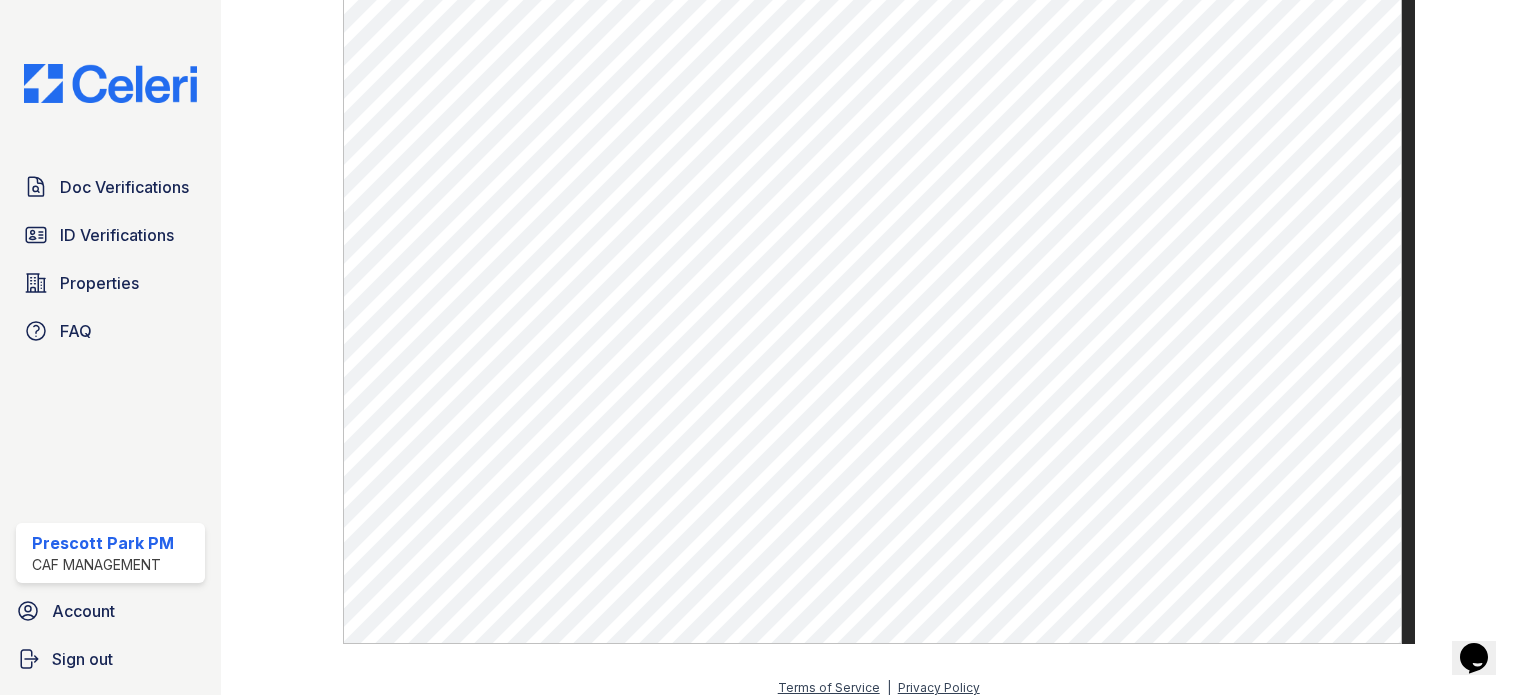 click on "Document 544133 Result Details
Back to verification request
Document info
Original file
Result
Pass
Type
Bank Statement
File name
eStmt_2025-05-08.pdf
We did not detect fraud in this document.
We did not observe meaningful signs of fraud in this document. We still recommend that you review this document to ensure that the income amounts meet your requirements (e.g. income-to-rent ratio) and can be reconciled against other documents that have been submitted.
Result Indicators
Type
Category
Title
Description
TRUST
Anomalous Metadata
Document has expected metadata
The metadata (creator, producer, etc.) are the same as typical document from the same issuer.
TRUST
Visual Appearance" at bounding box center (878, 347) 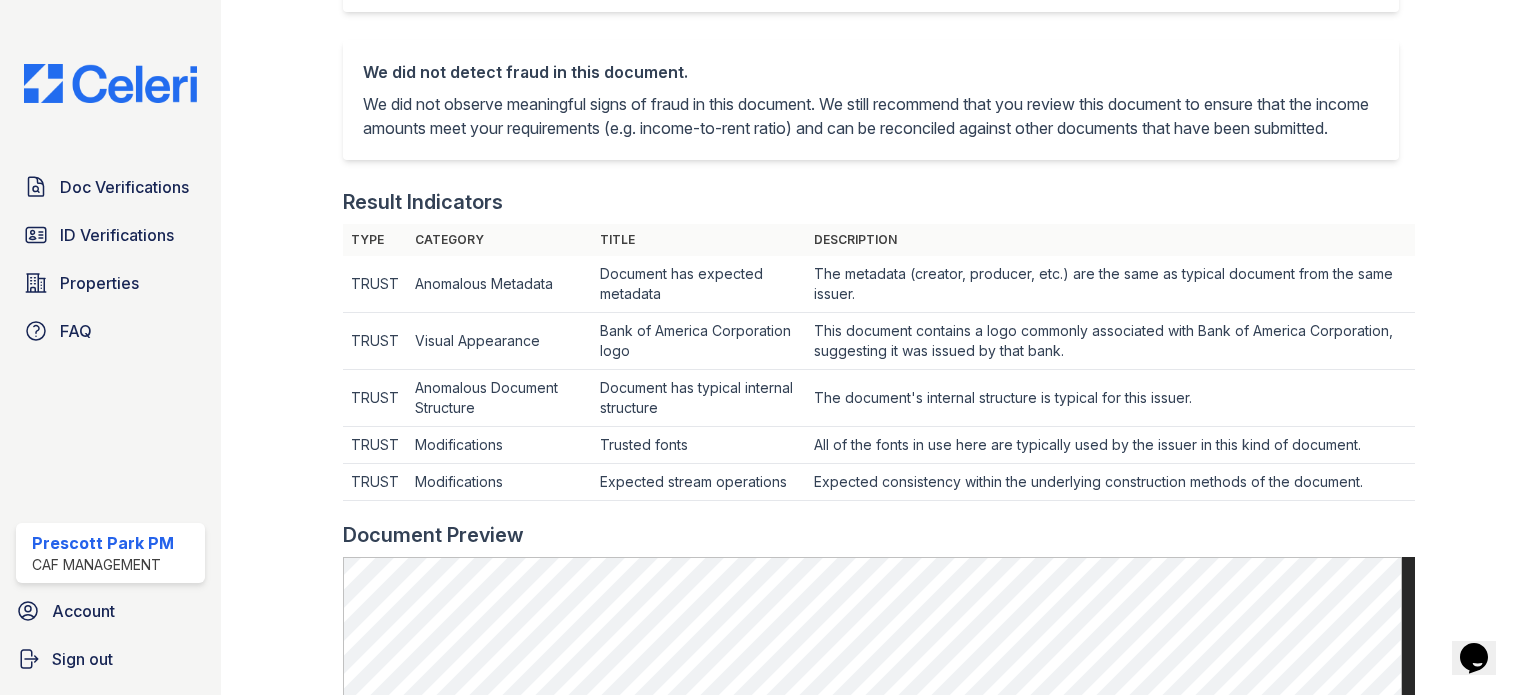 scroll, scrollTop: 0, scrollLeft: 0, axis: both 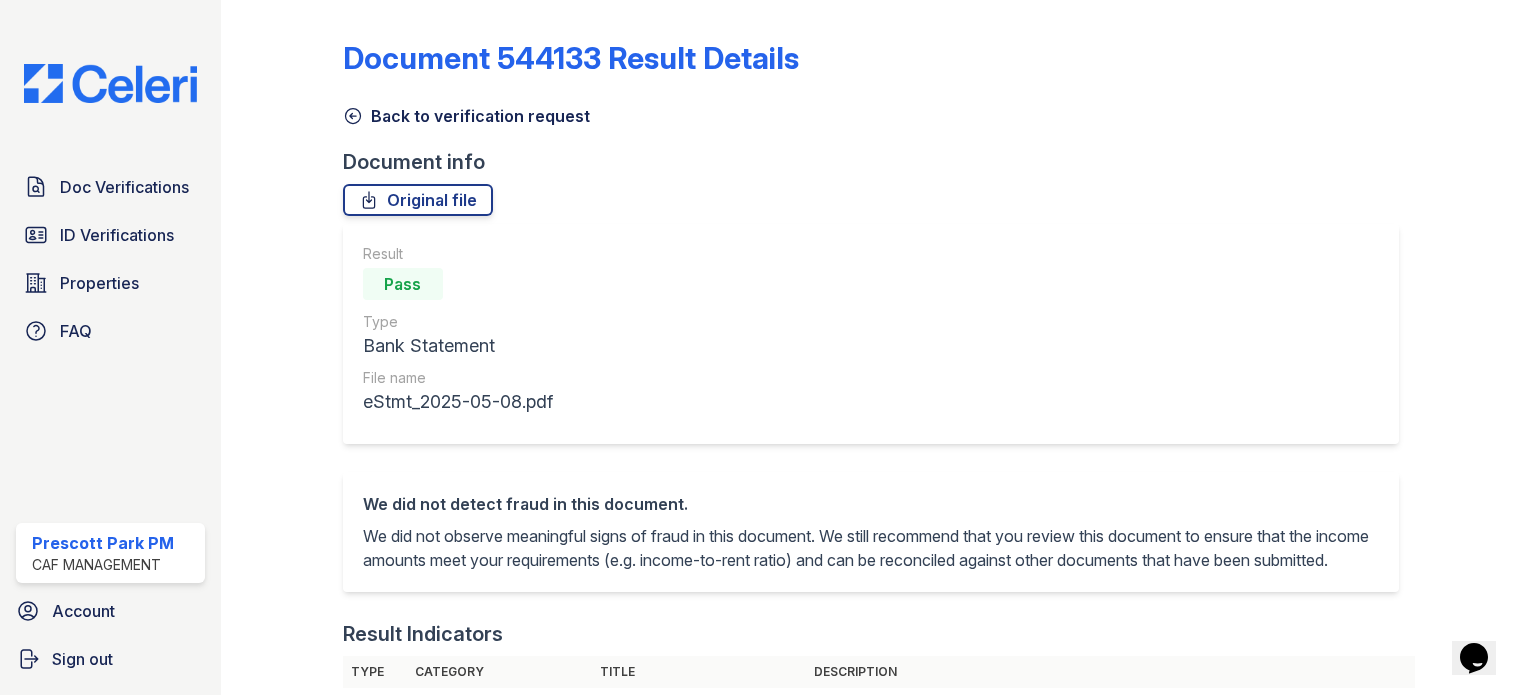 click 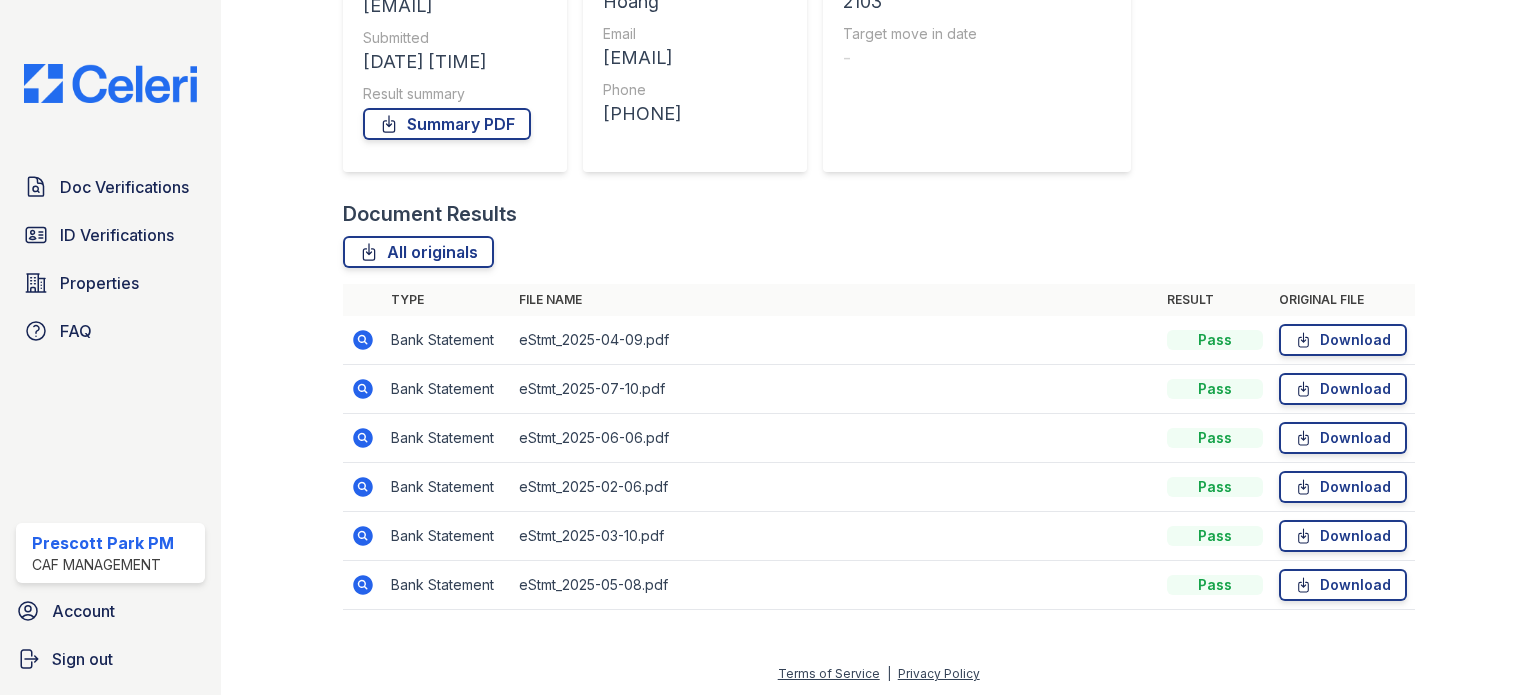 scroll, scrollTop: 293, scrollLeft: 0, axis: vertical 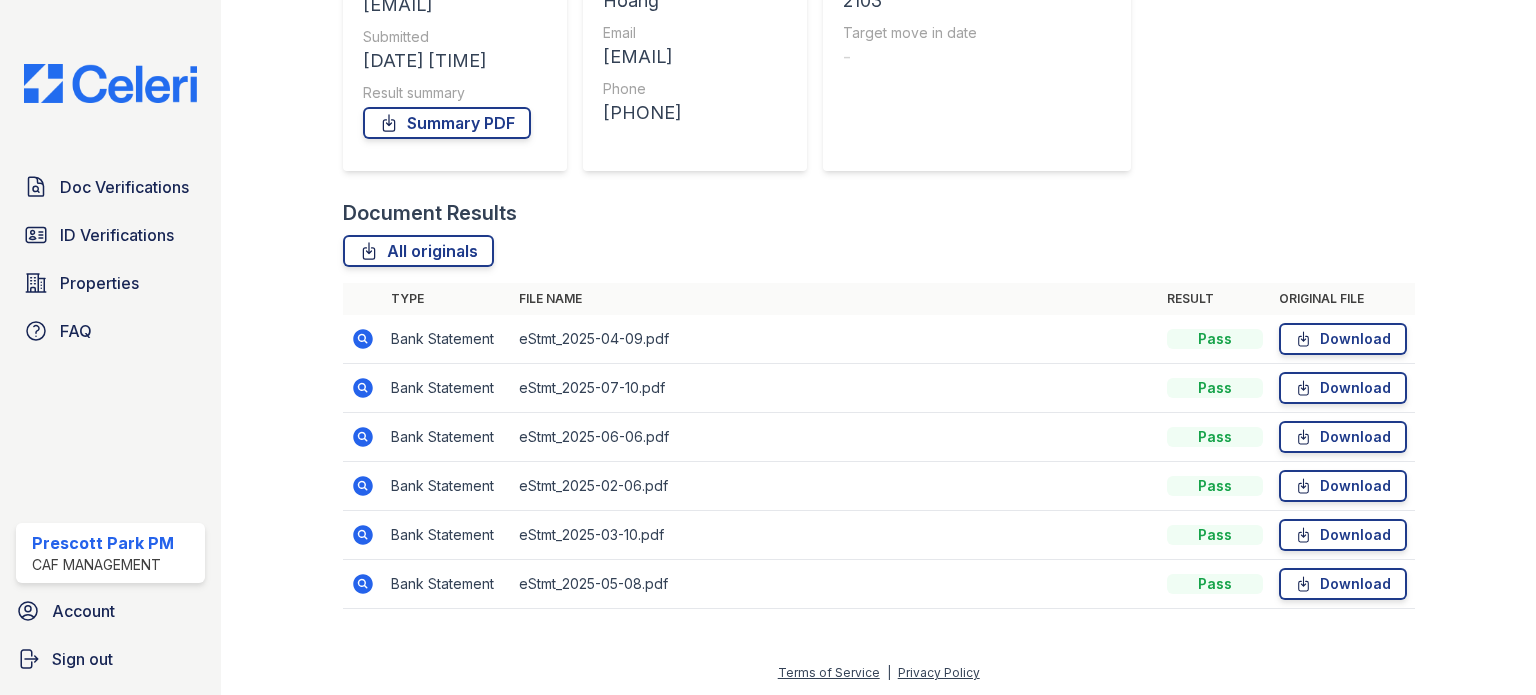click 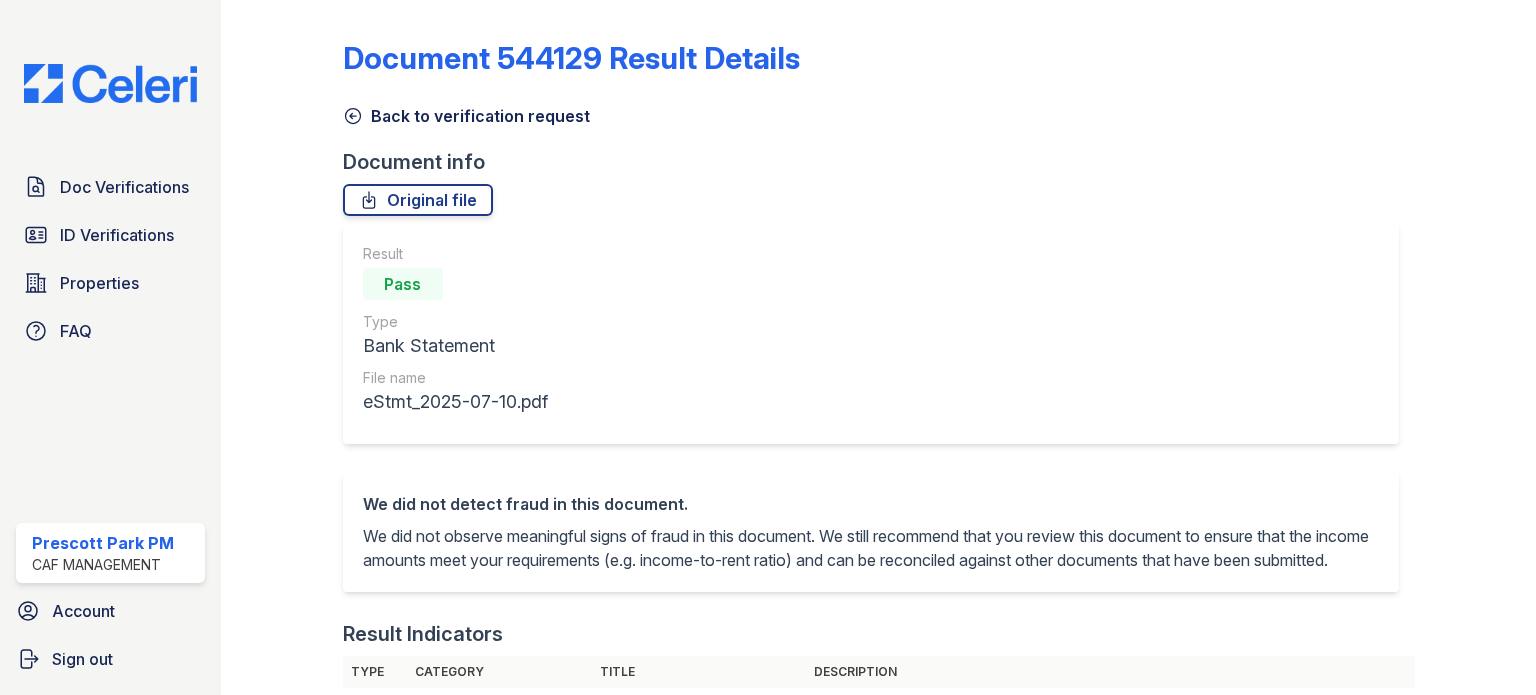 scroll, scrollTop: 0, scrollLeft: 0, axis: both 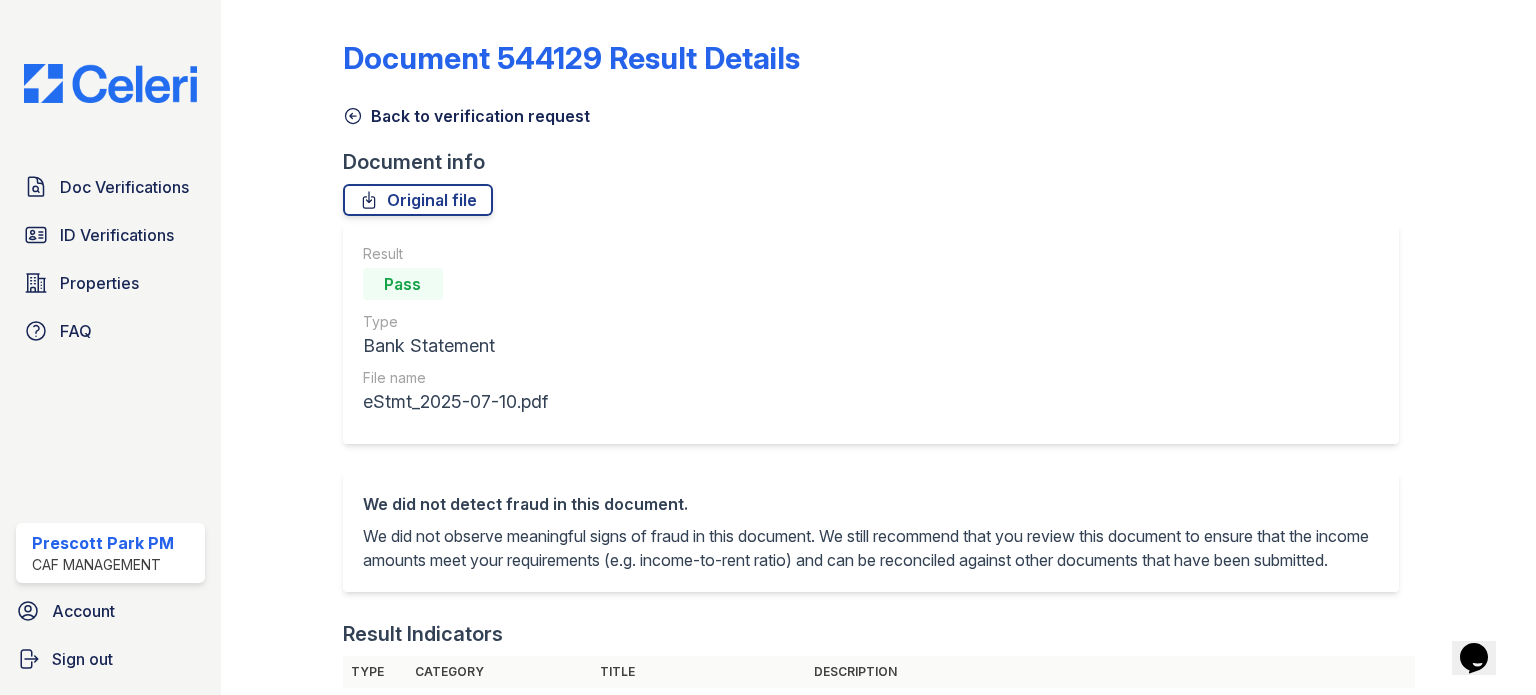 click on "Document 544129 Result Details
Back to verification request
Document info
Original file
Result
Pass
Type
Bank Statement
File name
eStmt_2025-07-10.pdf
We did not detect fraud in this document.
We did not observe meaningful signs of fraud in this document. We still recommend that you review this document to ensure that the income amounts meet your requirements (e.g. income-to-rent ratio) and can be reconciled against other documents that have been submitted.
Result Indicators
Type
Category
Title
Description
TRUST
Anomalous Metadata
Document has expected metadata
The metadata (creator, producer, etc.) are the same as typical document from the same issuer.
TRUST
Visual Appearance" at bounding box center (878, 347) 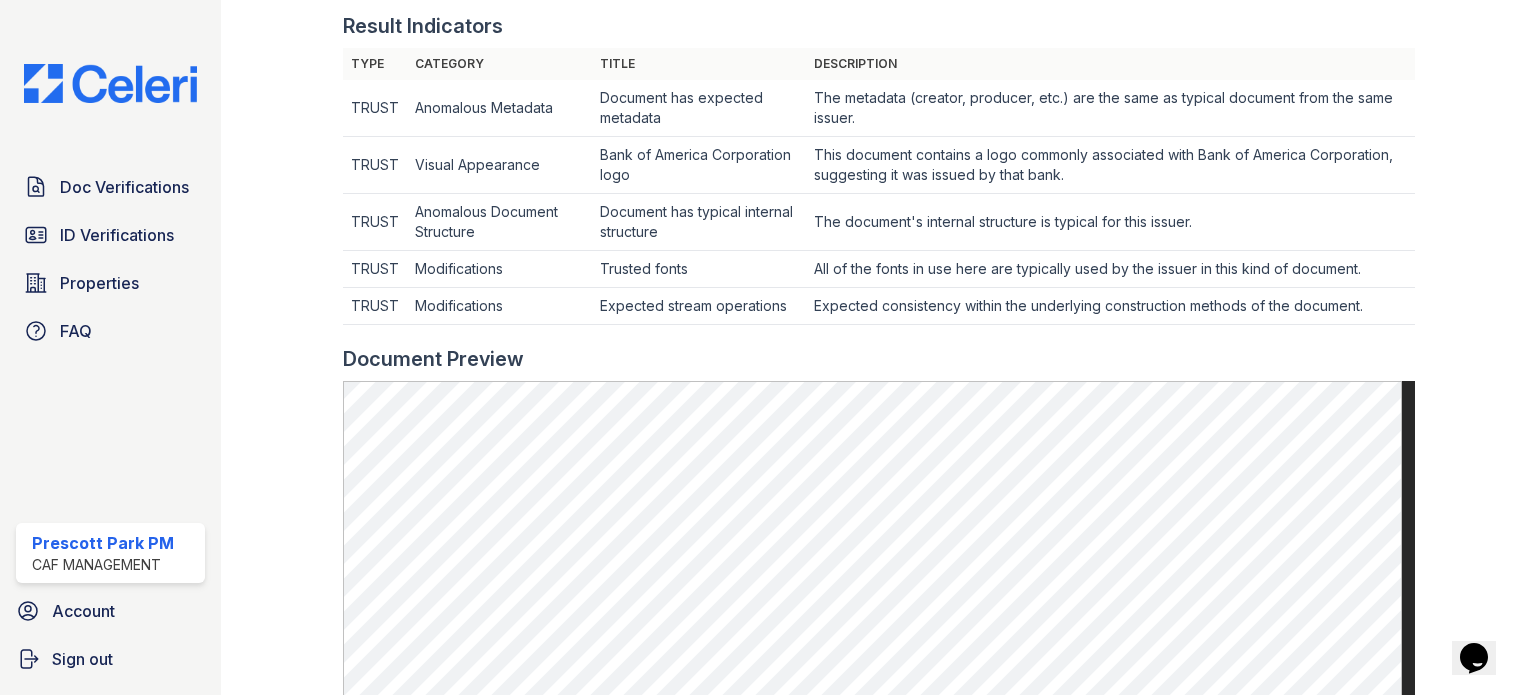 scroll, scrollTop: 1080, scrollLeft: 0, axis: vertical 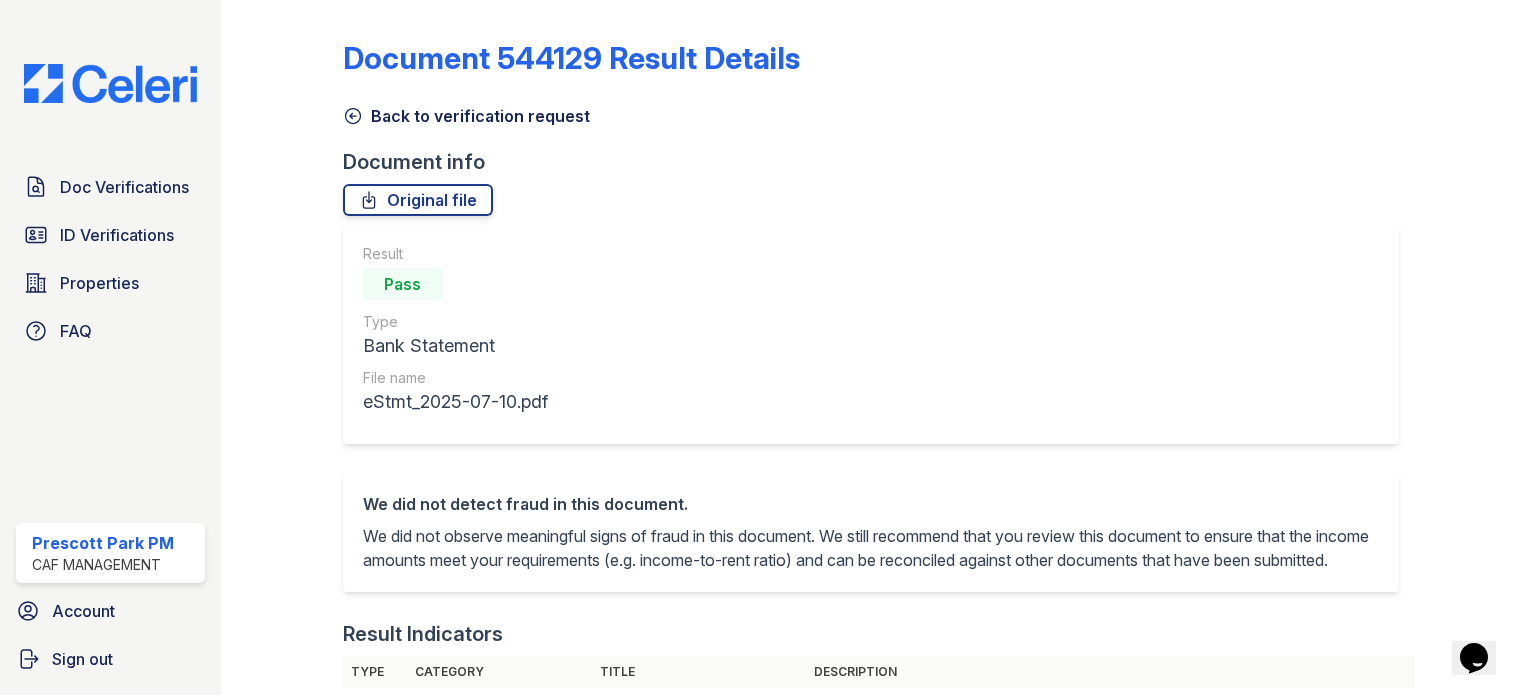 click on "Document 544129 Result Details
Back to verification request
Document info
Original file
Result
Pass
Type
Bank Statement
File name
eStmt_2025-07-10.pdf
We did not detect fraud in this document.
We did not observe meaningful signs of fraud in this document. We still recommend that you review this document to ensure that the income amounts meet your requirements (e.g. income-to-rent ratio) and can be reconciled against other documents that have been submitted.
Result Indicators
Type
Category
Title
Description
TRUST
Anomalous Metadata
Document has expected metadata
The metadata (creator, producer, etc.) are the same as typical document from the same issuer.
TRUST
Visual Appearance" at bounding box center [878, 347] 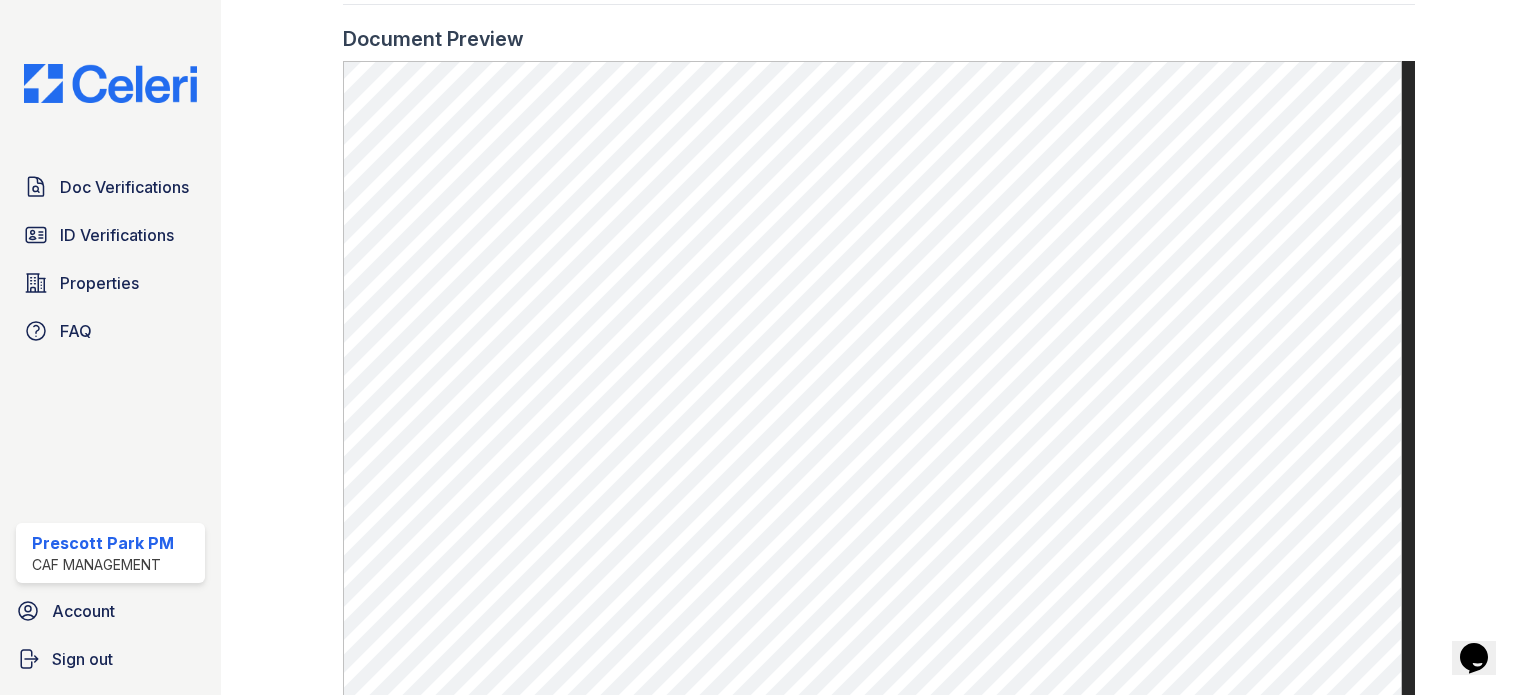 scroll, scrollTop: 994, scrollLeft: 0, axis: vertical 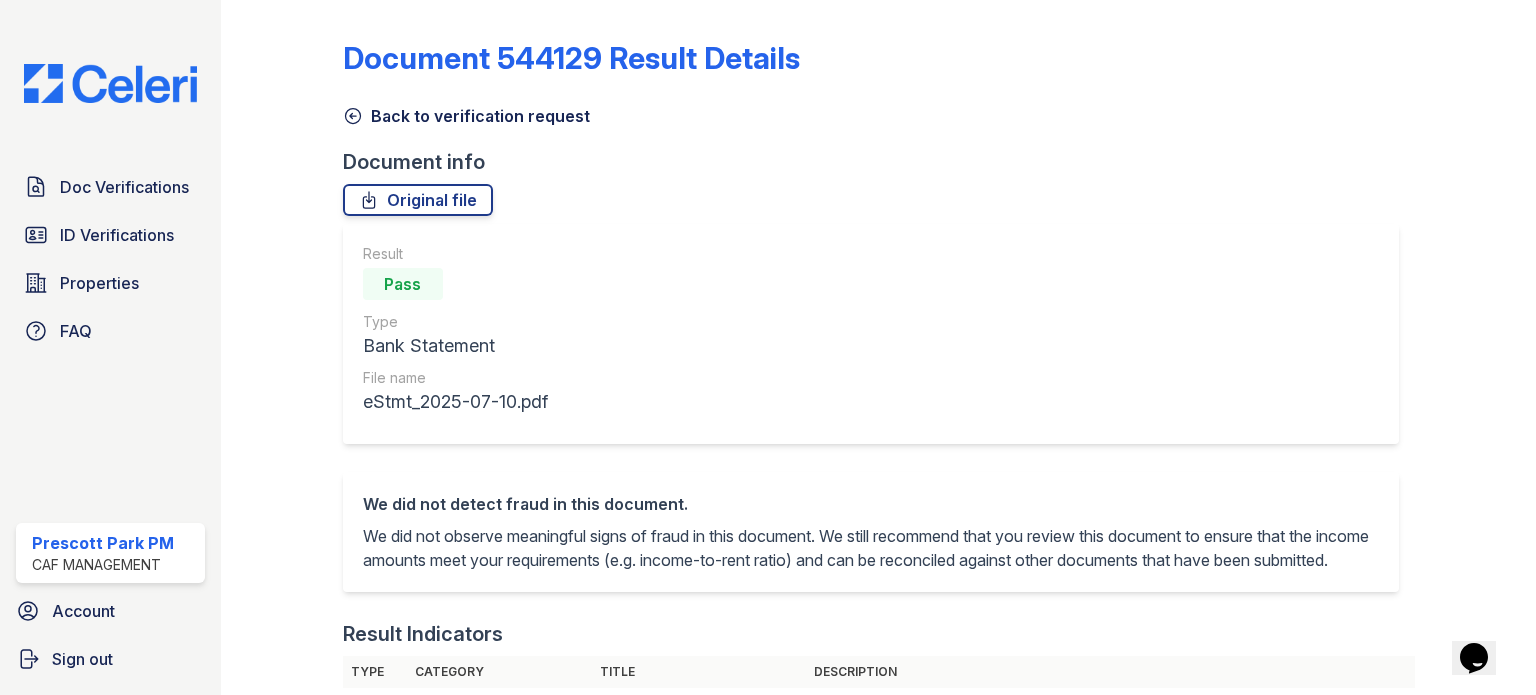 click 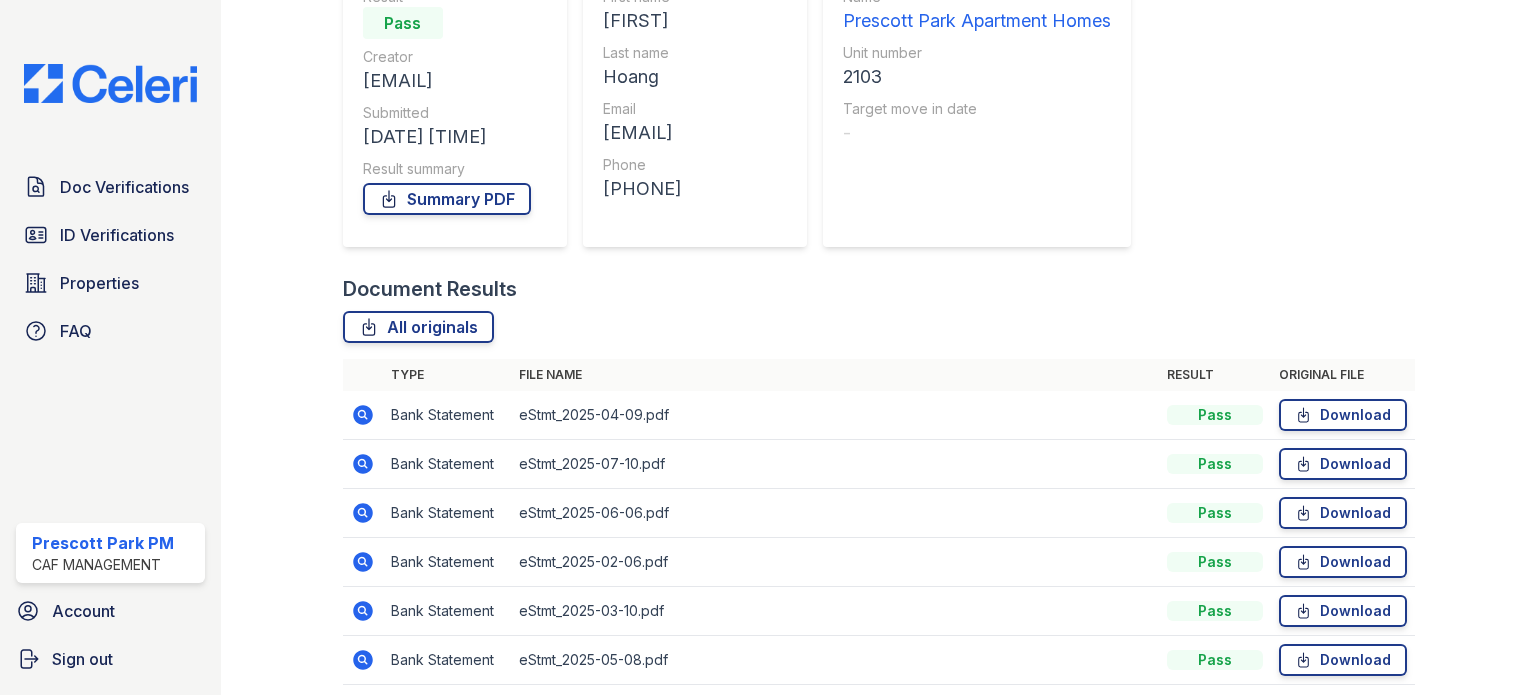 scroll, scrollTop: 240, scrollLeft: 0, axis: vertical 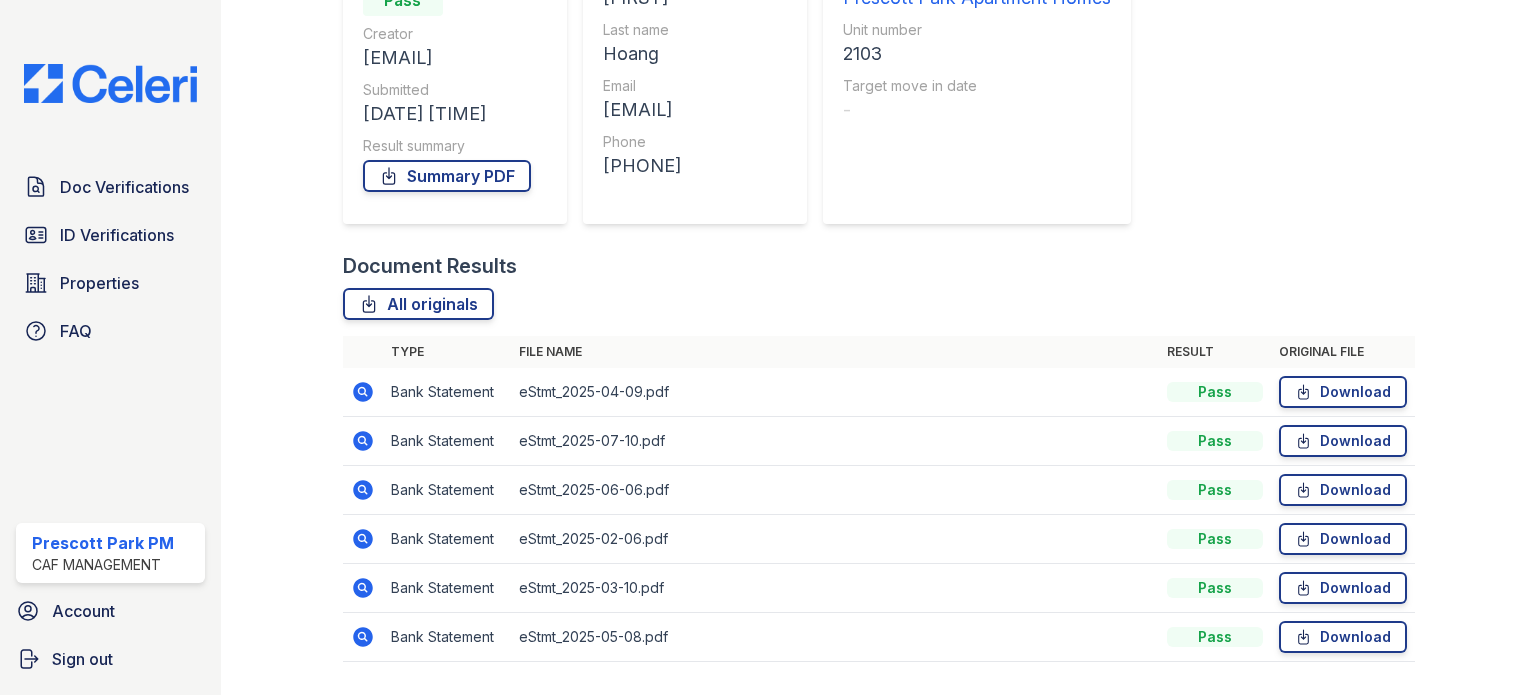 click 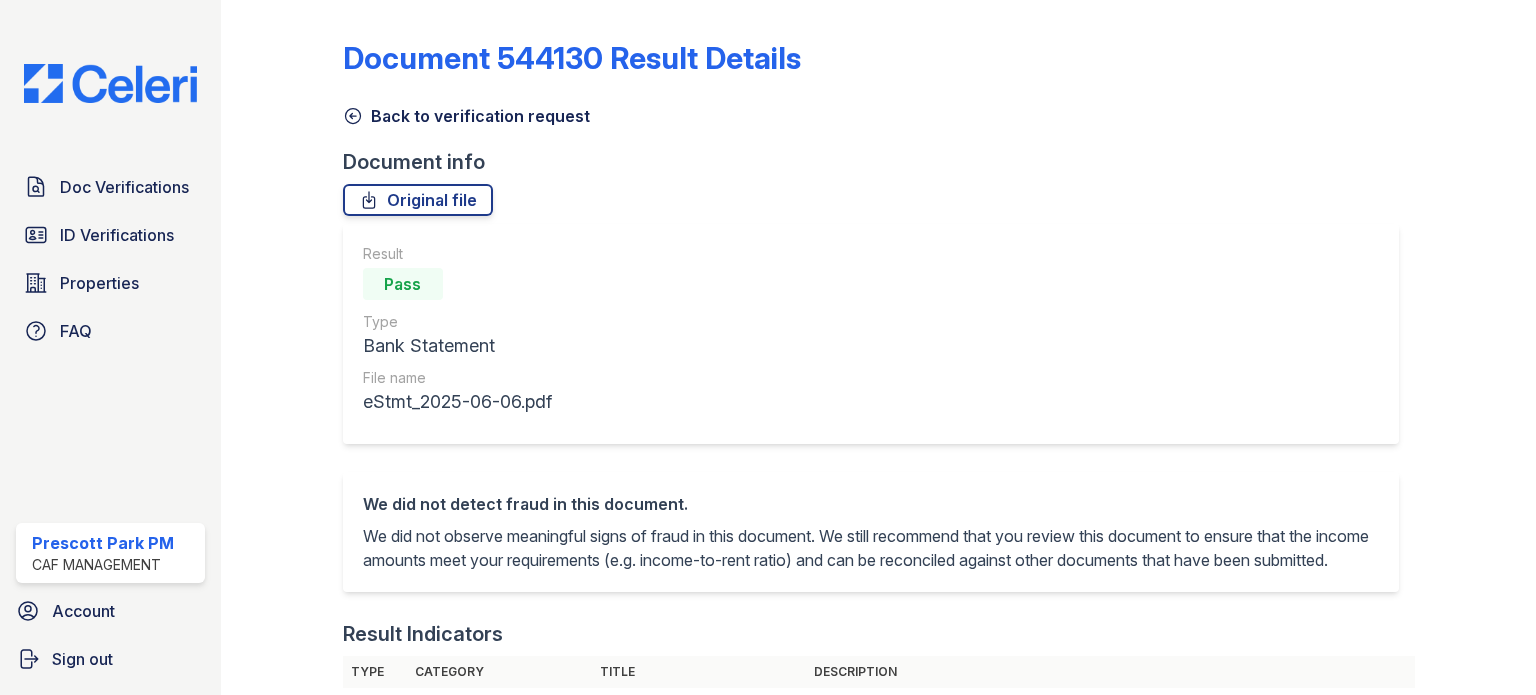 scroll, scrollTop: 0, scrollLeft: 0, axis: both 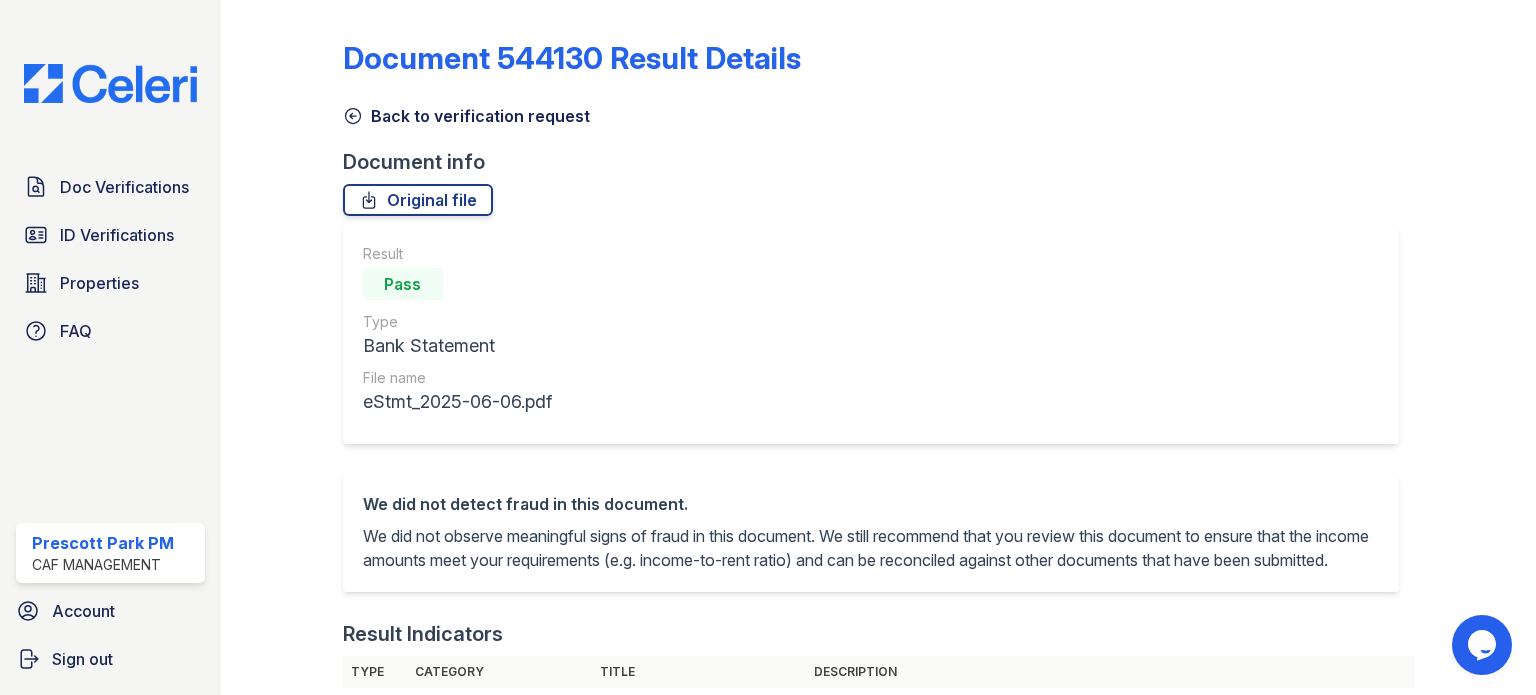 click on "Back to verification request" at bounding box center [466, 116] 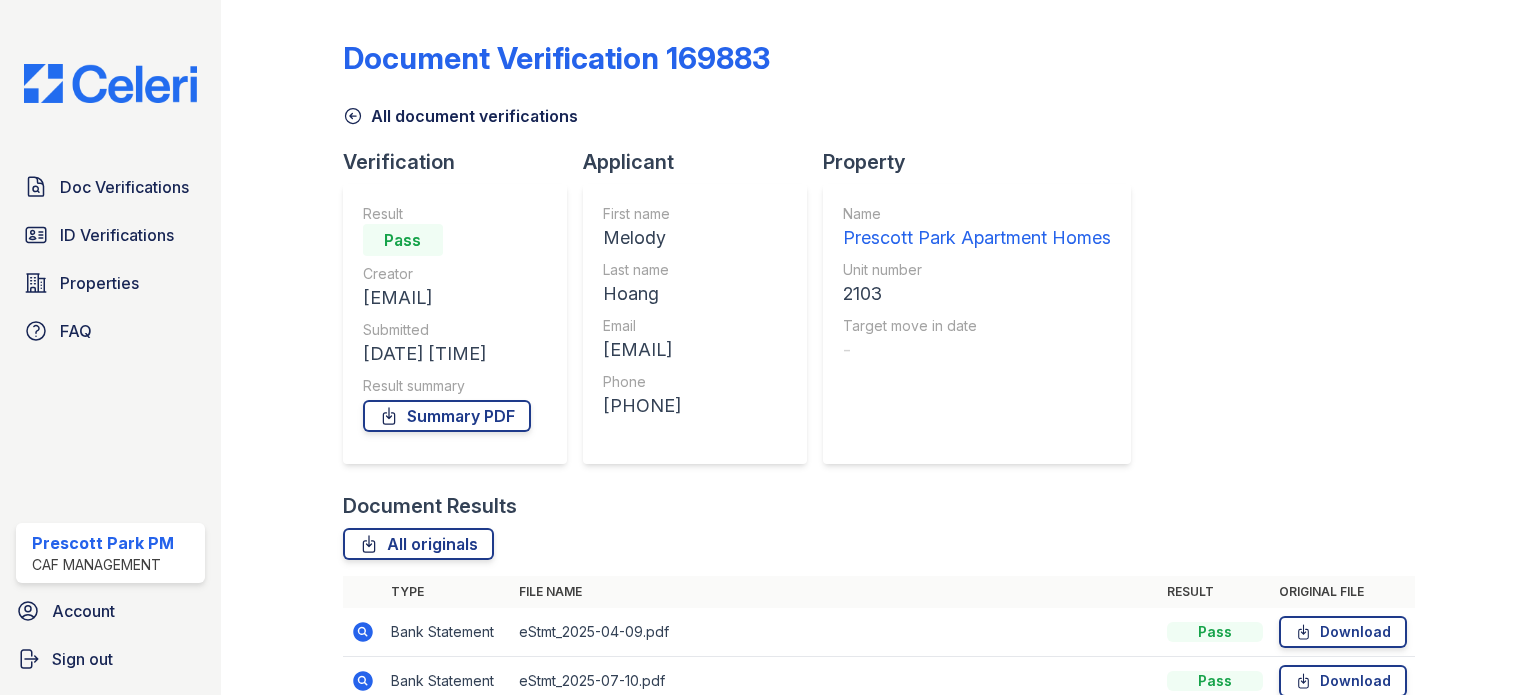 click 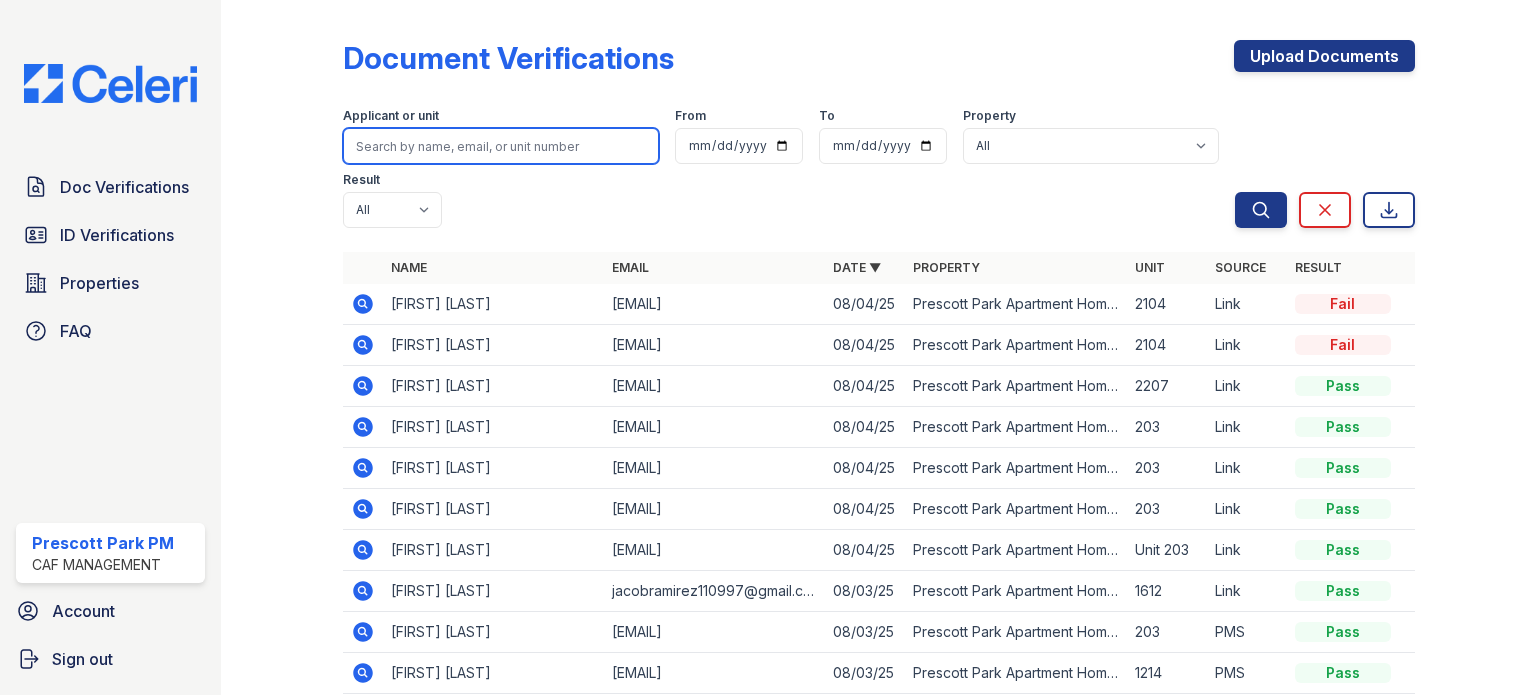 click at bounding box center (501, 146) 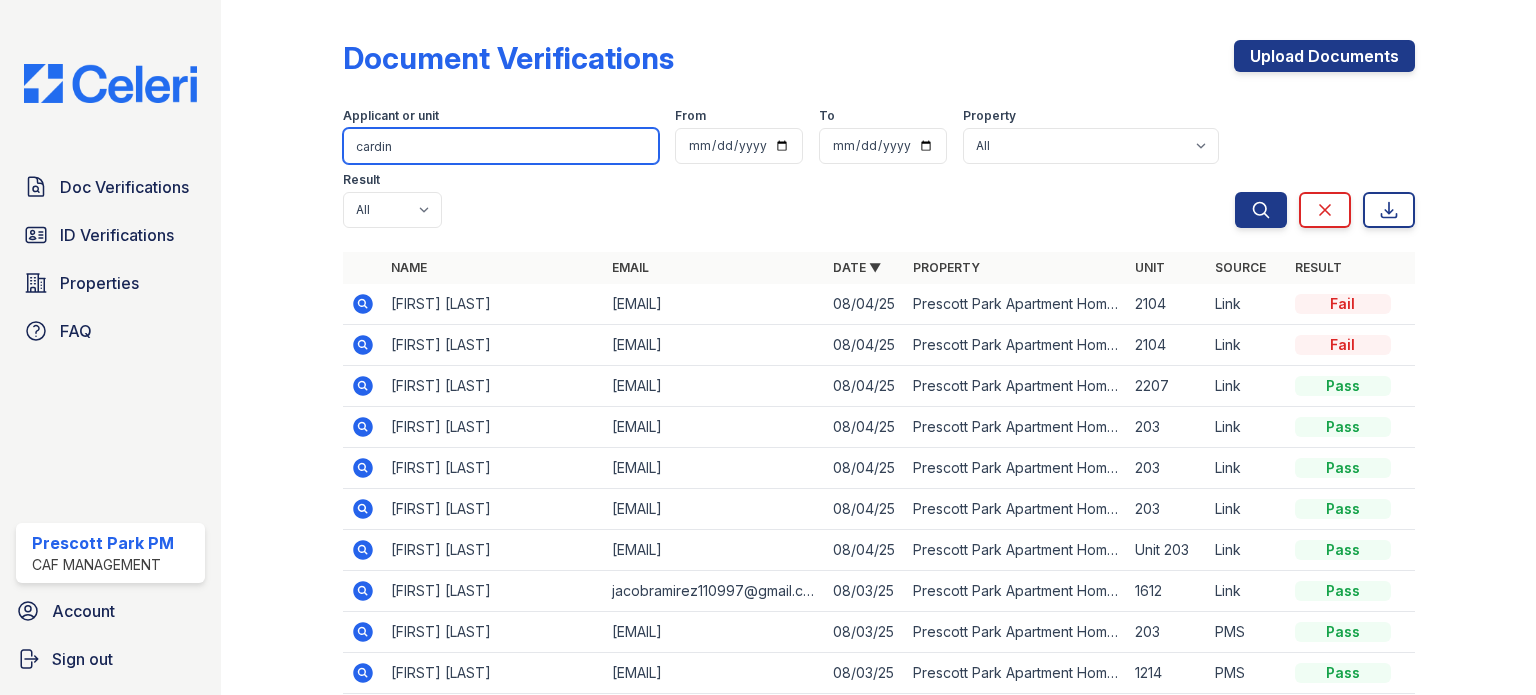 type on "cardin" 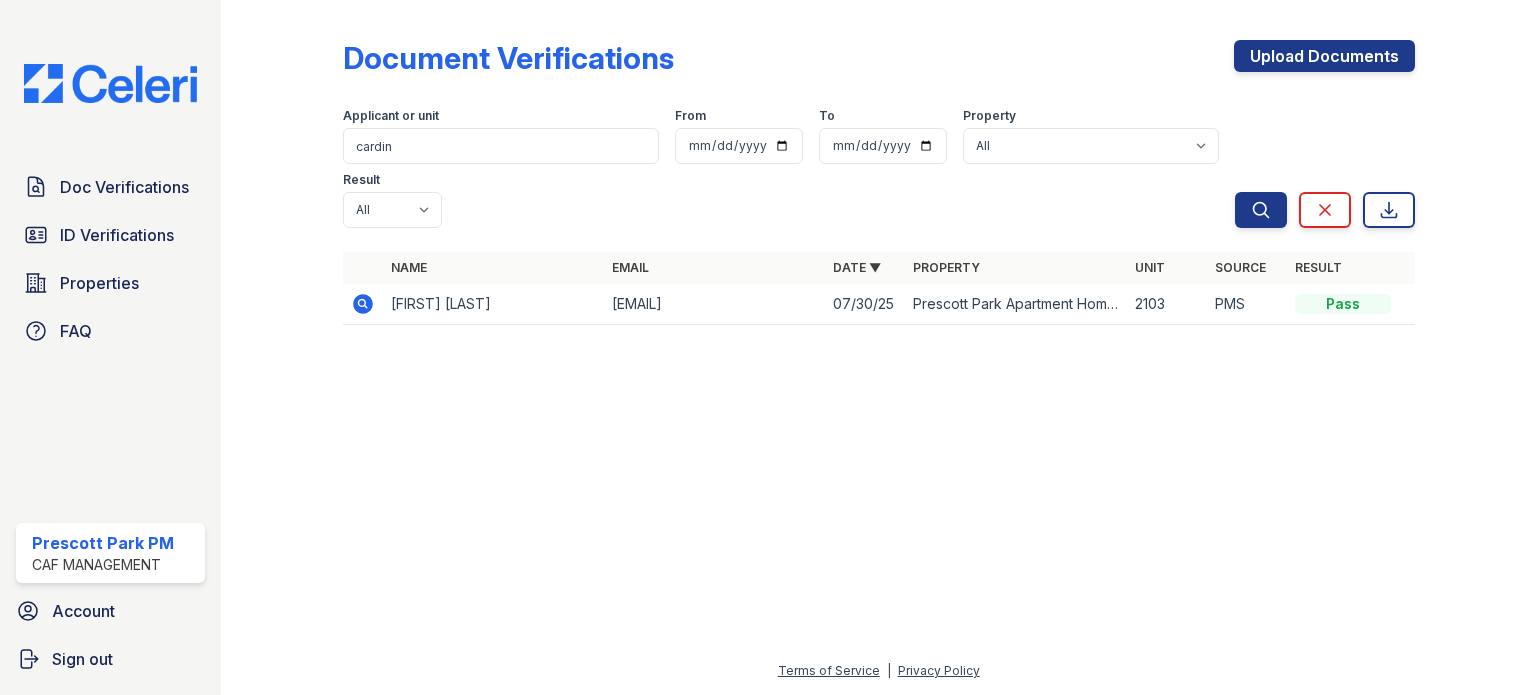 click 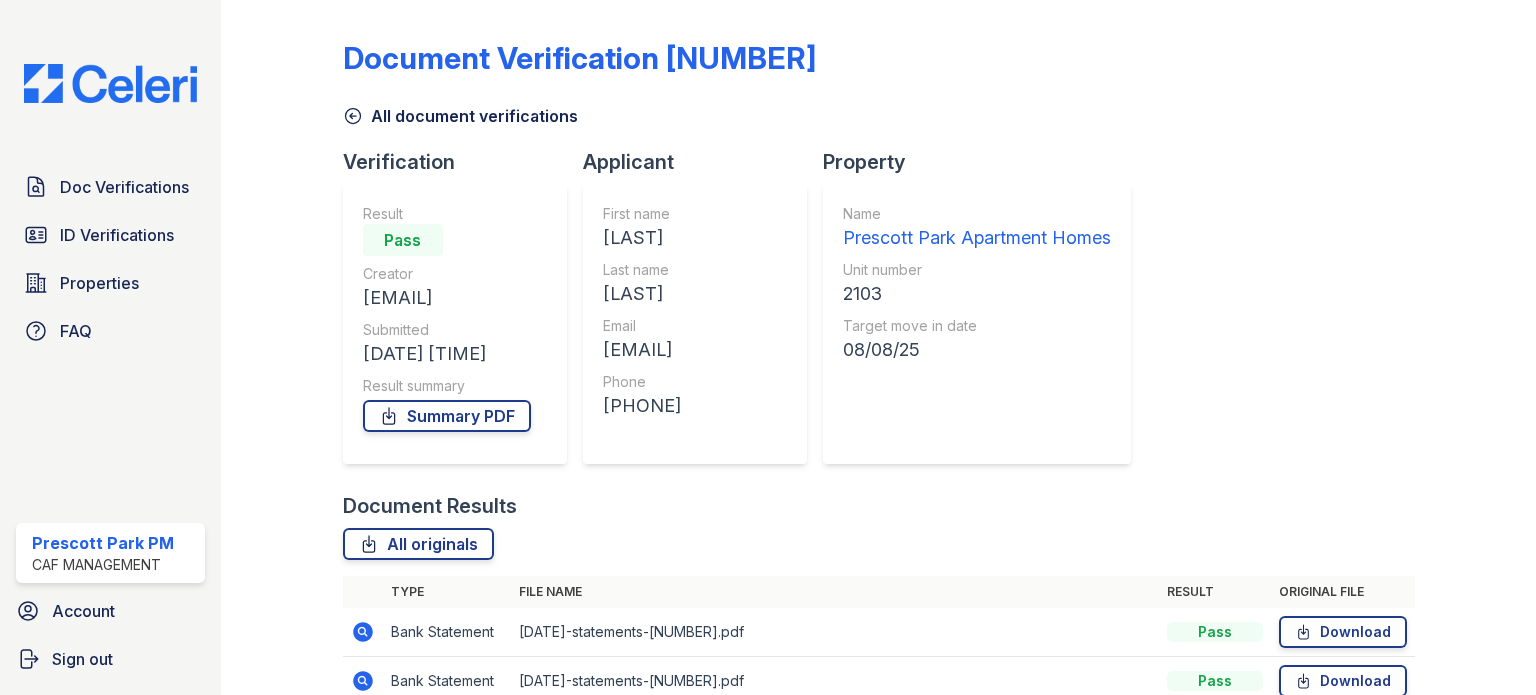 scroll, scrollTop: 0, scrollLeft: 0, axis: both 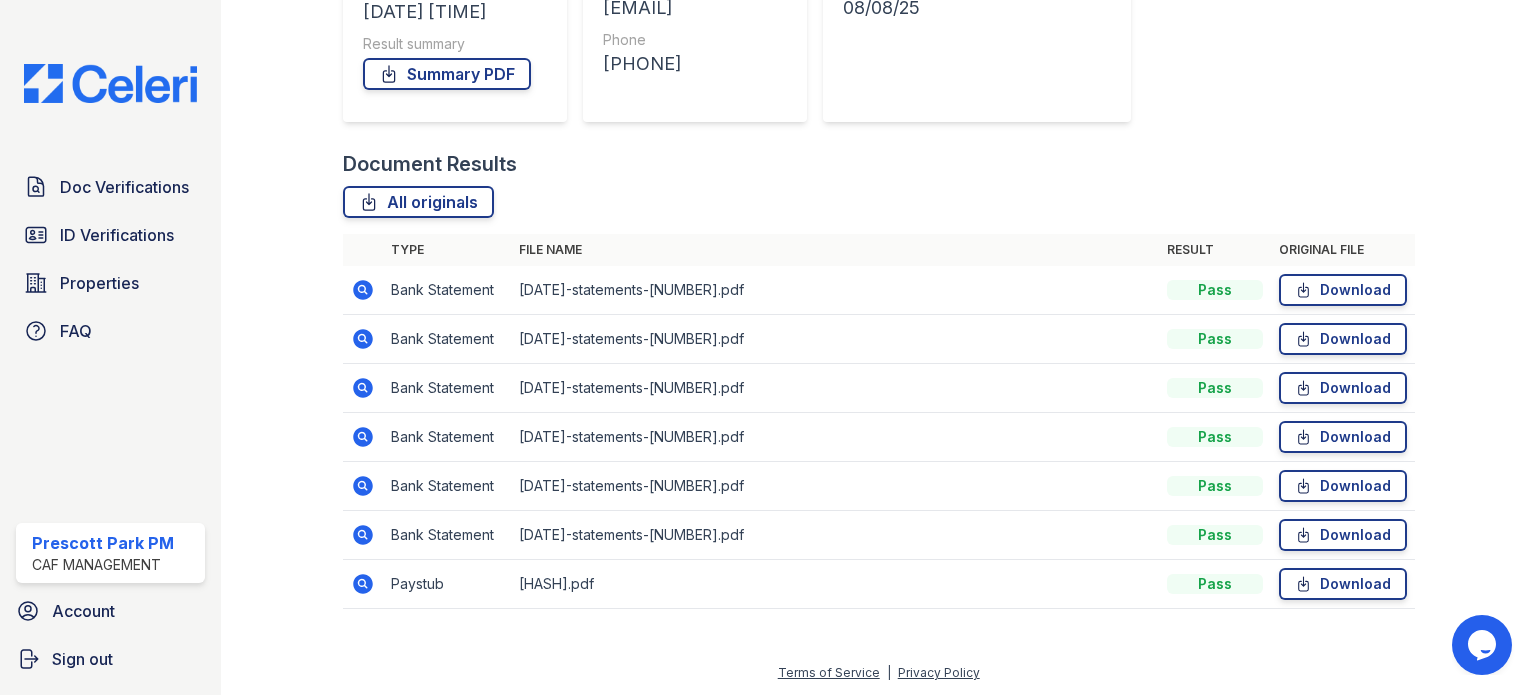 click 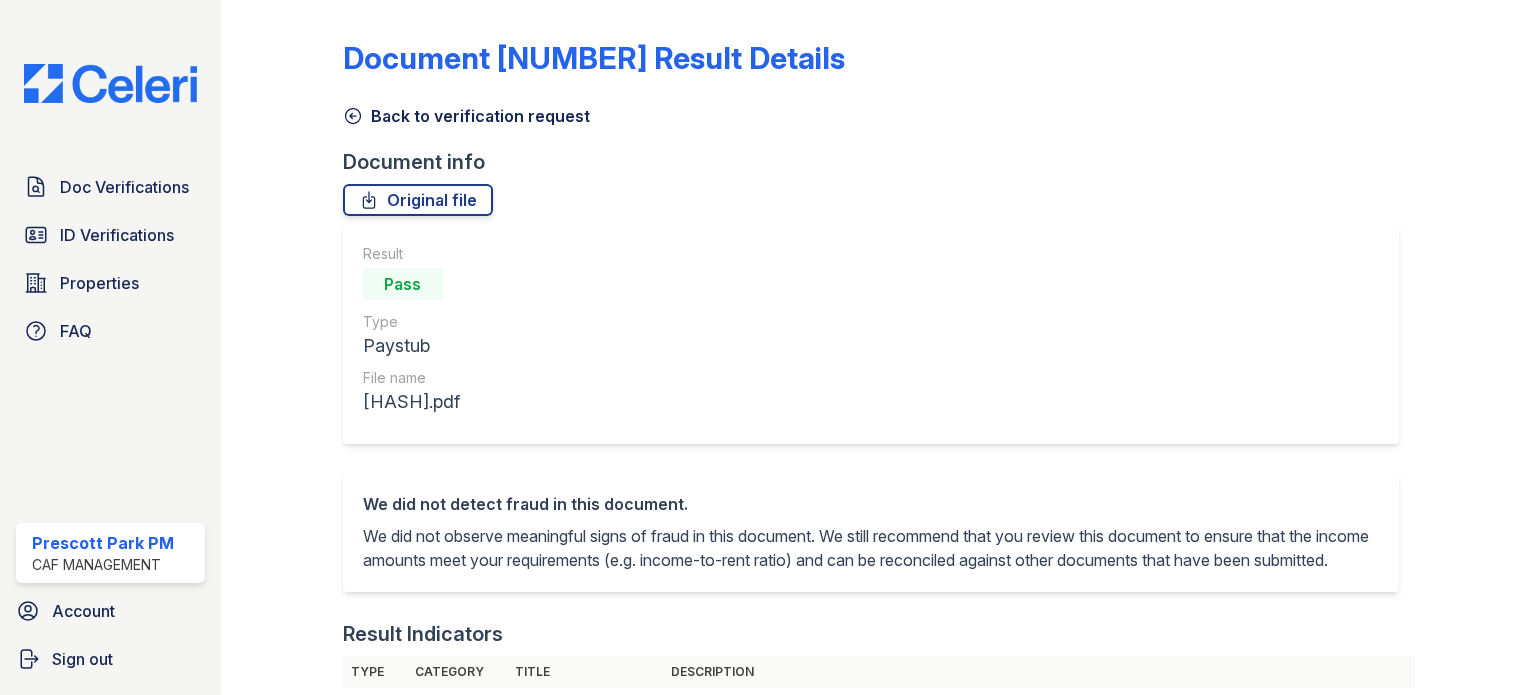 scroll, scrollTop: 0, scrollLeft: 0, axis: both 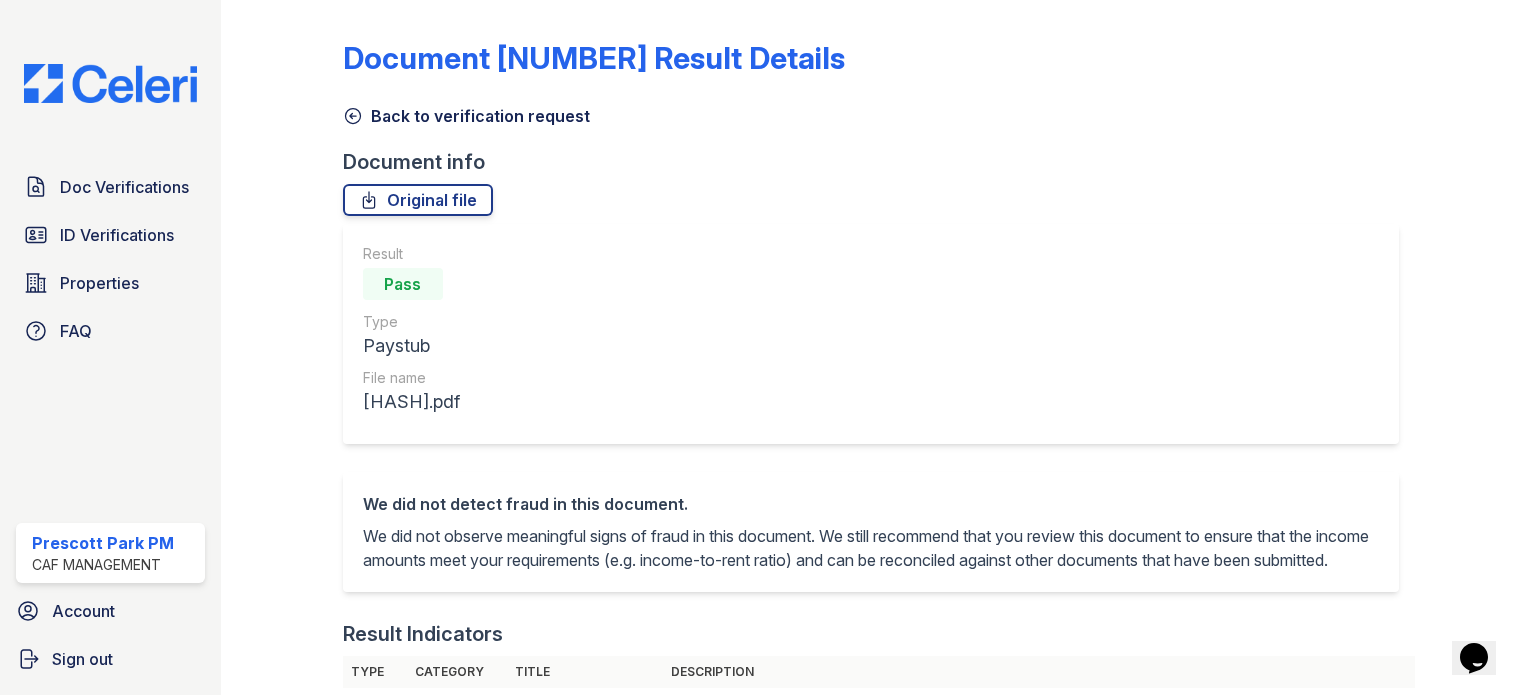click 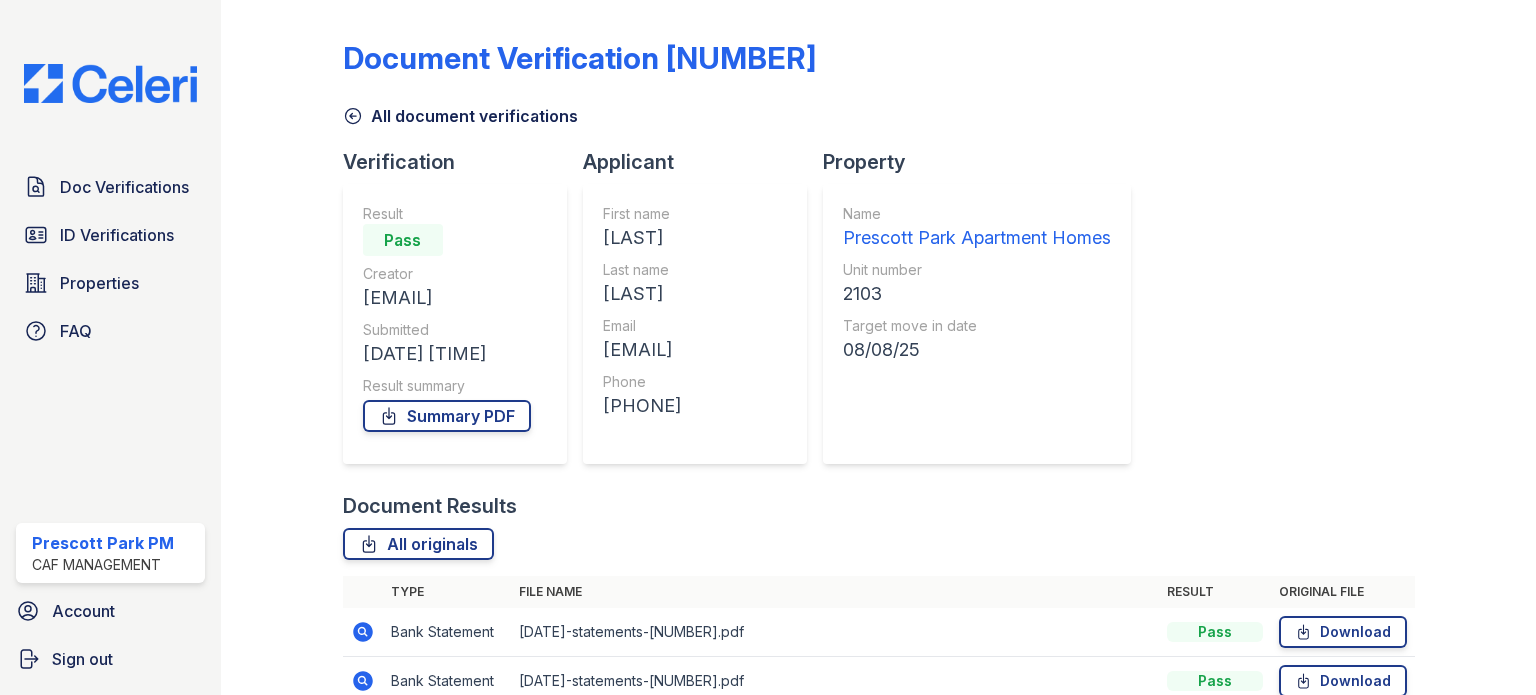 scroll, scrollTop: 342, scrollLeft: 0, axis: vertical 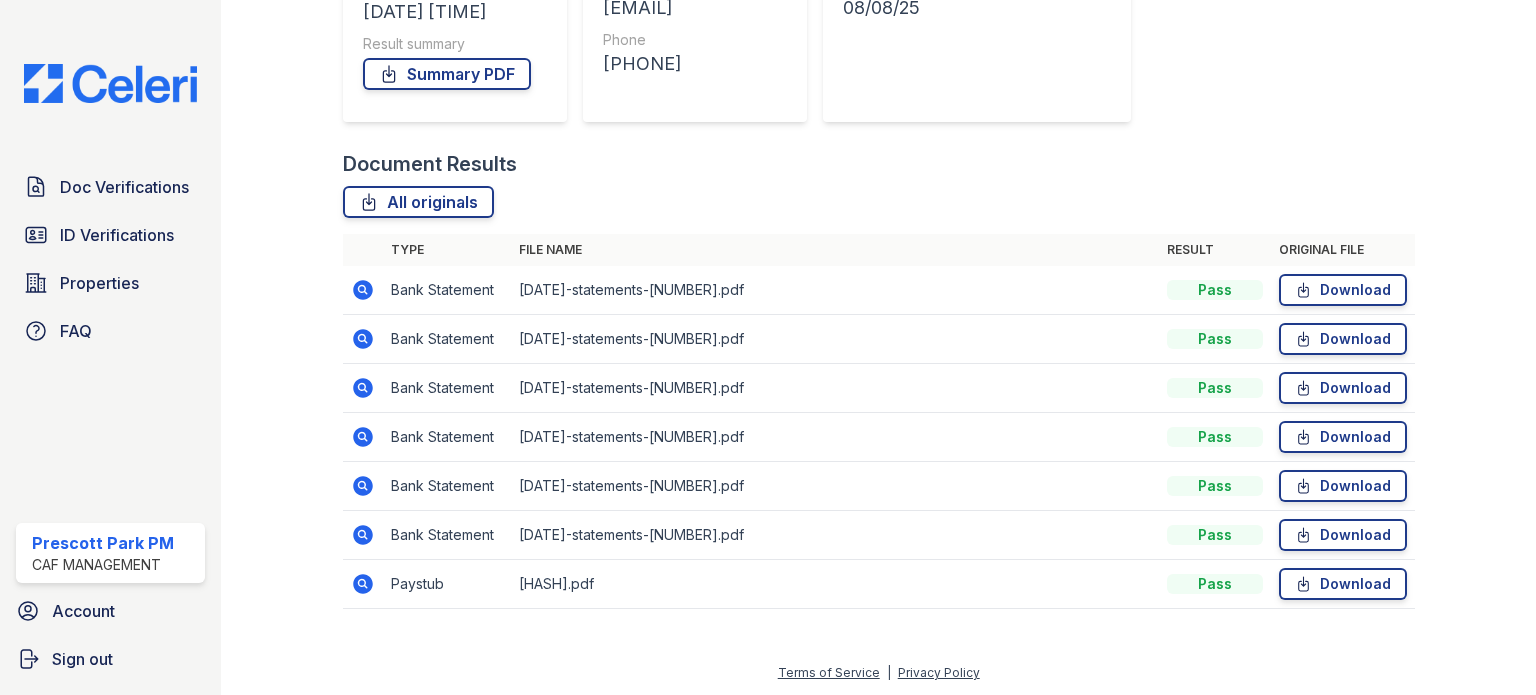 click 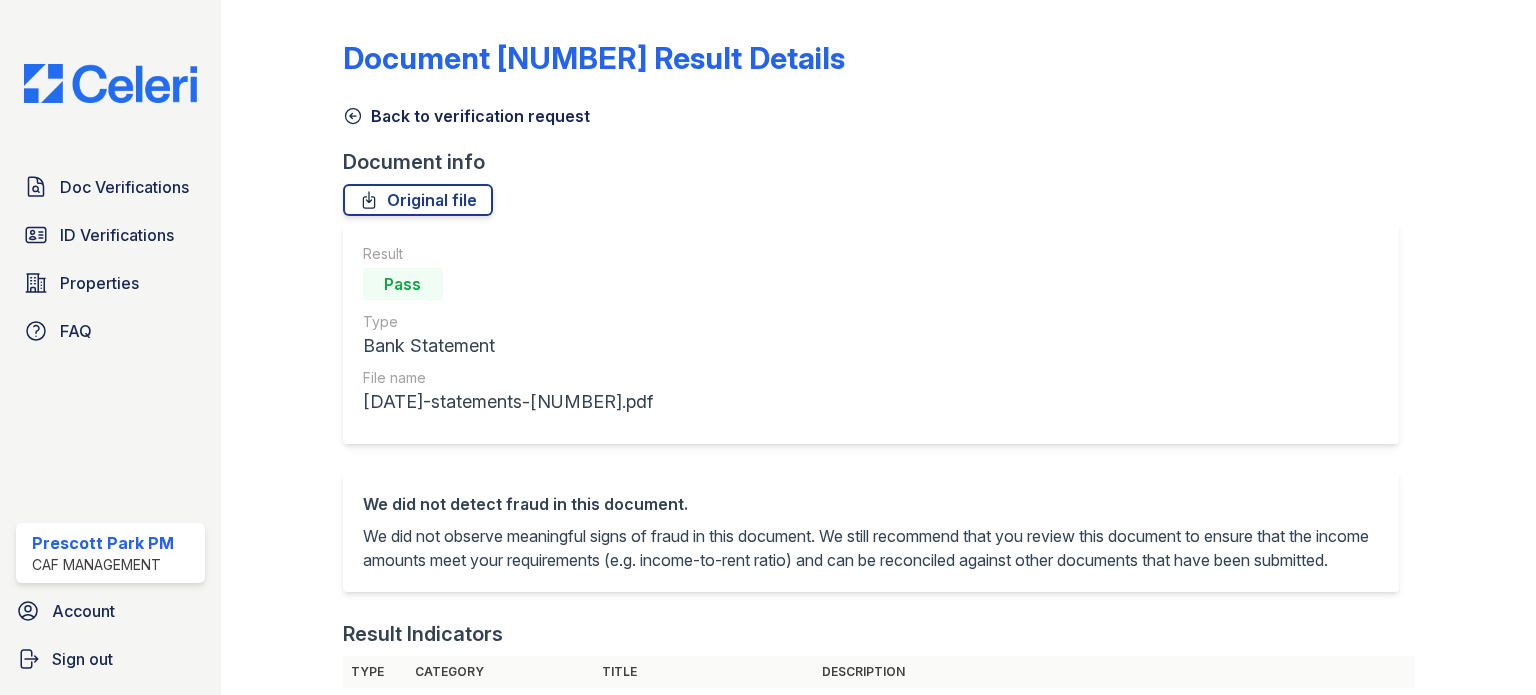 scroll, scrollTop: 0, scrollLeft: 0, axis: both 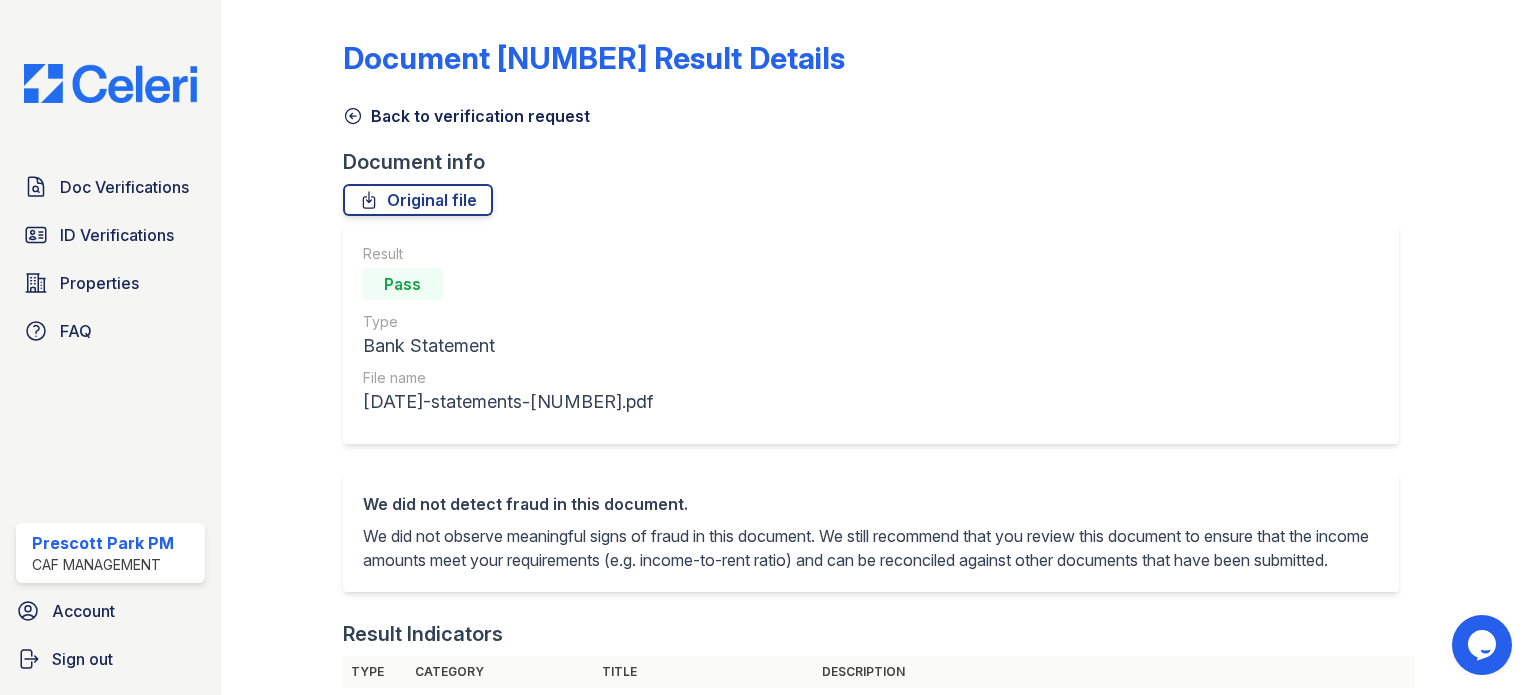 click 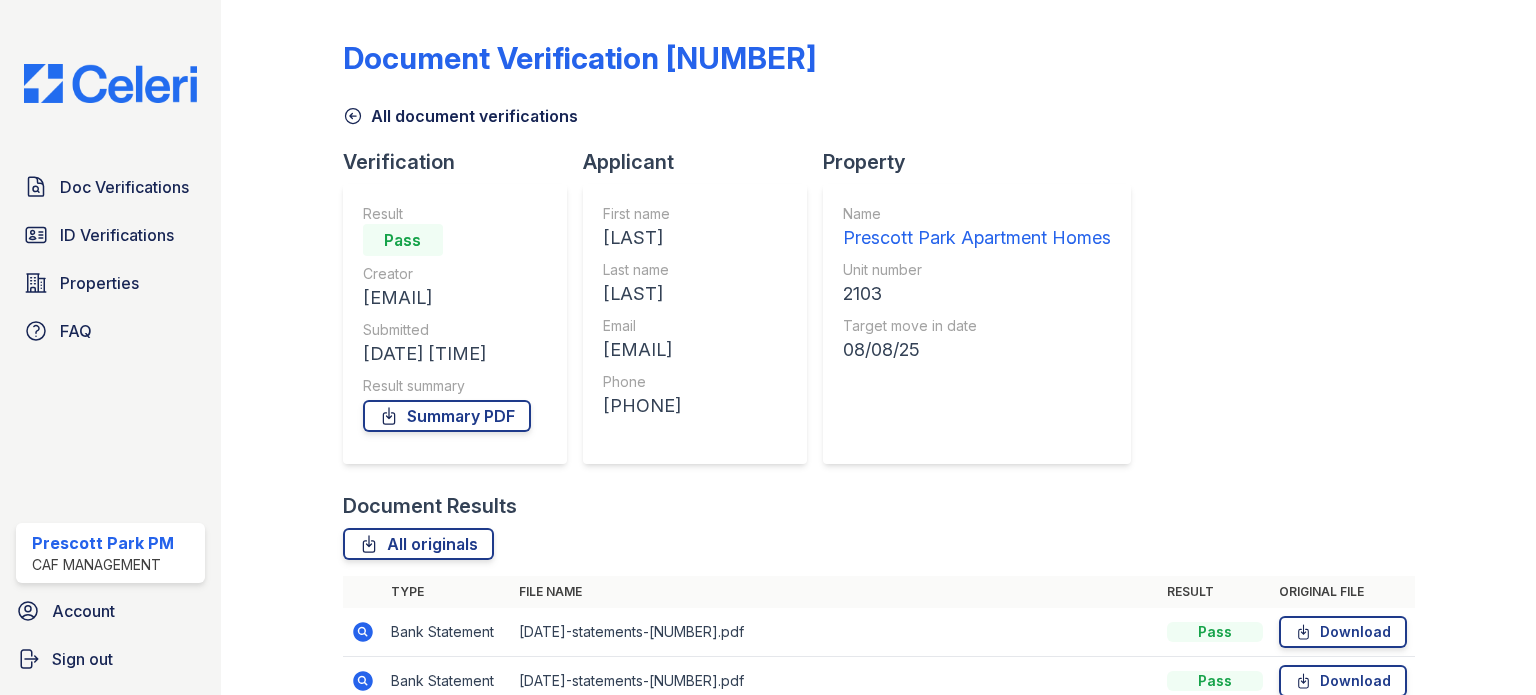 click on "All document verifications" at bounding box center (460, 116) 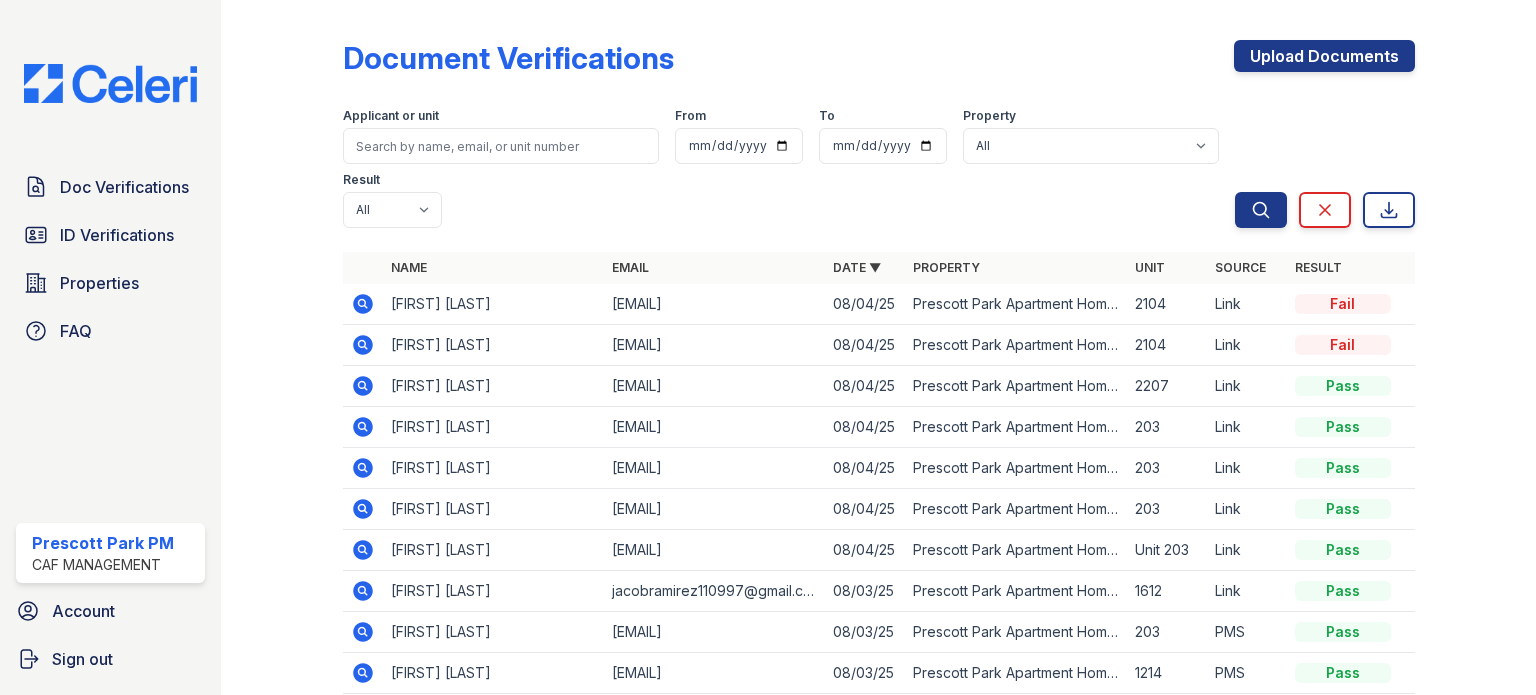 drag, startPoint x: 352, startPoint y: 126, endPoint x: 364, endPoint y: 138, distance: 16.970562 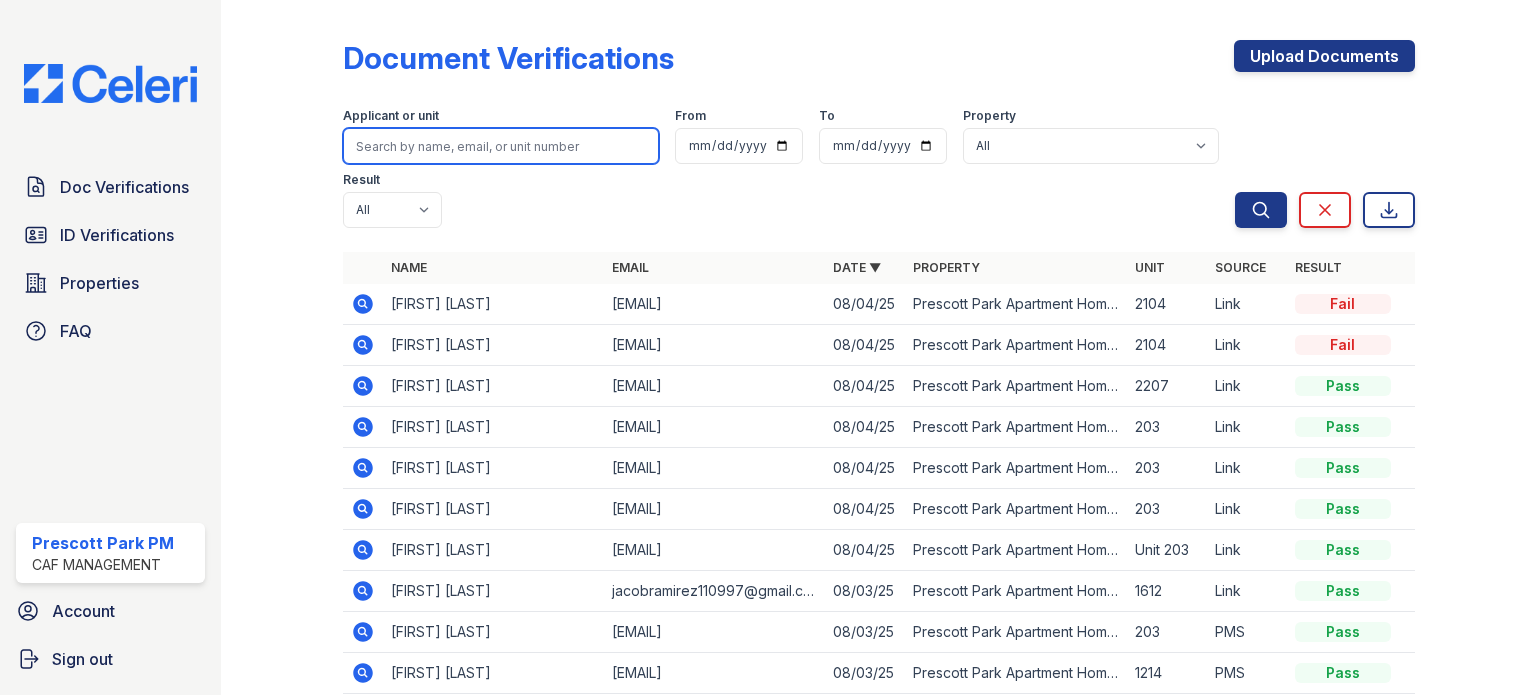 click at bounding box center [501, 146] 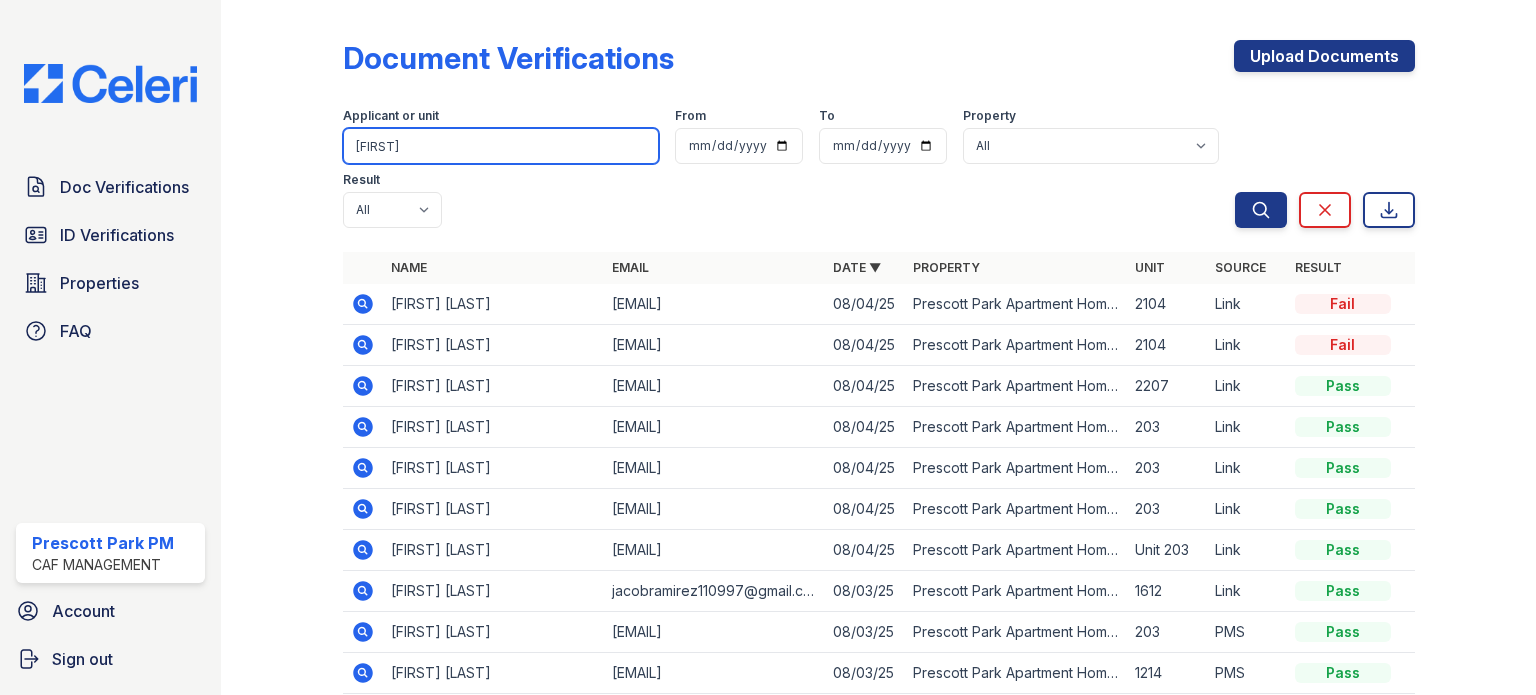 type on "teo" 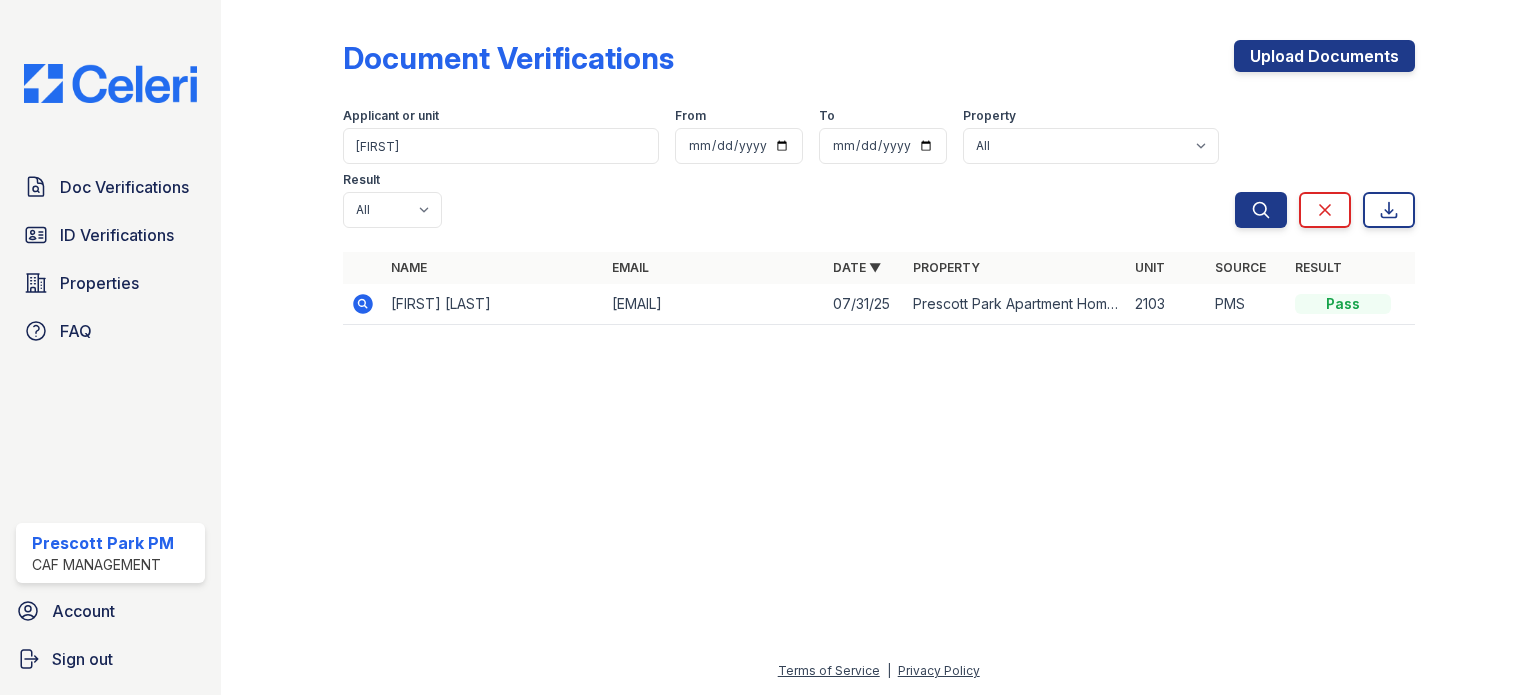 click on "Teo Chanthanouvong" at bounding box center (493, 304) 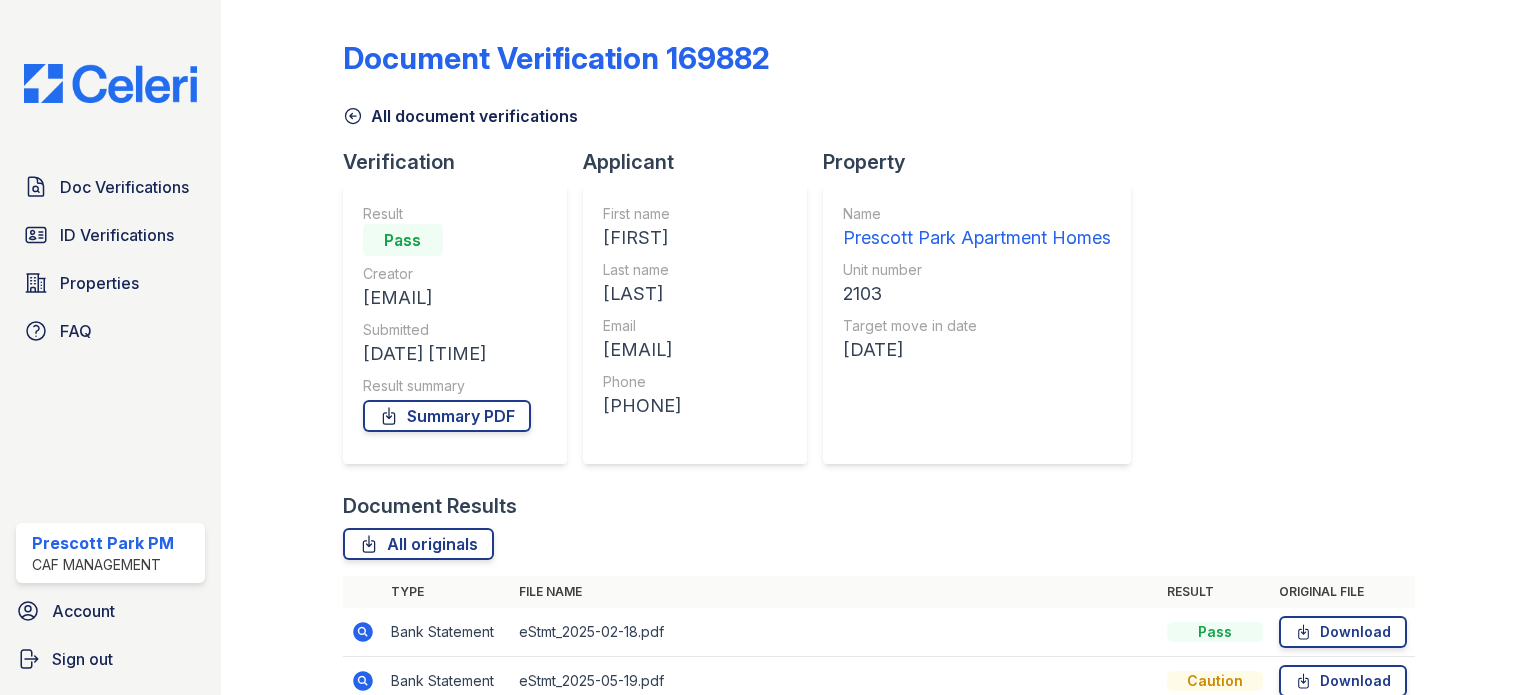 scroll, scrollTop: 0, scrollLeft: 0, axis: both 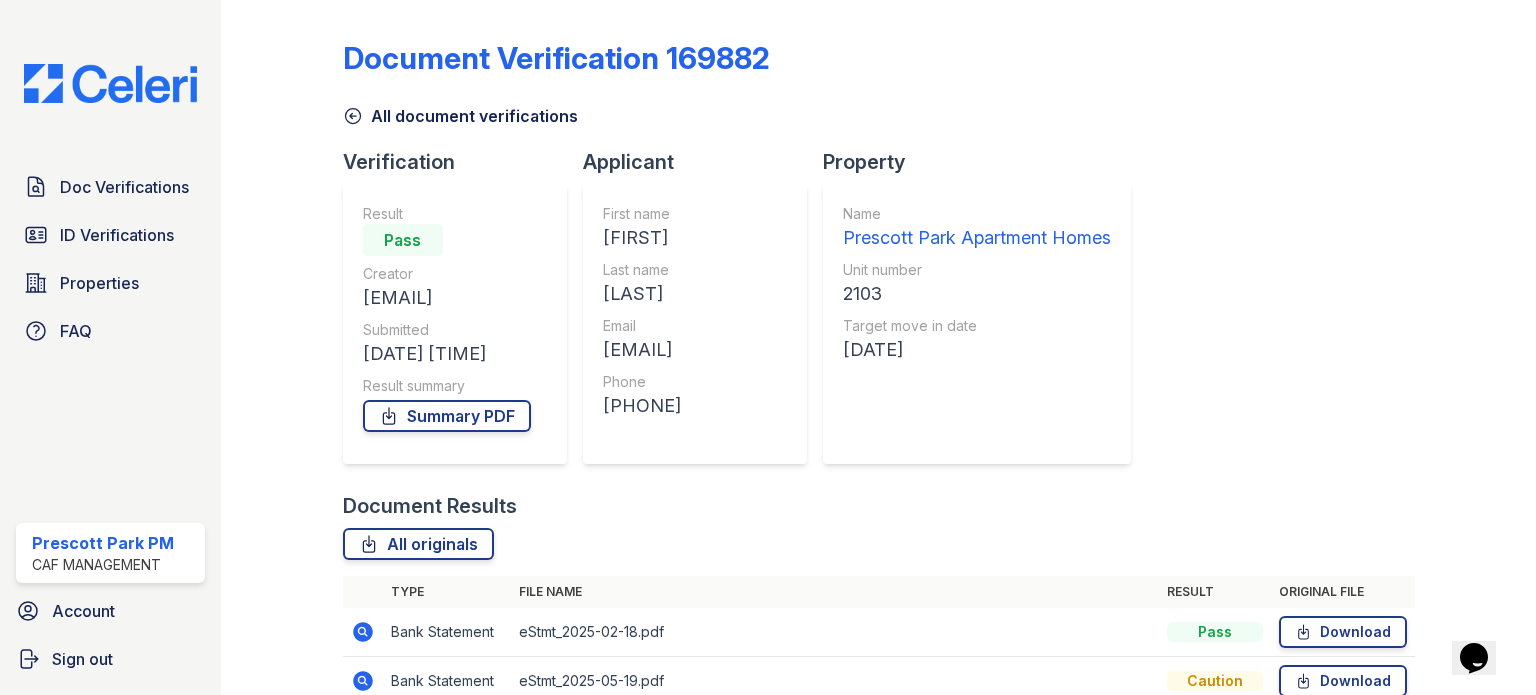 click on "Document Verification 169882
All document verifications
Verification
Result
Pass
Creator
m3lodyhoang@gmail.com
Submitted
07/31/25 01:50:37 AM
Result summary
Summary PDF
Applicant
First name
Teo
Last name
Chanthanouvong
Email
m3lodyhoang@gmail.com
Phone
+14692471510
Property
Name
Prescott Park Apartment Homes
Unit number
2103
Target move in date
08/09/25
Document Results
All originals
Type
File name
Result
Original file" at bounding box center [878, 347] 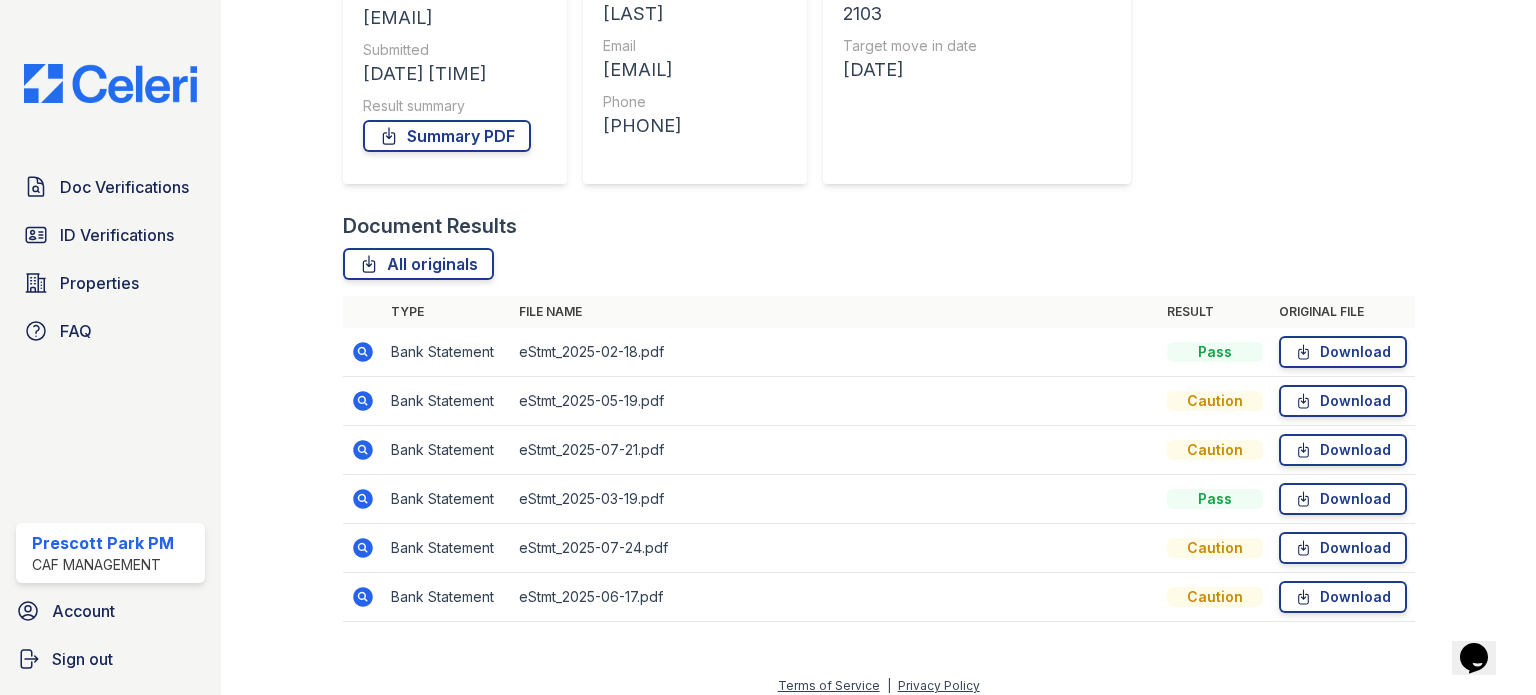 scroll, scrollTop: 293, scrollLeft: 0, axis: vertical 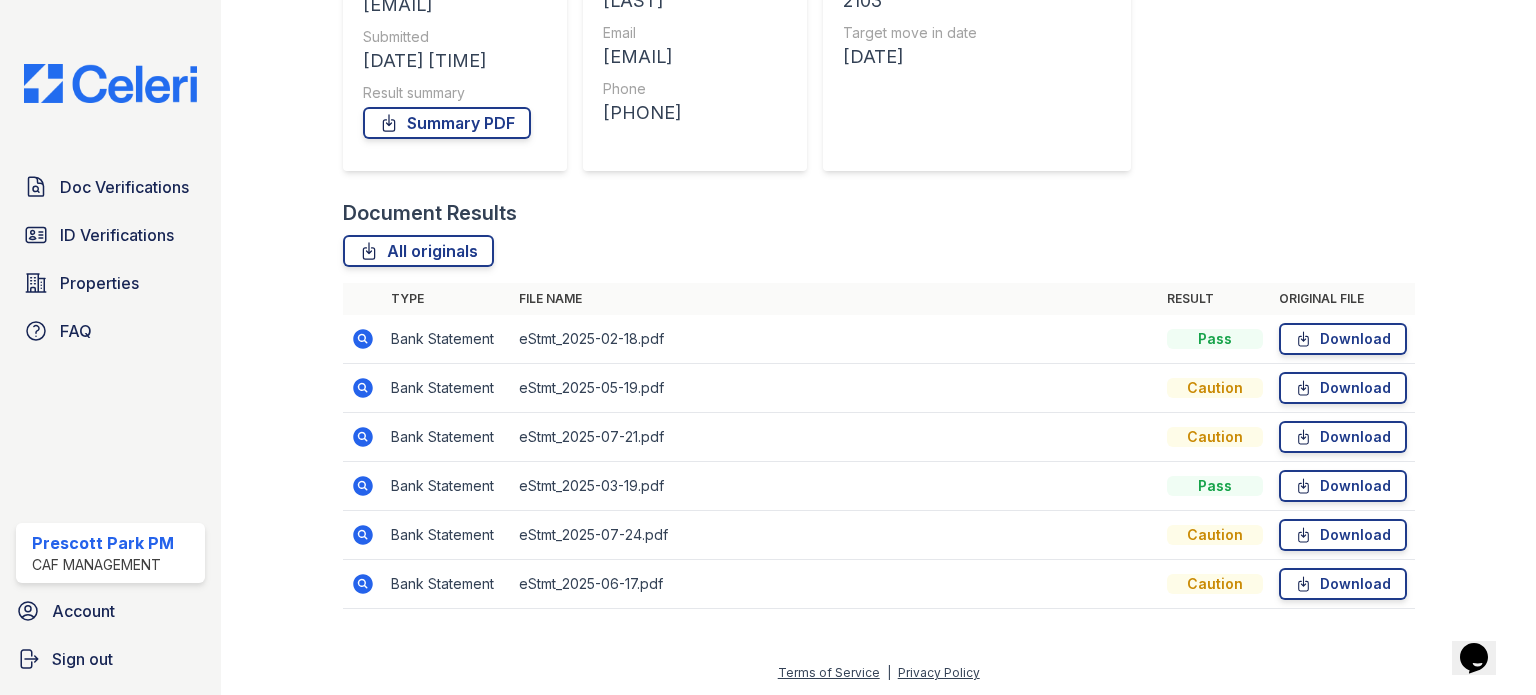 click 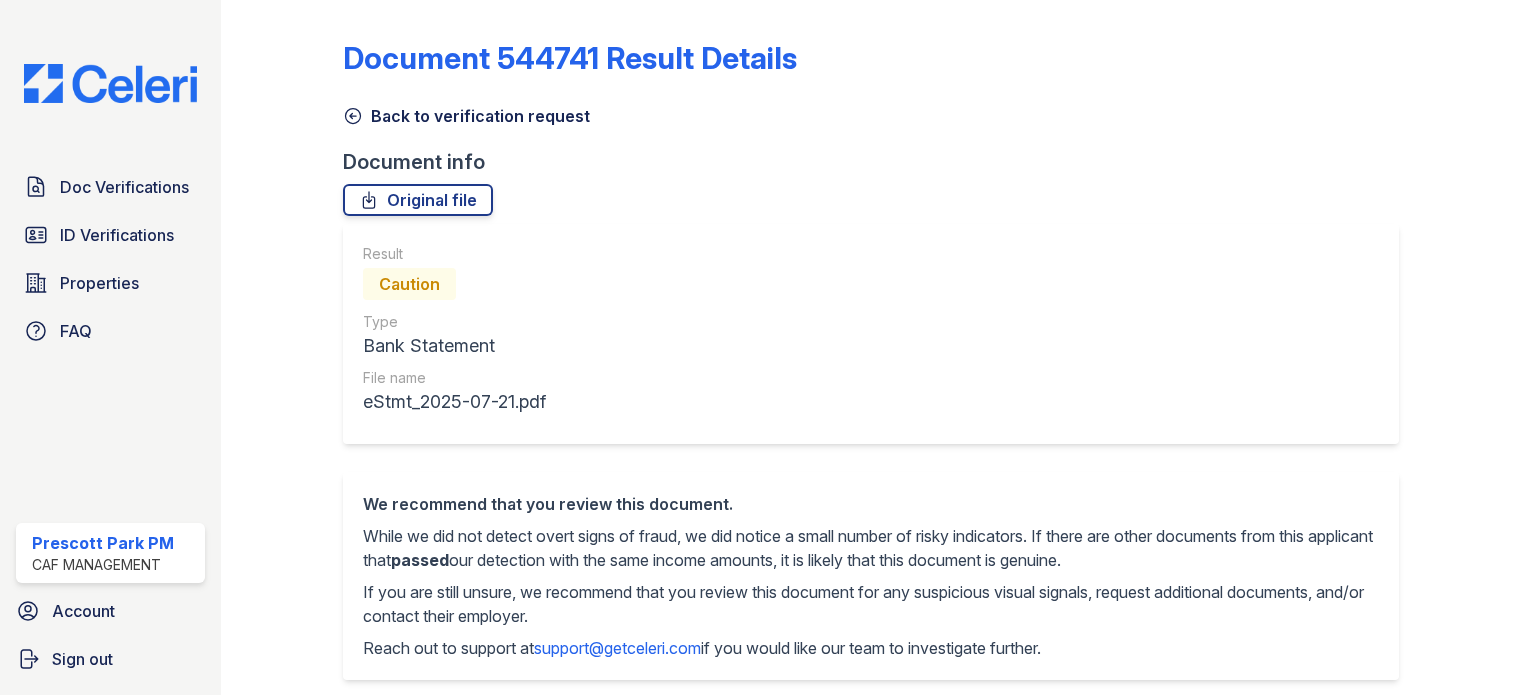 scroll, scrollTop: 0, scrollLeft: 0, axis: both 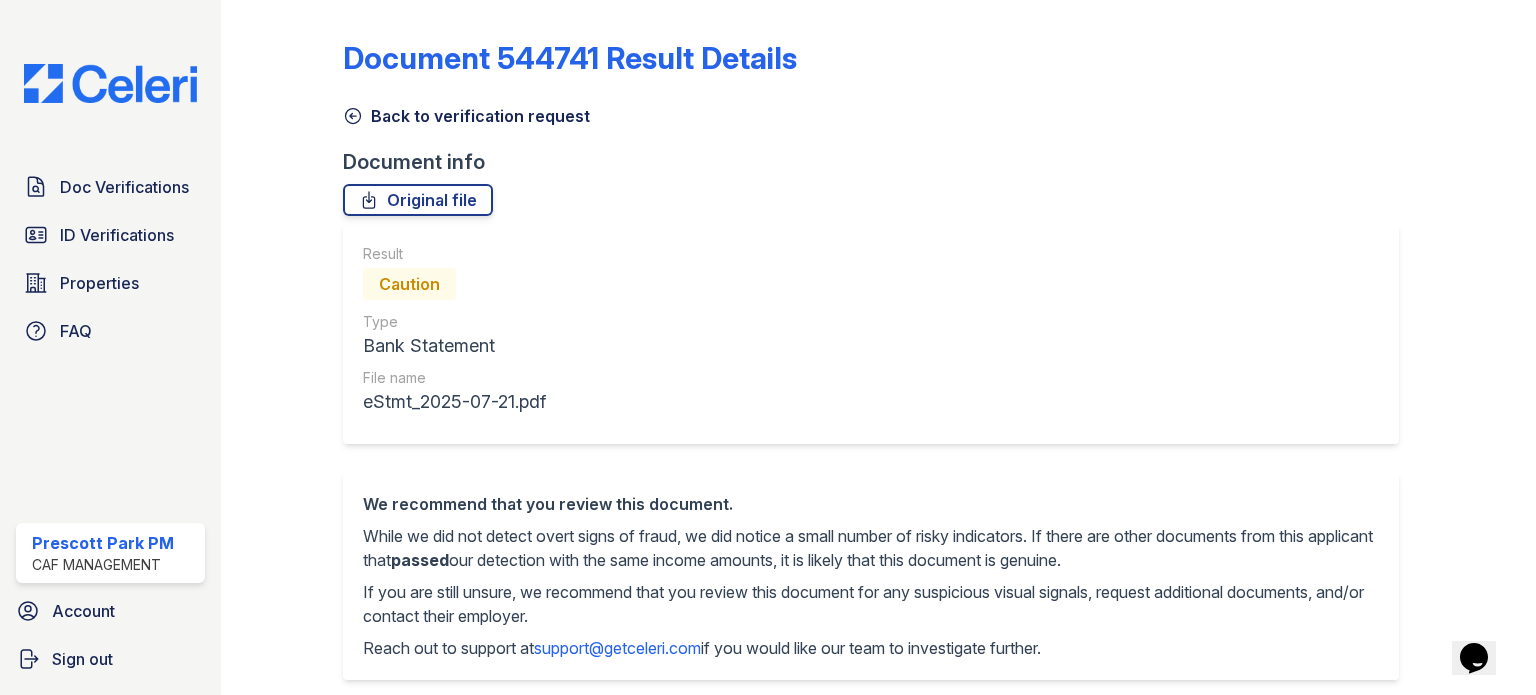 click on "Result
Caution
Type
Bank Statement
File name
eStmt_[YYYY]-[MM]-[DD].pdf" at bounding box center [871, 334] 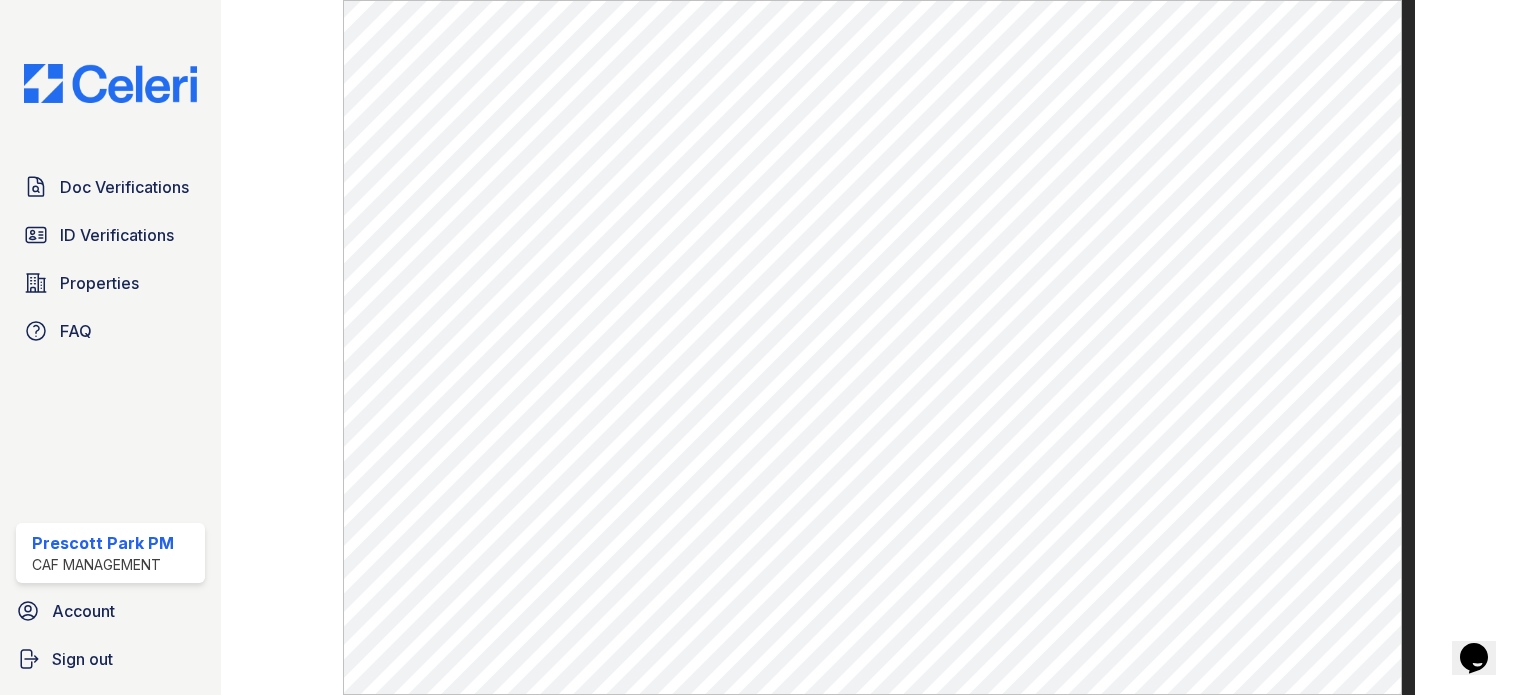 scroll, scrollTop: 1070, scrollLeft: 0, axis: vertical 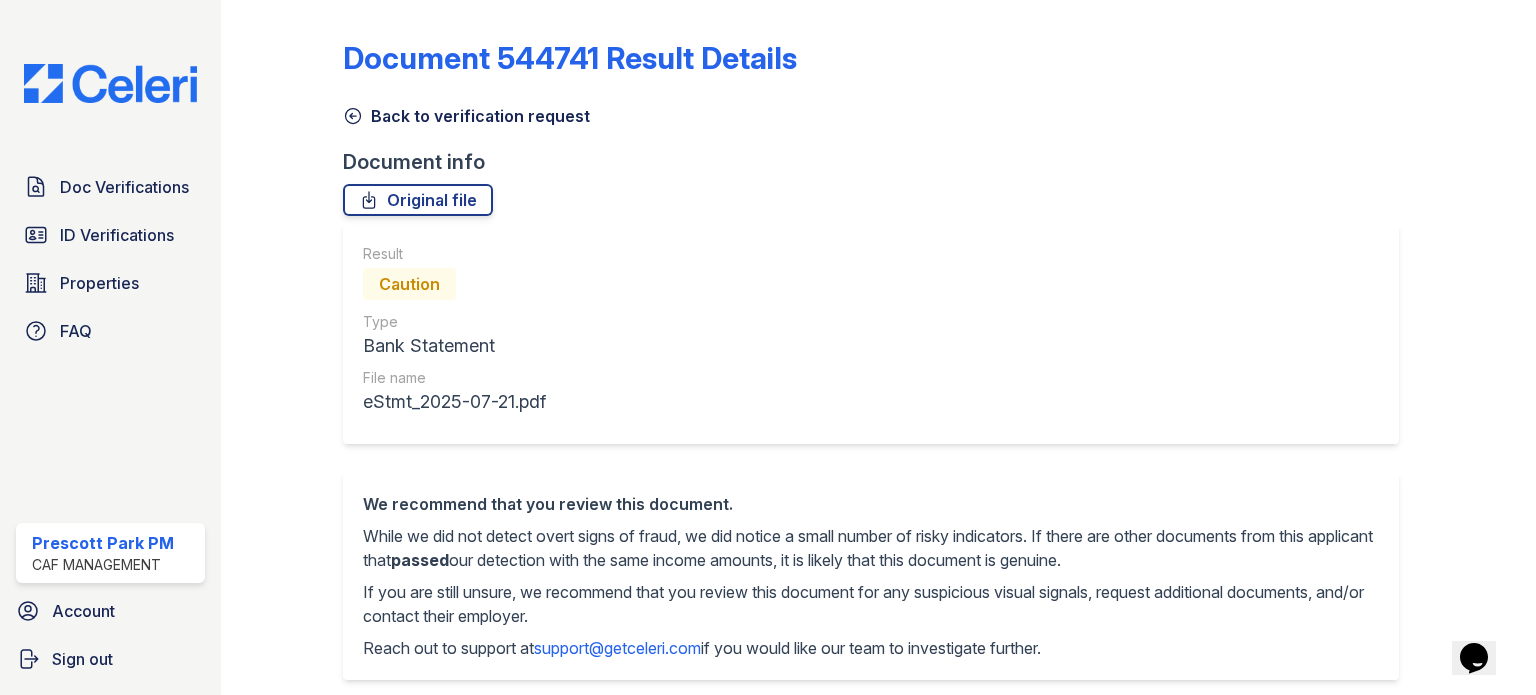 click 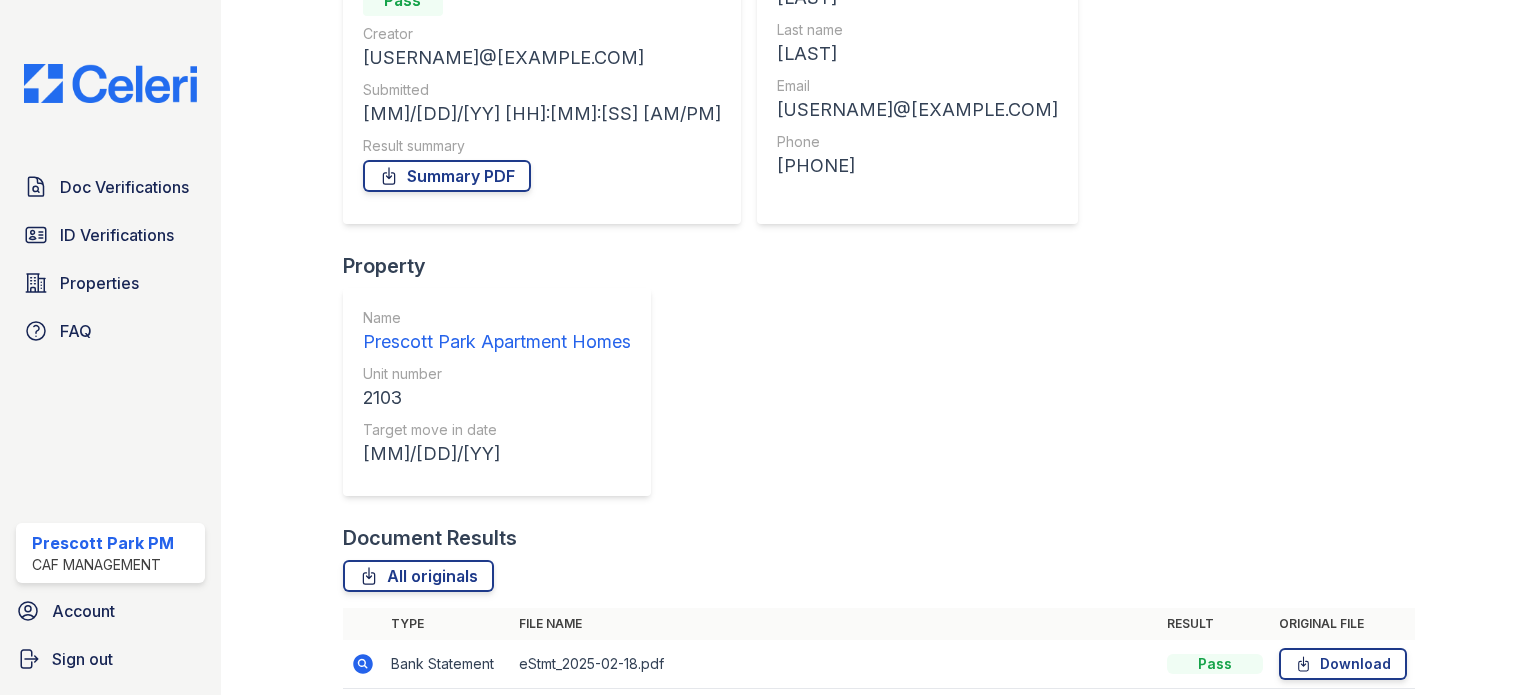 scroll, scrollTop: 280, scrollLeft: 0, axis: vertical 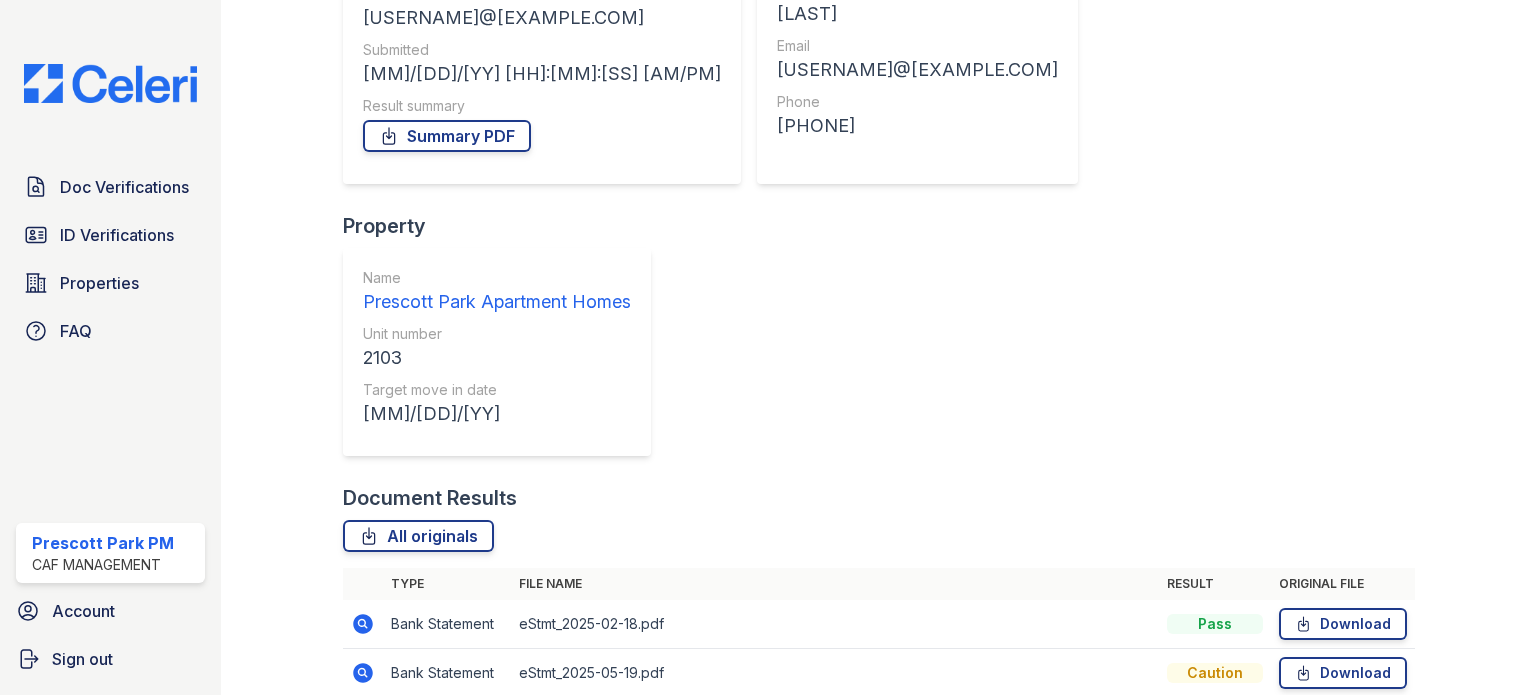 click 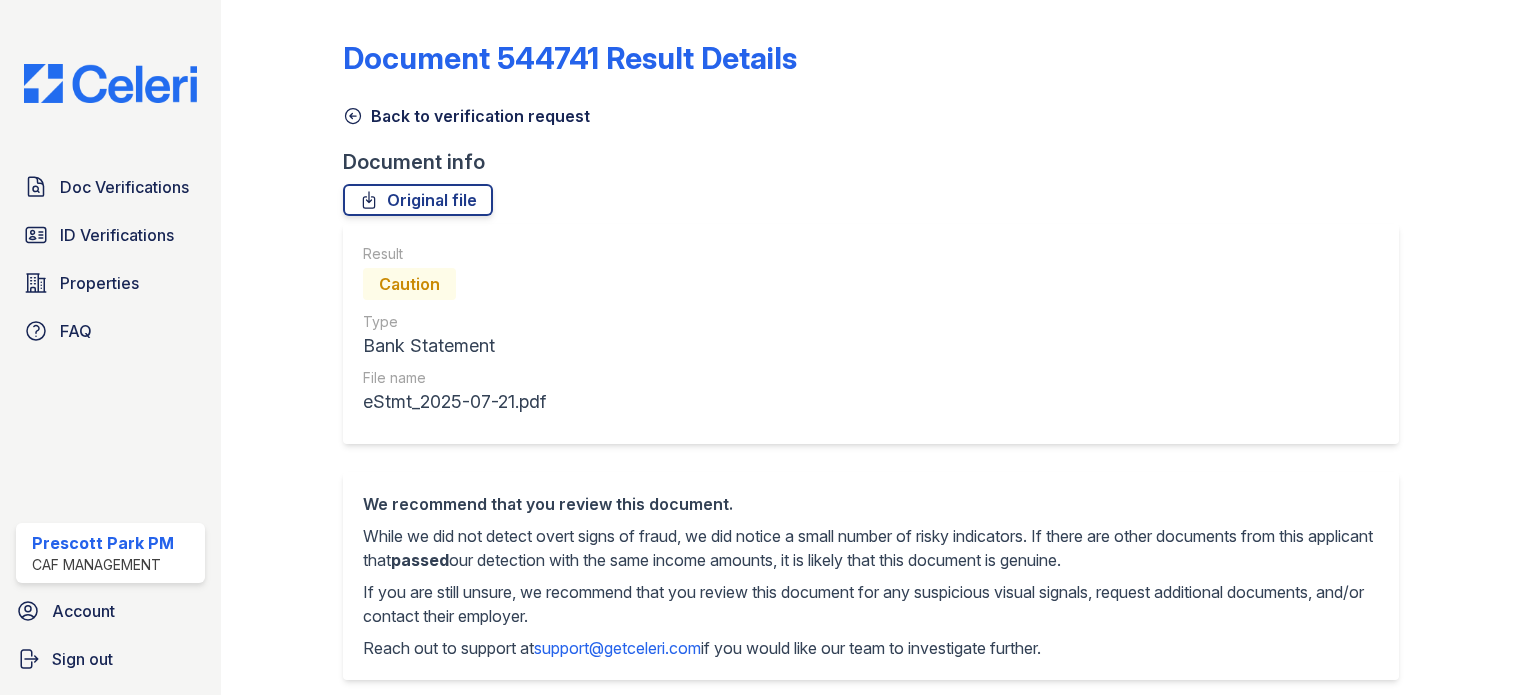 scroll, scrollTop: 0, scrollLeft: 0, axis: both 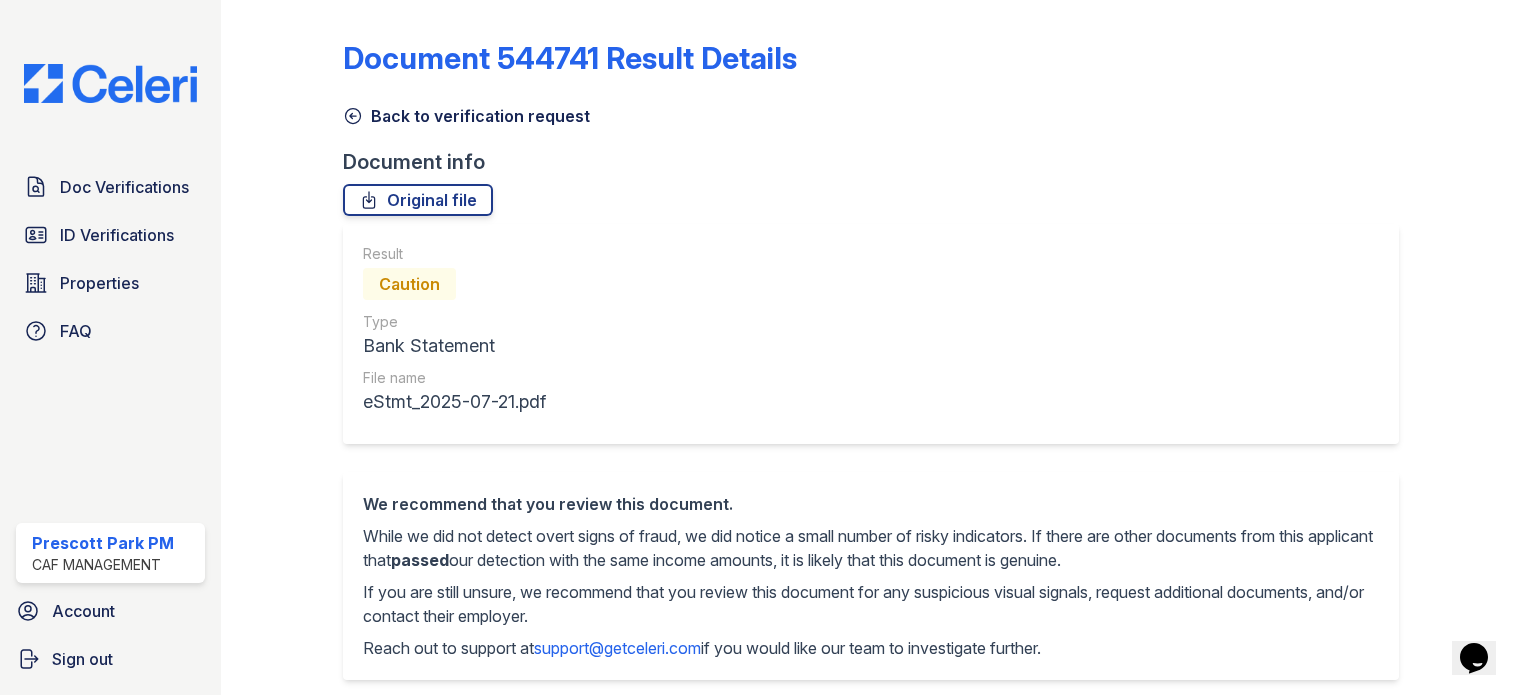 click 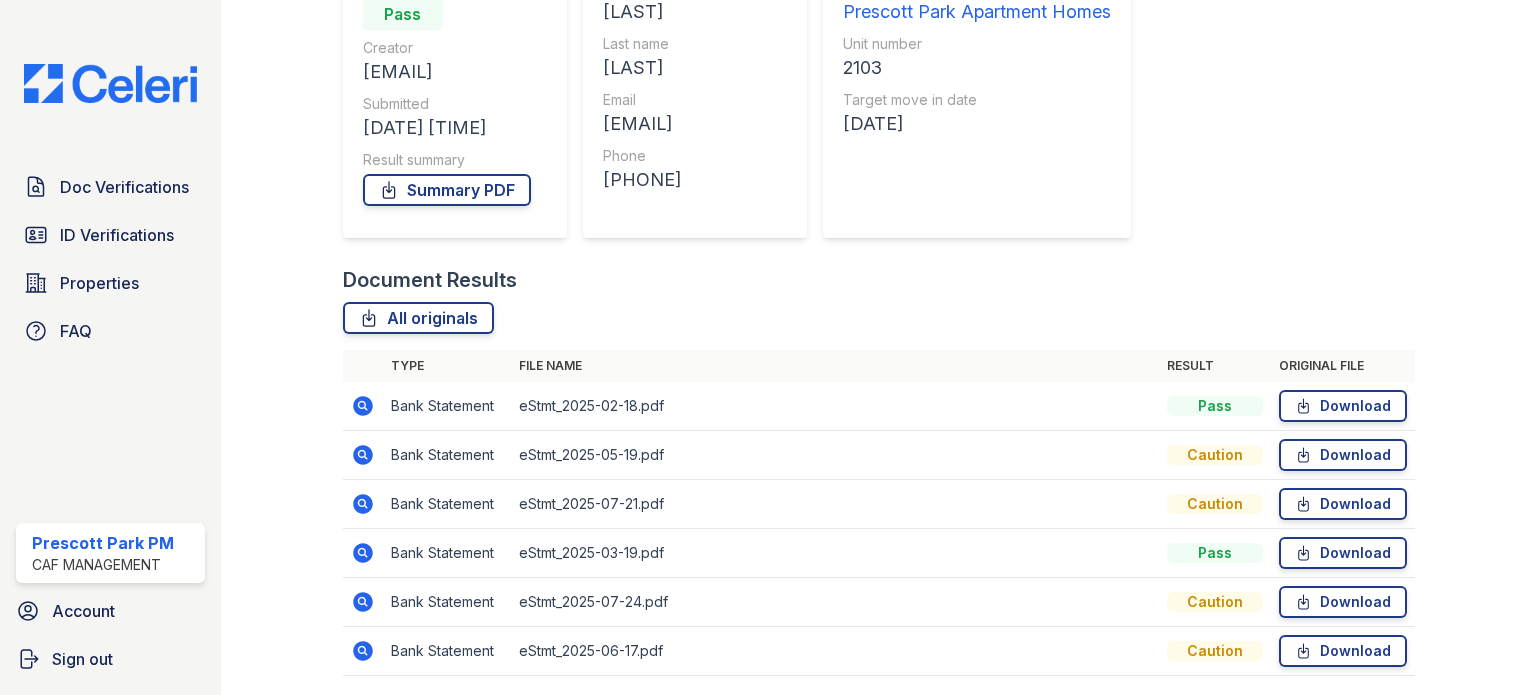 scroll, scrollTop: 266, scrollLeft: 0, axis: vertical 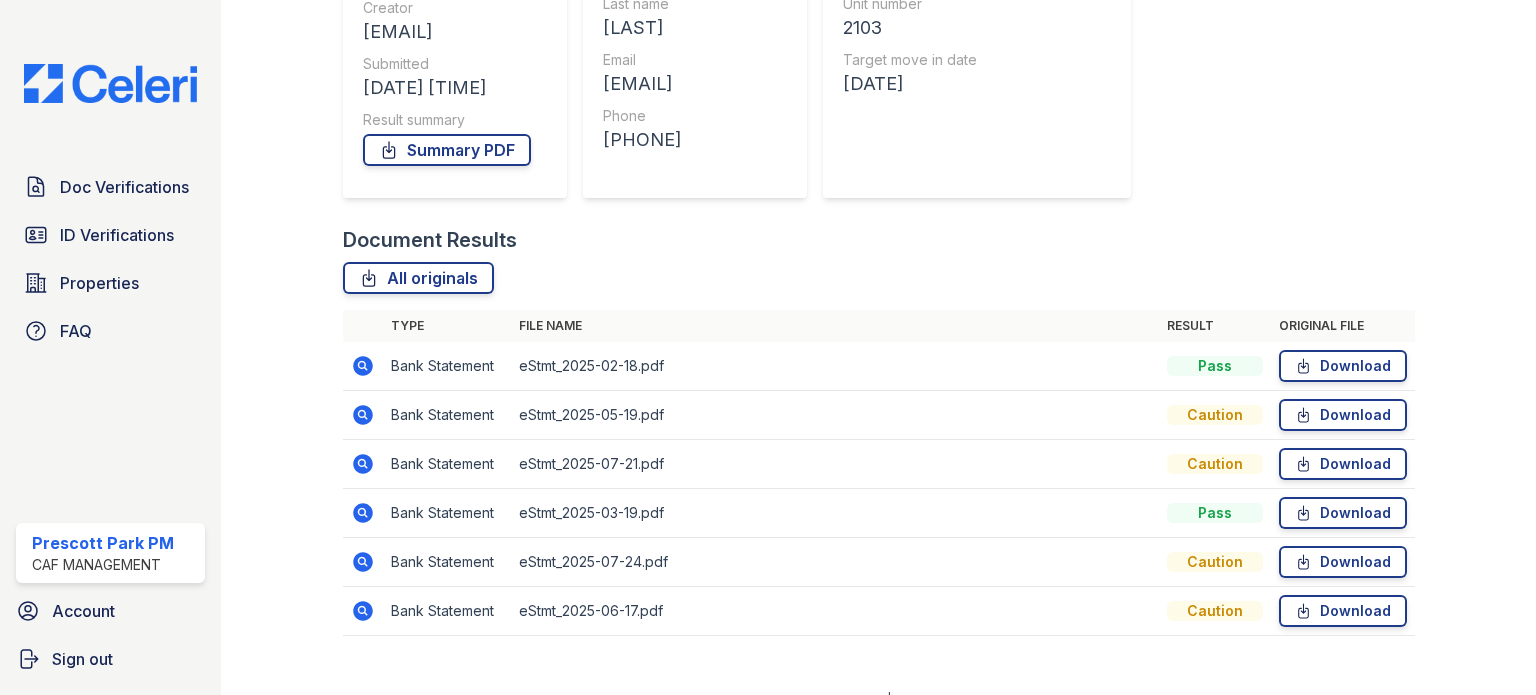 click 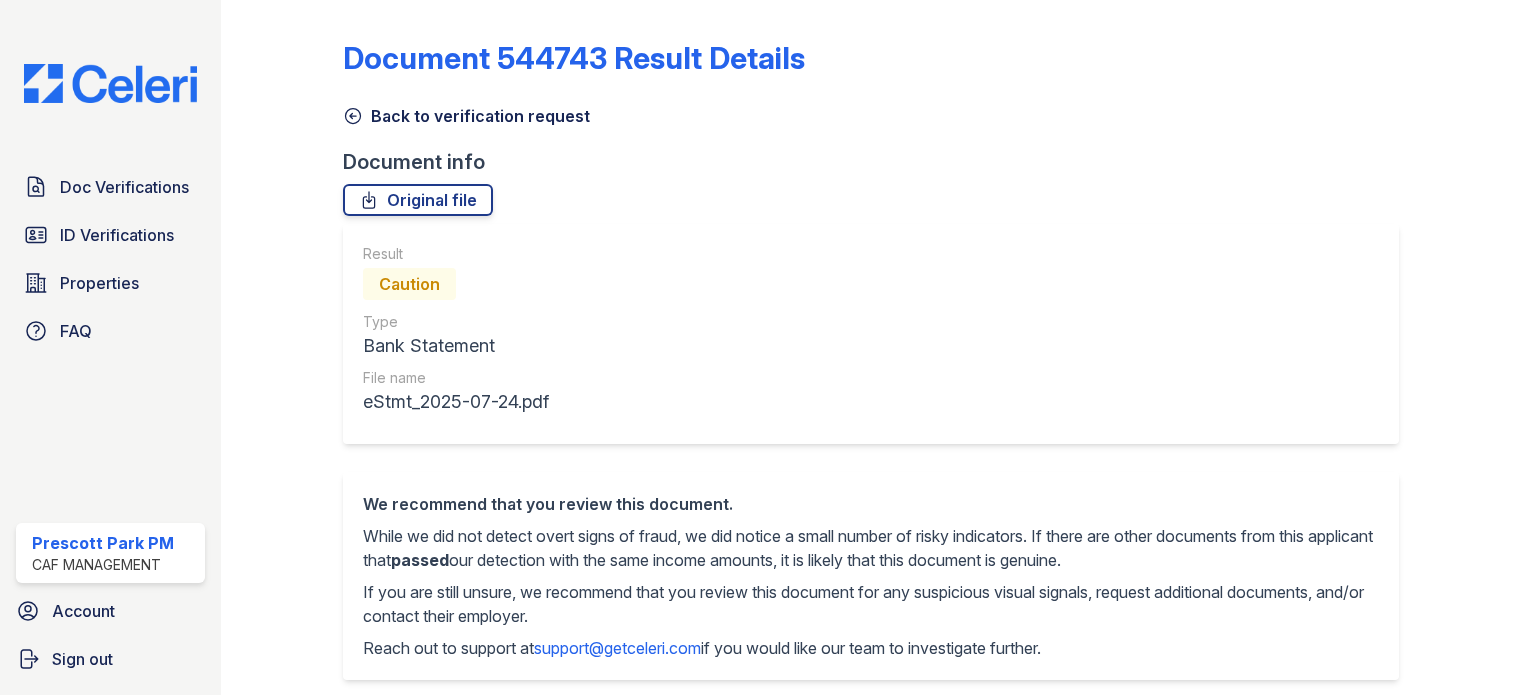 scroll, scrollTop: 0, scrollLeft: 0, axis: both 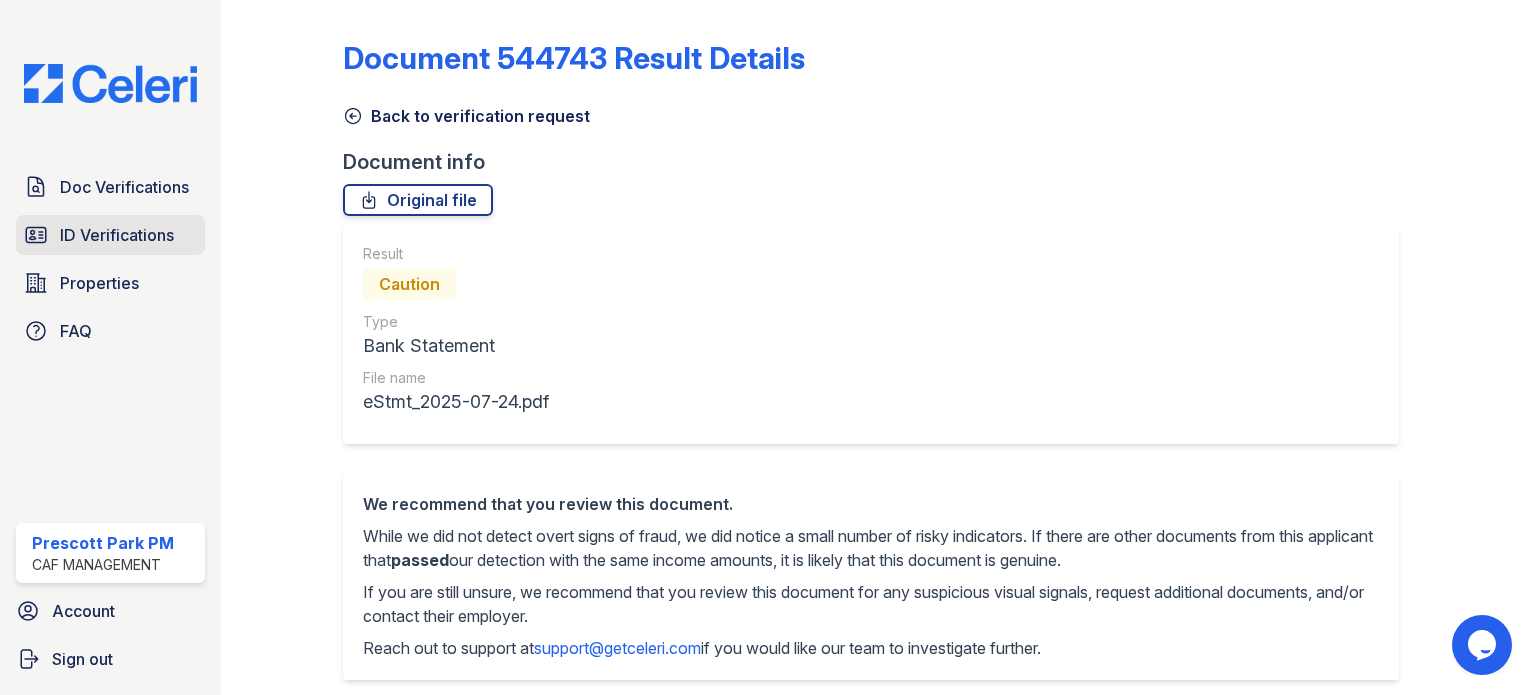 click on "ID Verifications" at bounding box center [117, 235] 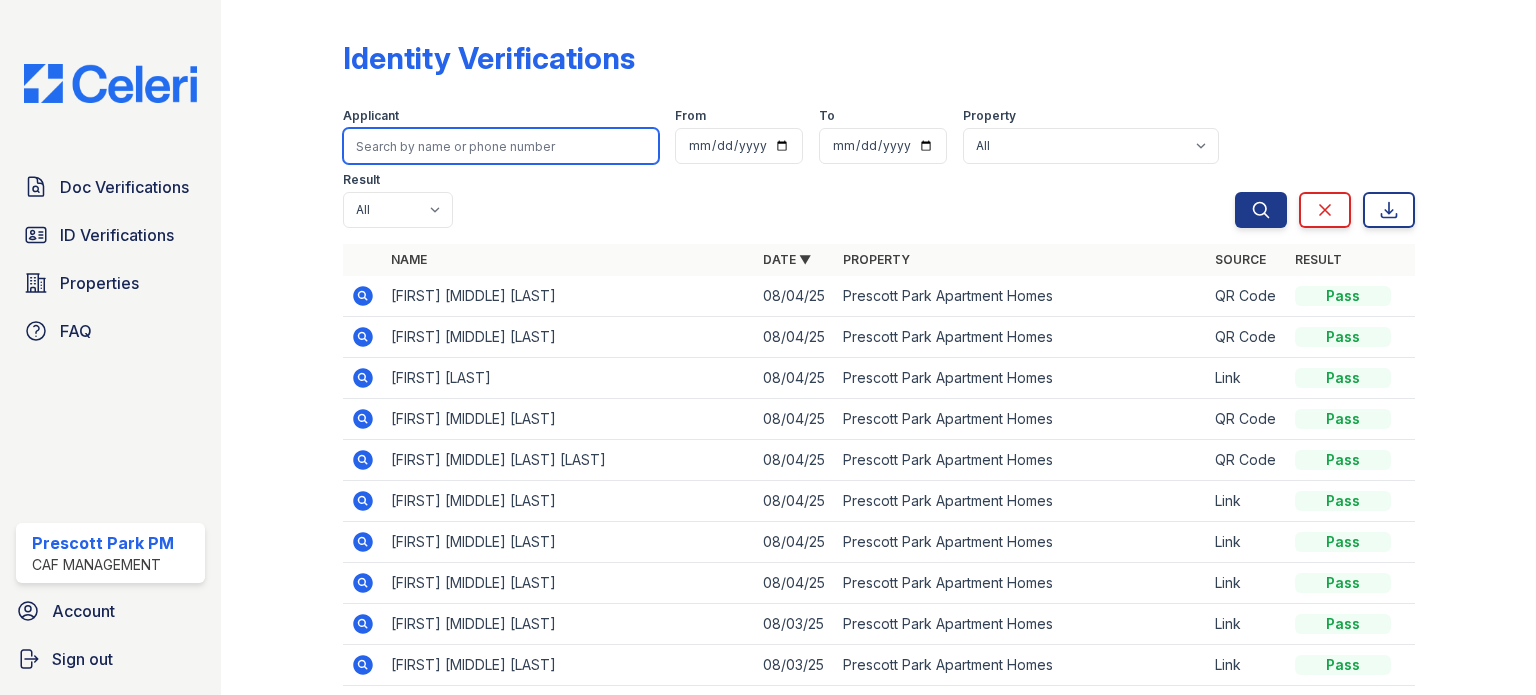 click at bounding box center (501, 146) 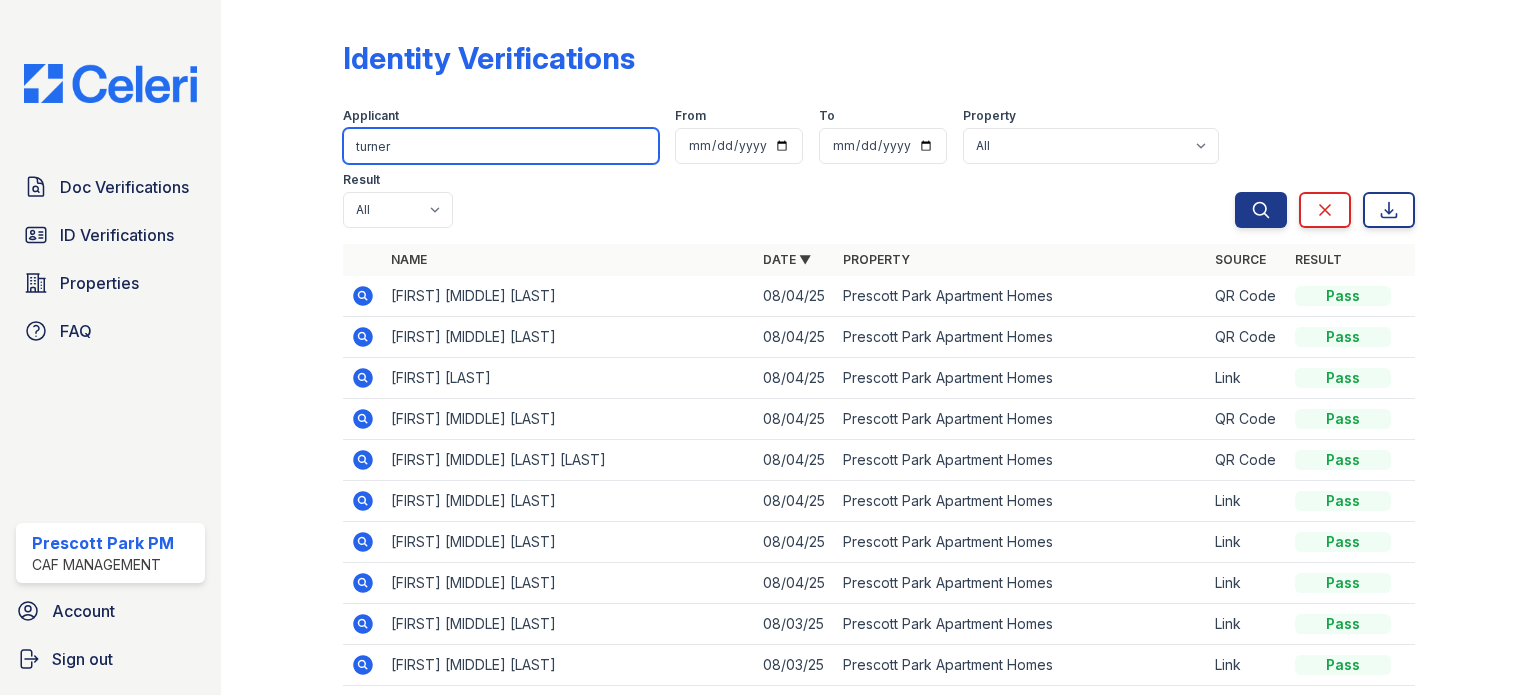 type on "turner" 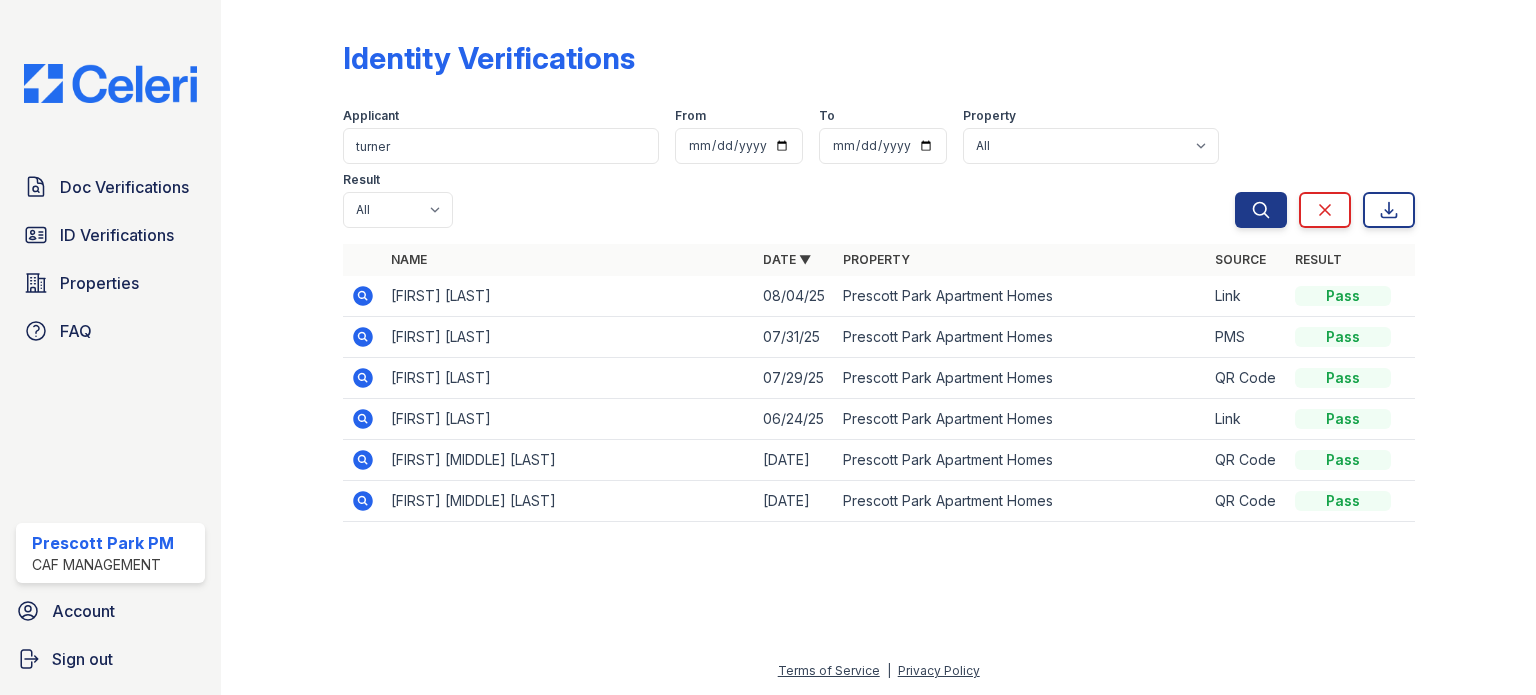 click 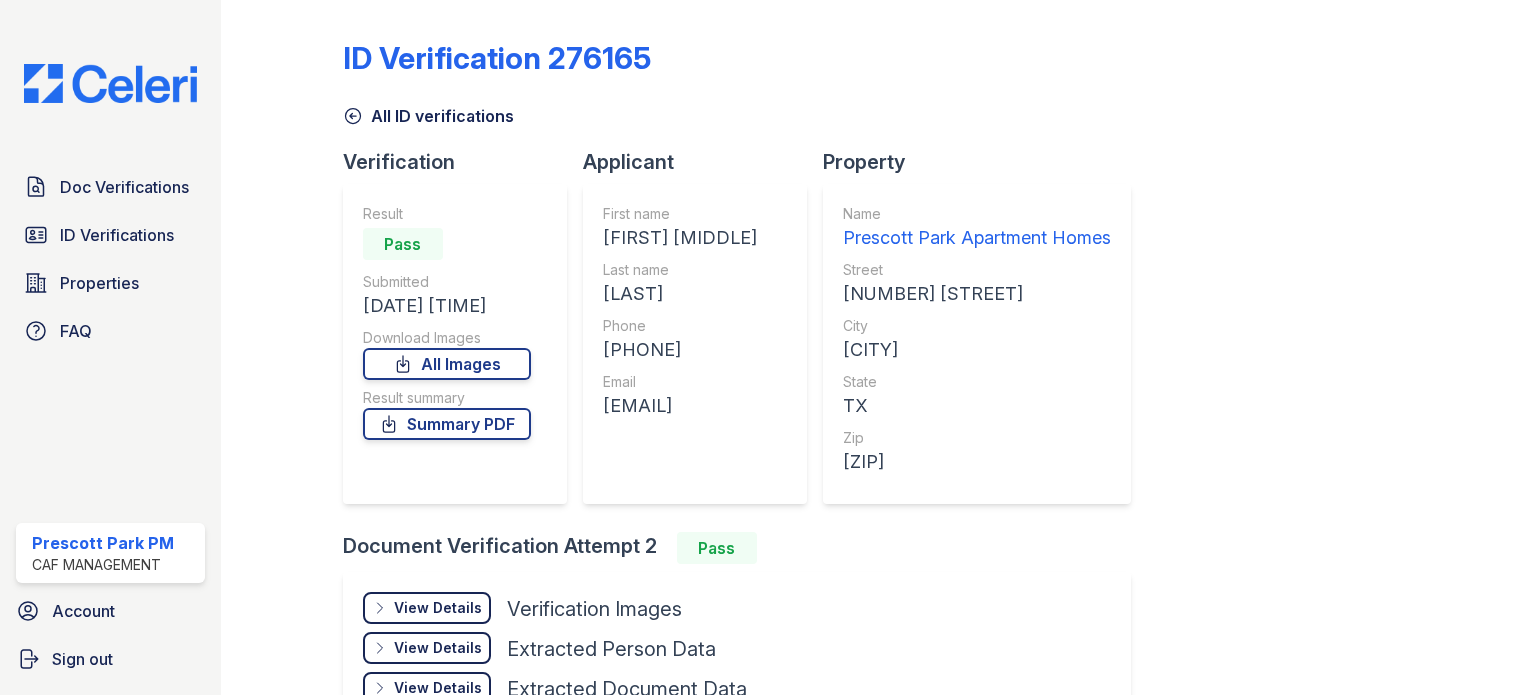 scroll, scrollTop: 0, scrollLeft: 0, axis: both 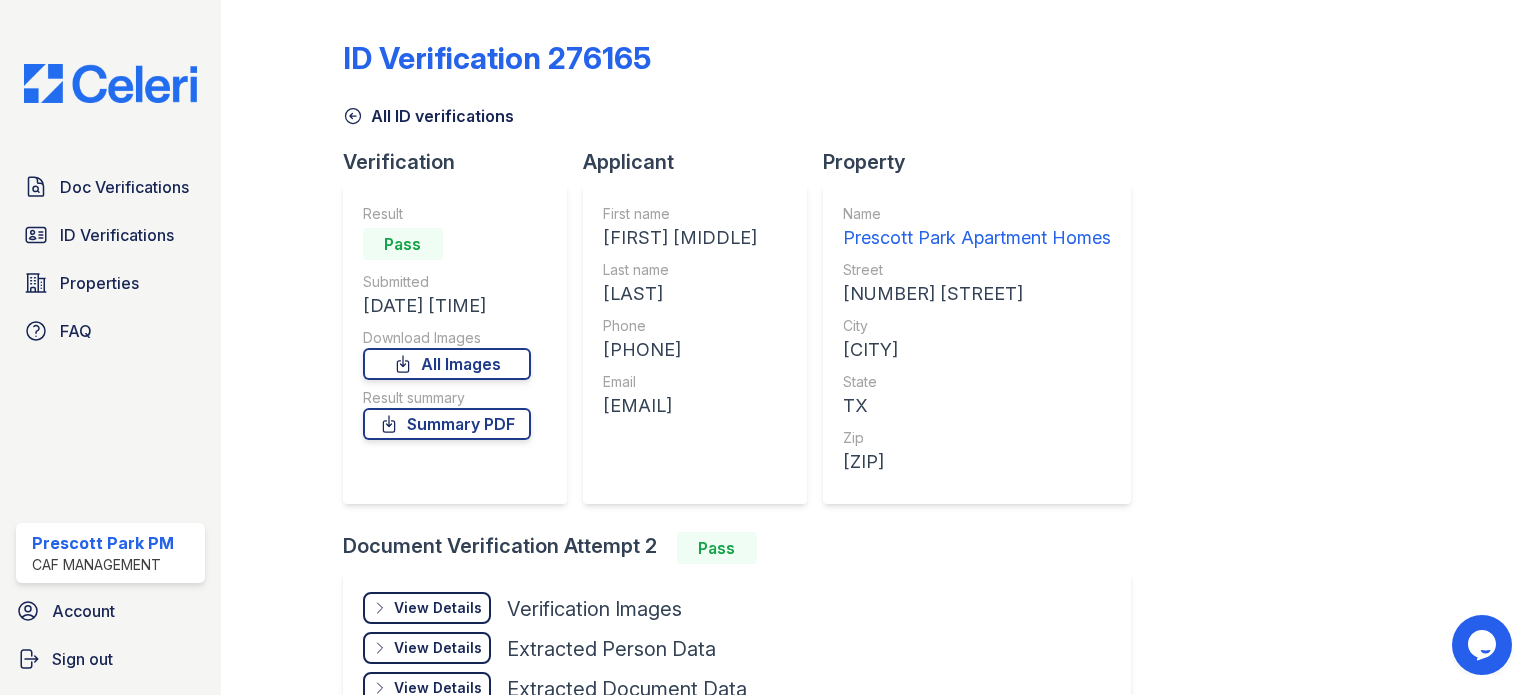 click on "ID Verification 276165
All ID verifications
Verification
Result
Pass
Submitted
[DATE] [TIME]
Download Images
All Images
Result summary
Summary PDF
Applicant
First name
[FIRST] [MIDDLE]
Last name
[LAST]
Phone
[PHONE]
Email
[EMAIL]
Property
Name
Prescott Park Apartment Homes
Street
[NUMBER] [STREET]
City
[CITY]
State
[STATE]
Zip
[ZIP]
Document Verification Attempt 2
Pass
View Details
Details
Hide Details
Details" at bounding box center (879, 538) 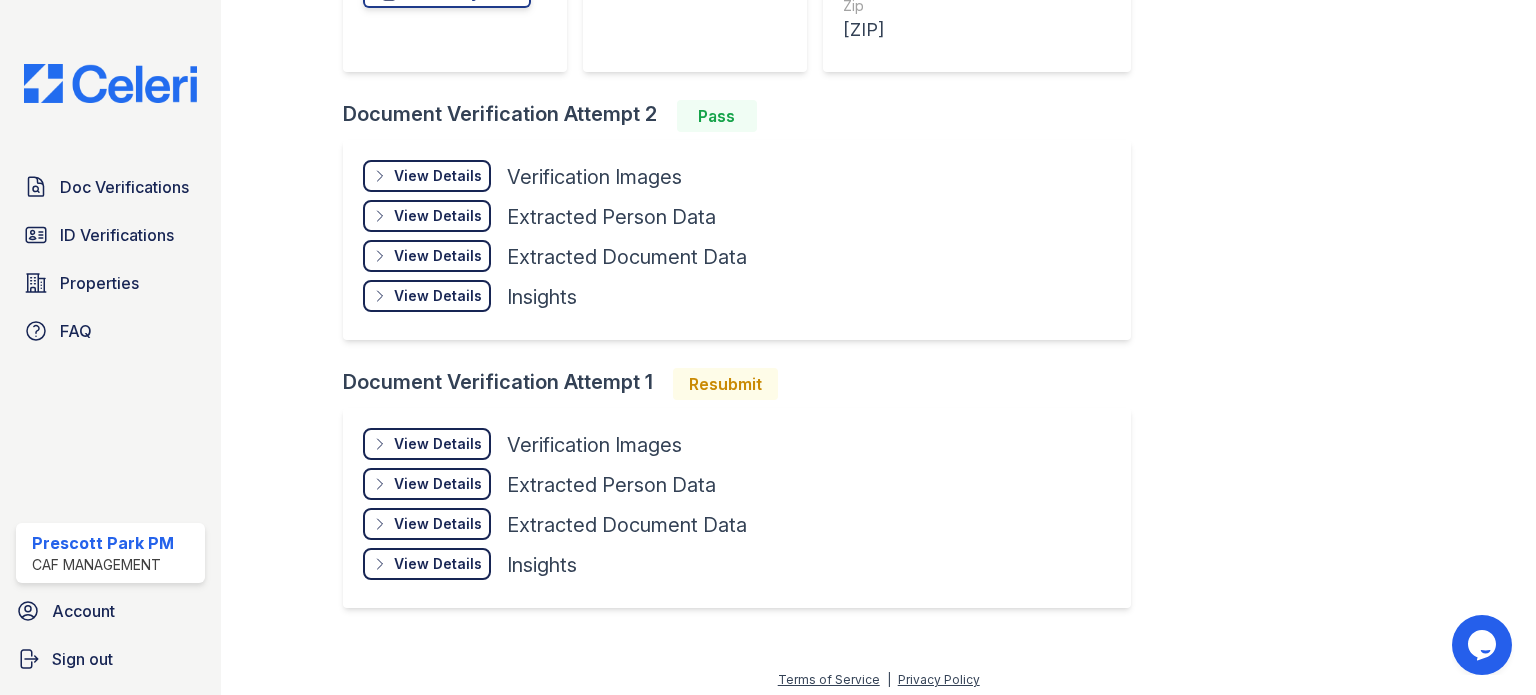 scroll, scrollTop: 434, scrollLeft: 0, axis: vertical 